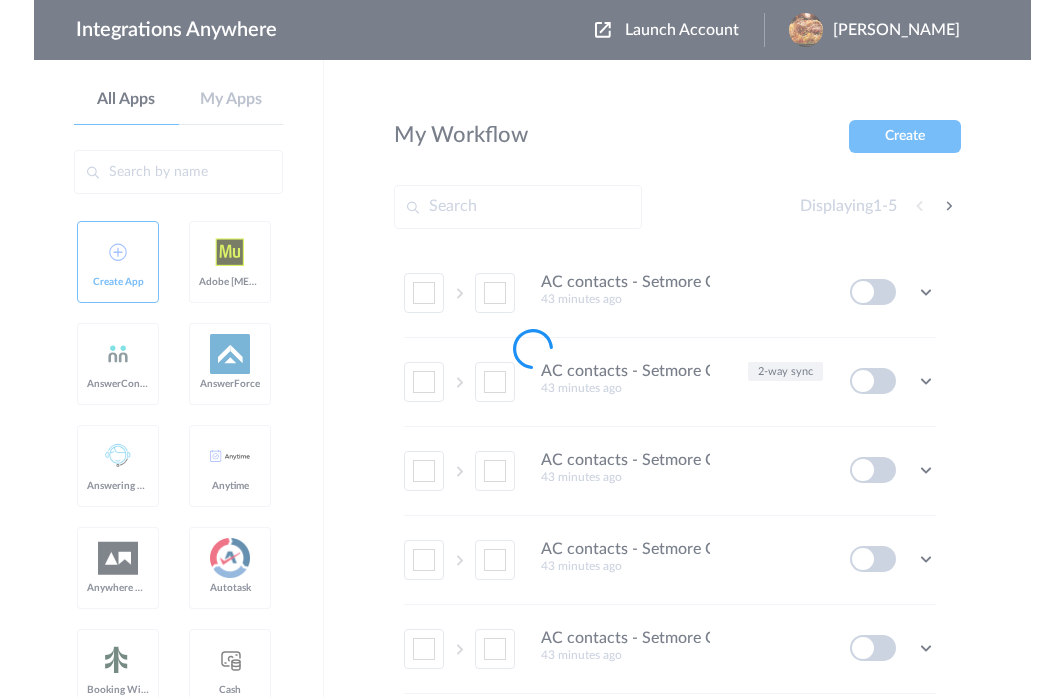 scroll, scrollTop: 0, scrollLeft: 0, axis: both 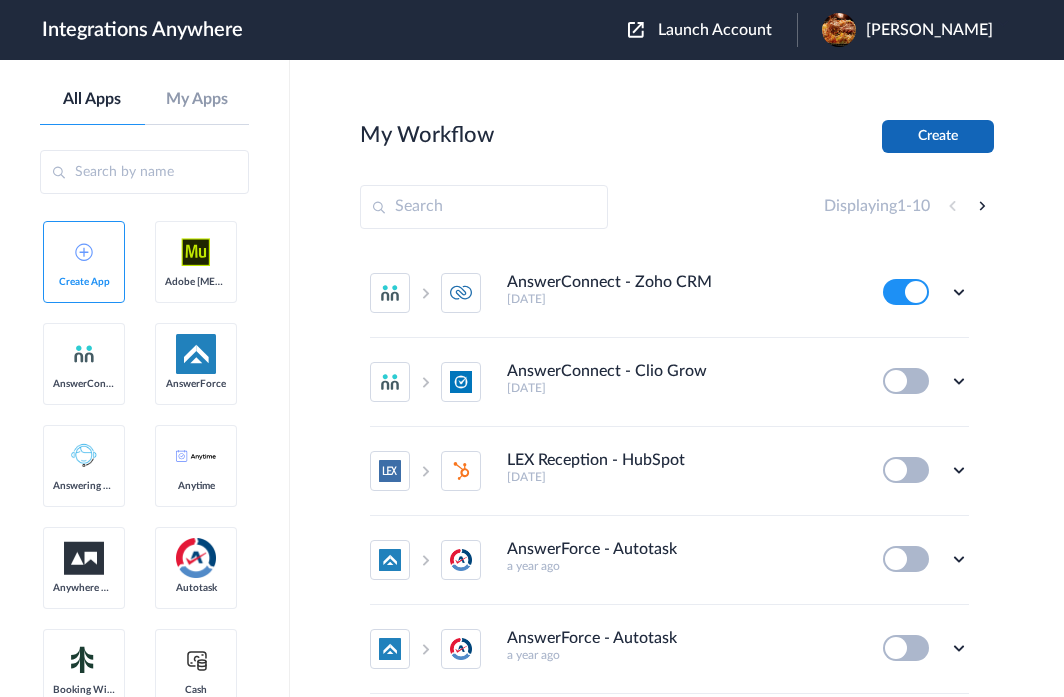 click on "Create" at bounding box center (938, 136) 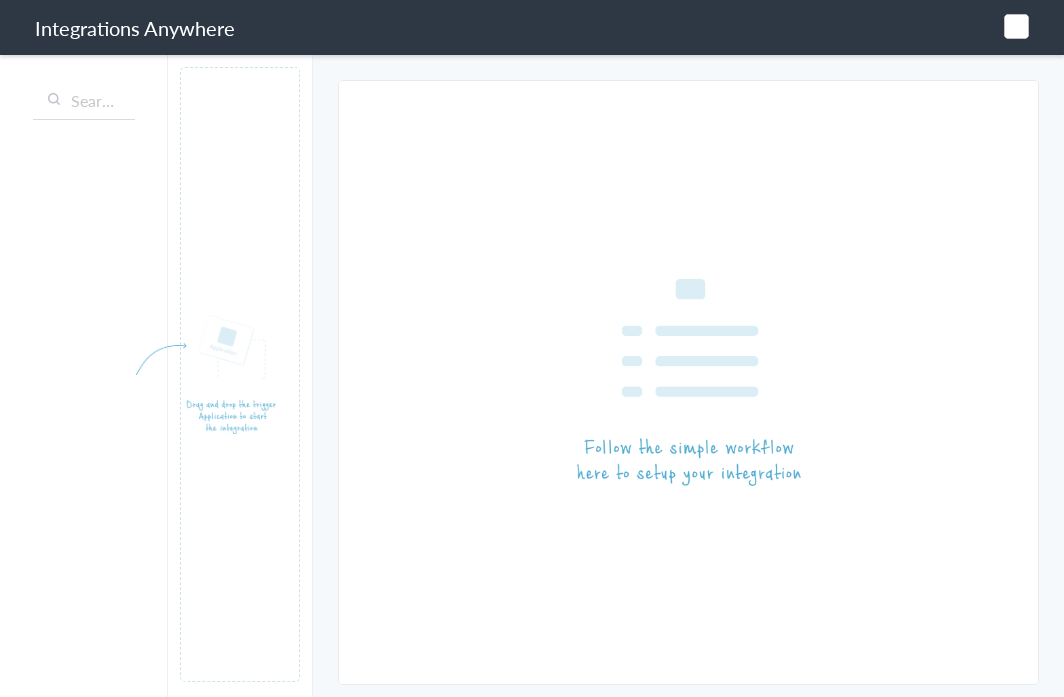 scroll, scrollTop: 0, scrollLeft: 0, axis: both 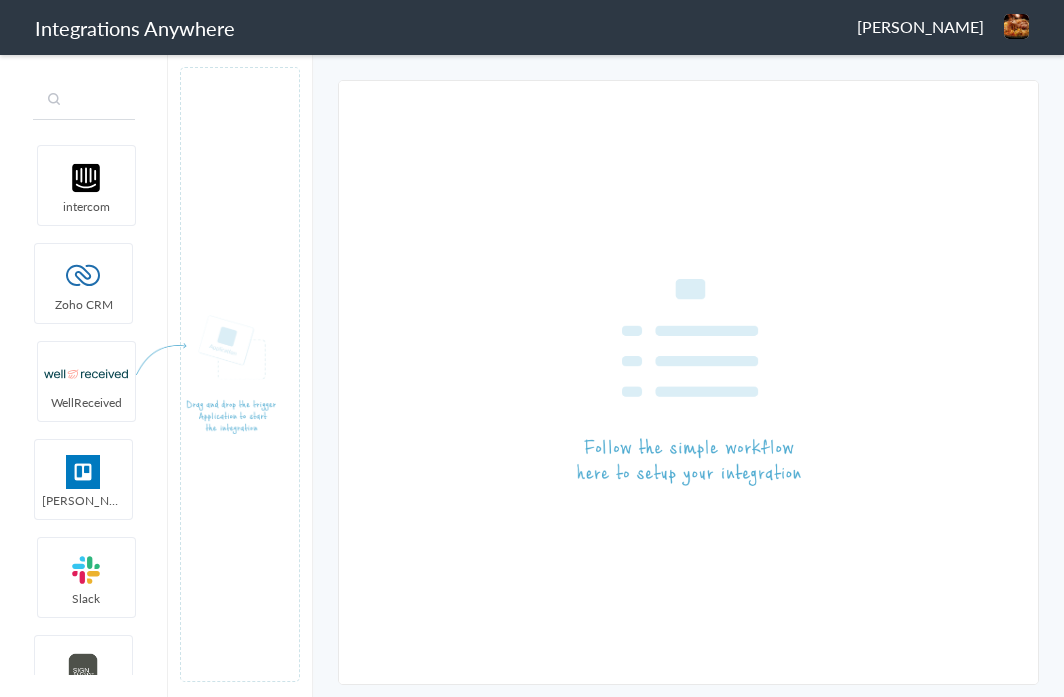 click at bounding box center [84, 101] 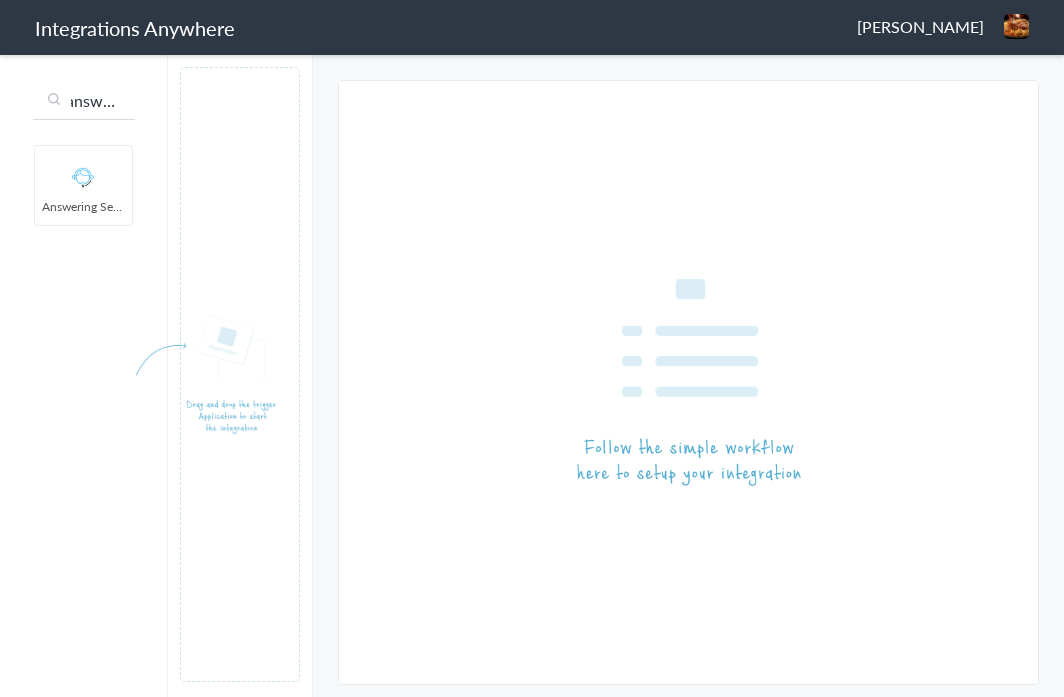 scroll, scrollTop: 0, scrollLeft: 14, axis: horizontal 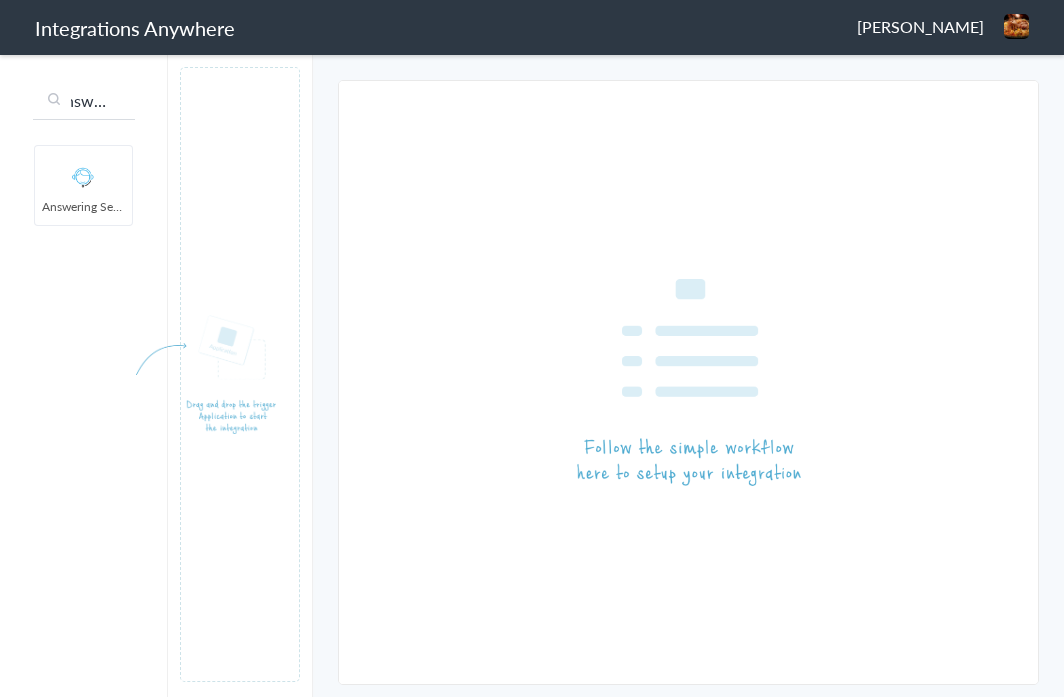 type on "answerin" 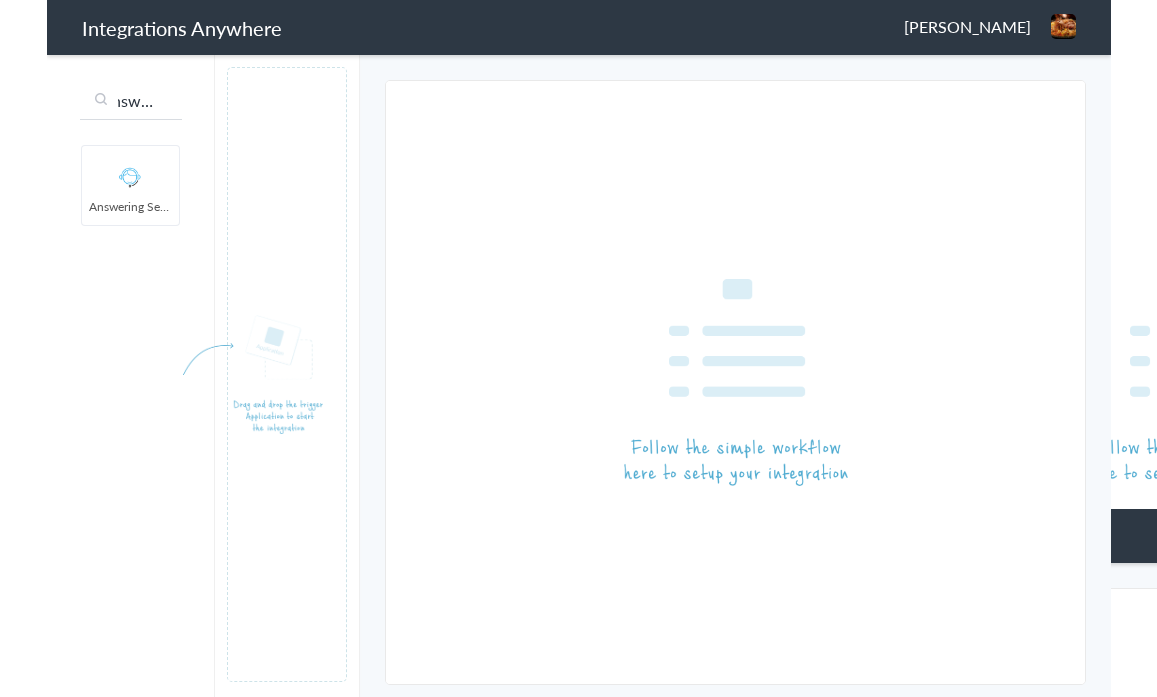 scroll, scrollTop: 0, scrollLeft: 0, axis: both 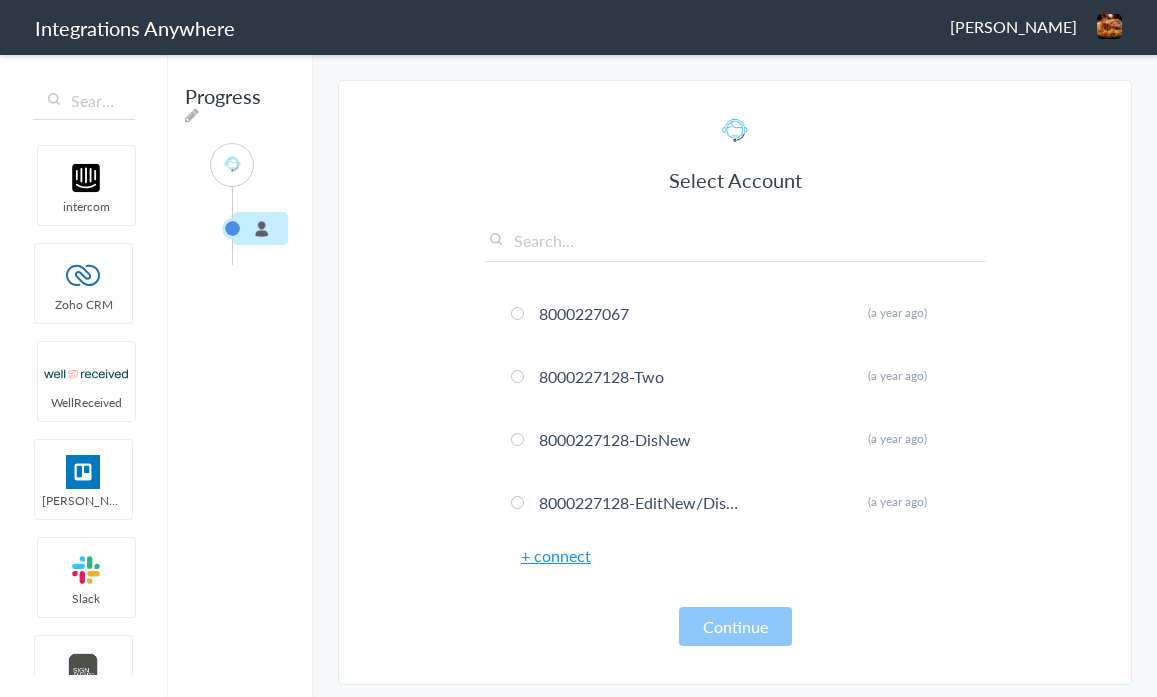 click on "+ connect" at bounding box center [556, 555] 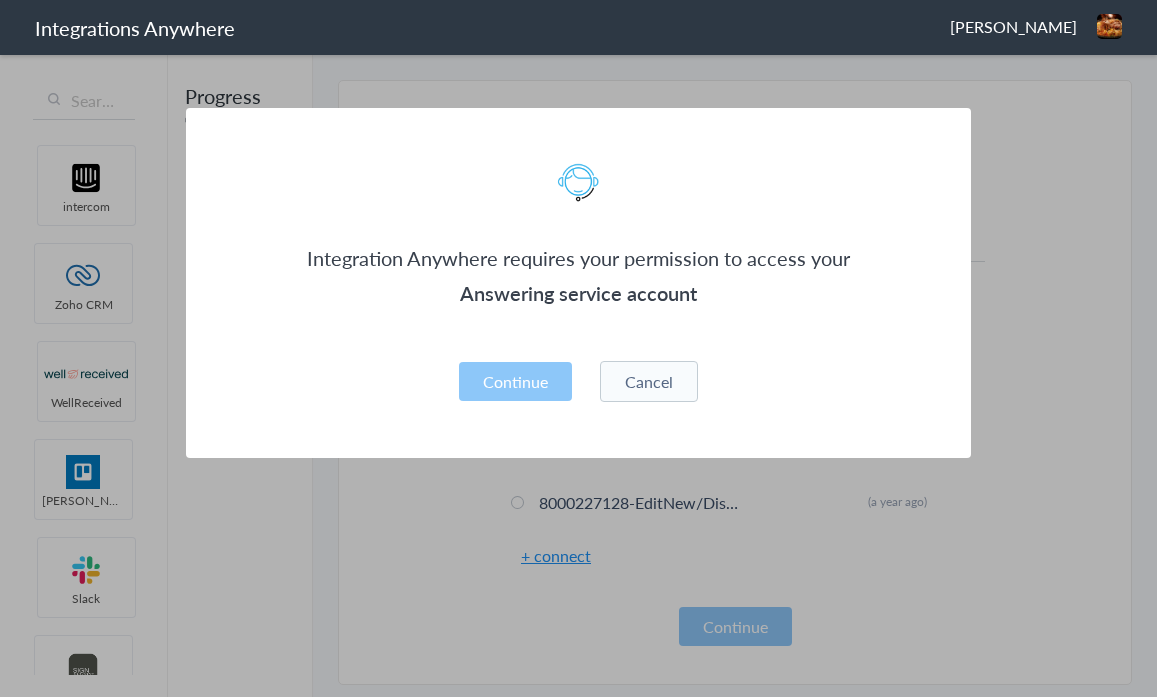click on "Cancel" at bounding box center (649, 381) 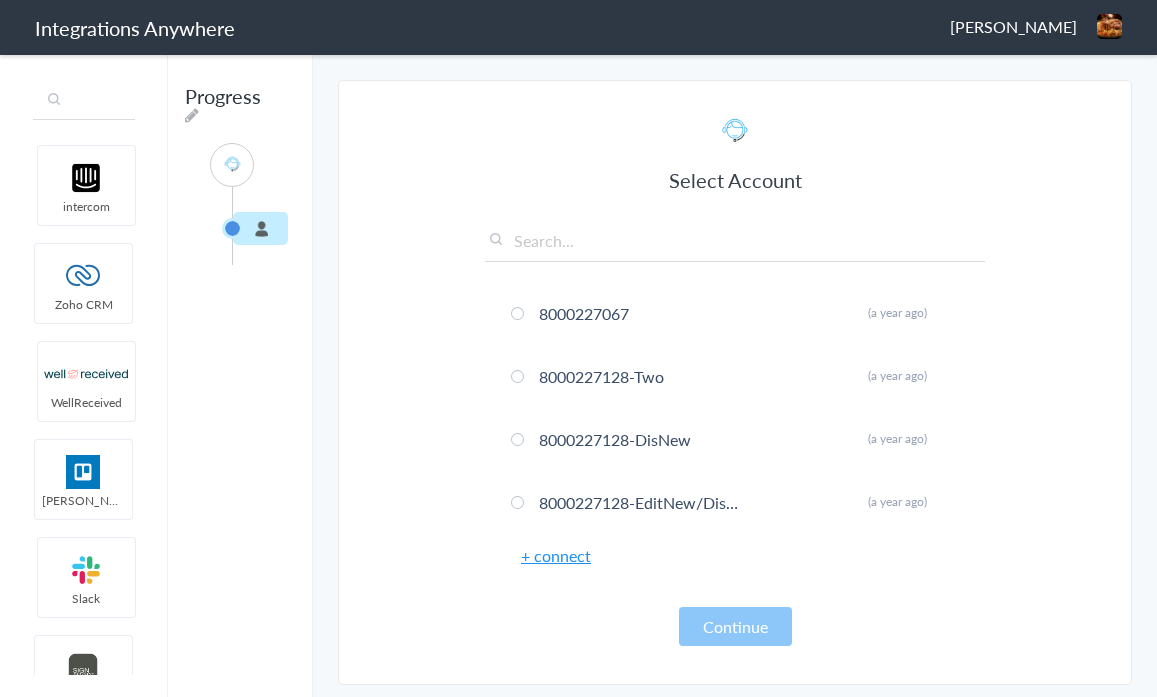 click at bounding box center [84, 101] 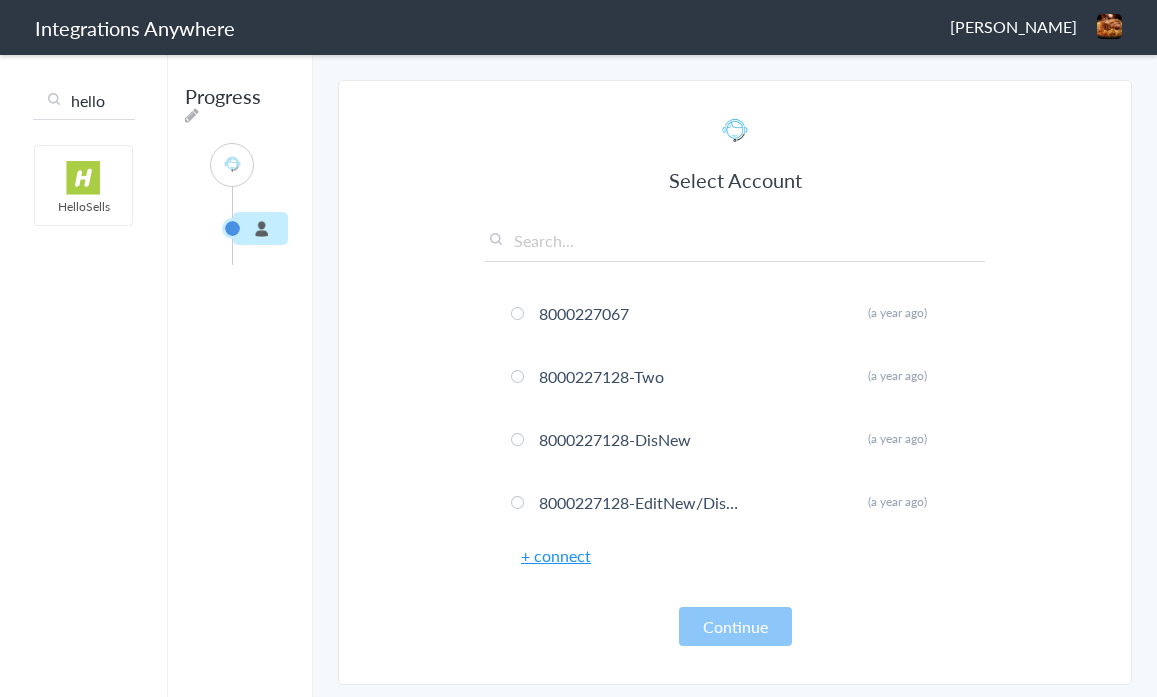 type on "hello" 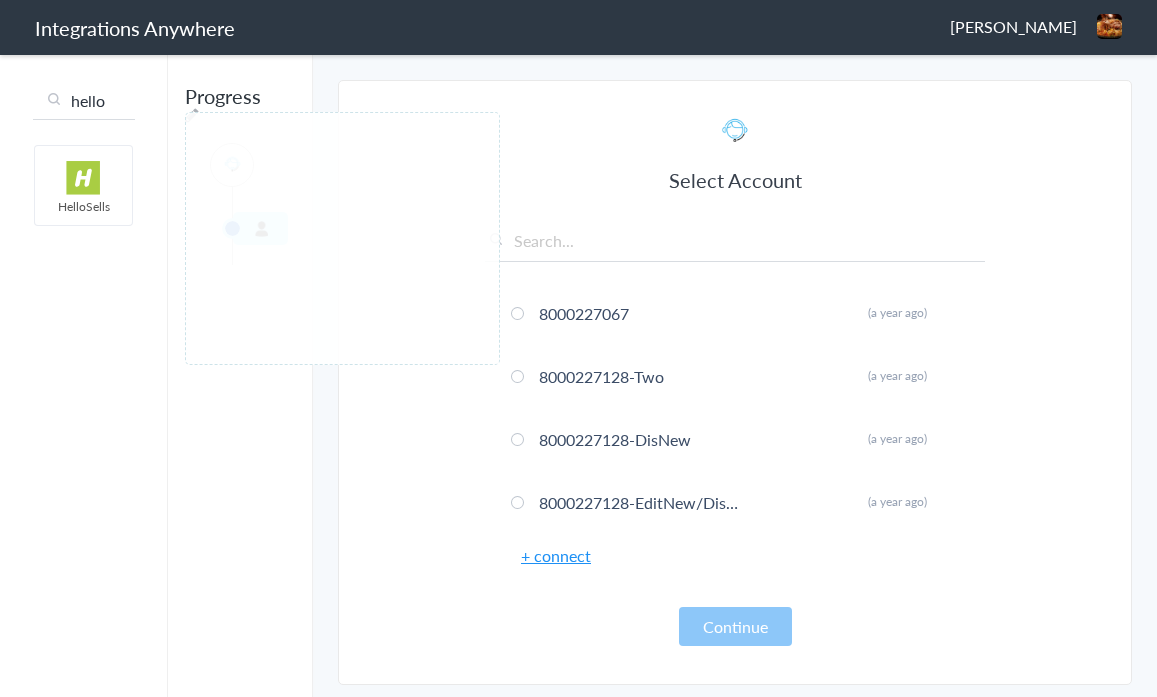 drag, startPoint x: 67, startPoint y: 183, endPoint x: 227, endPoint y: 181, distance: 160.0125 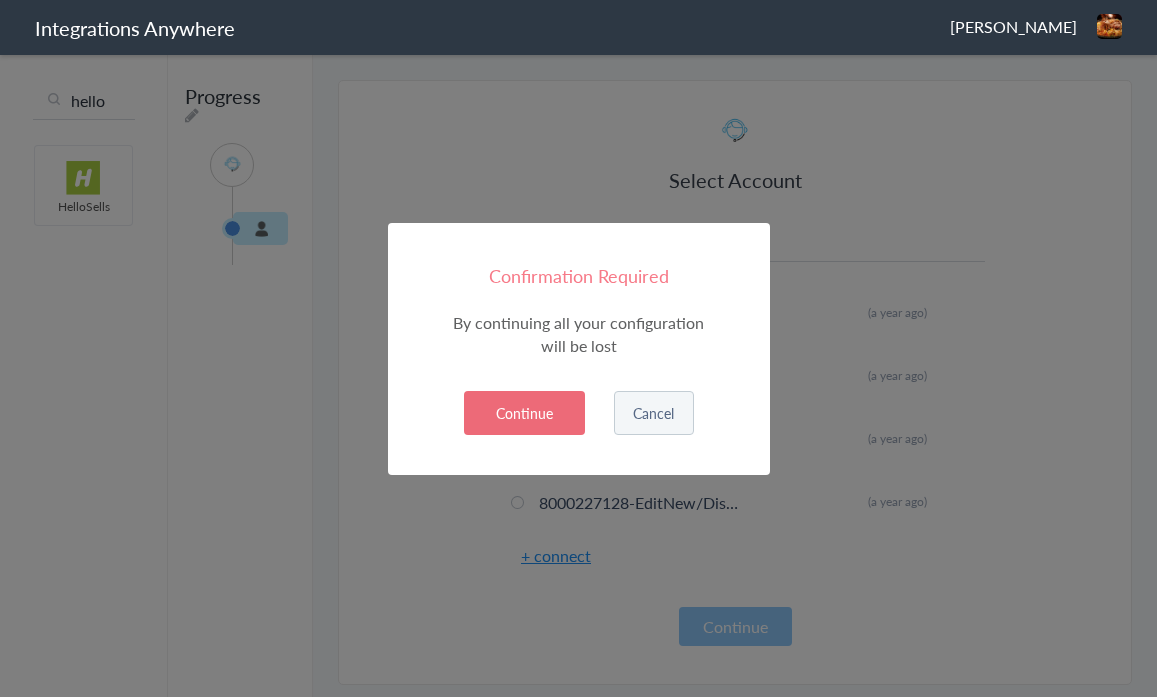 click on "Continue" at bounding box center (524, 413) 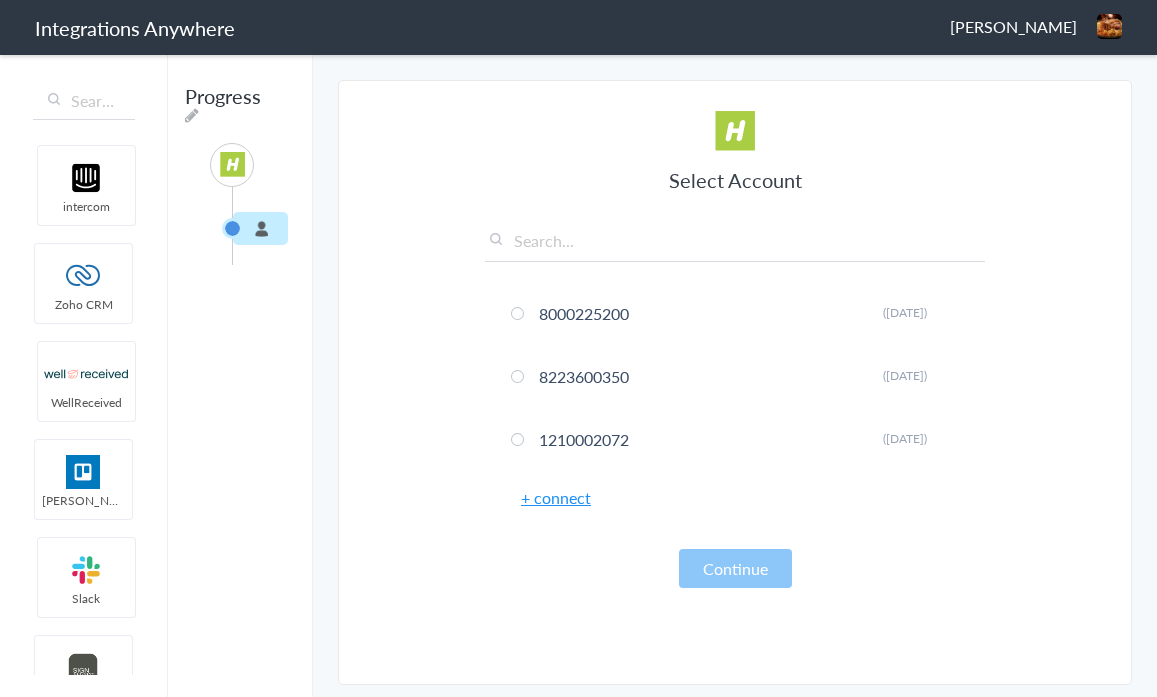 click on "+ connect" at bounding box center [556, 497] 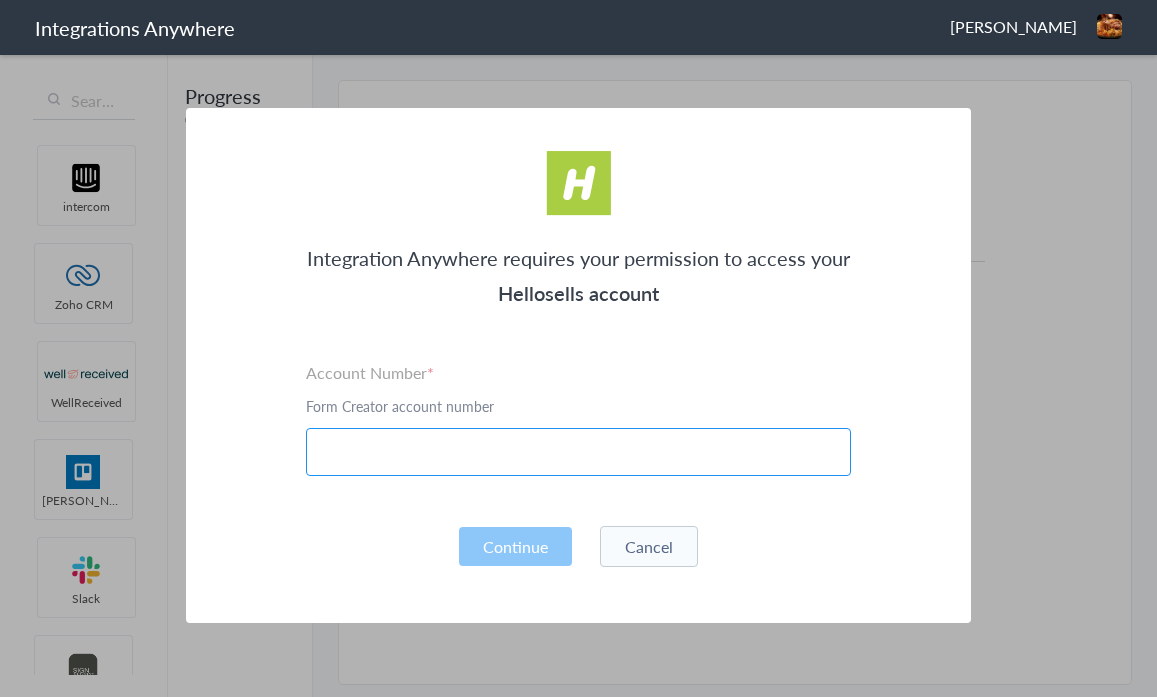 click at bounding box center (578, 452) 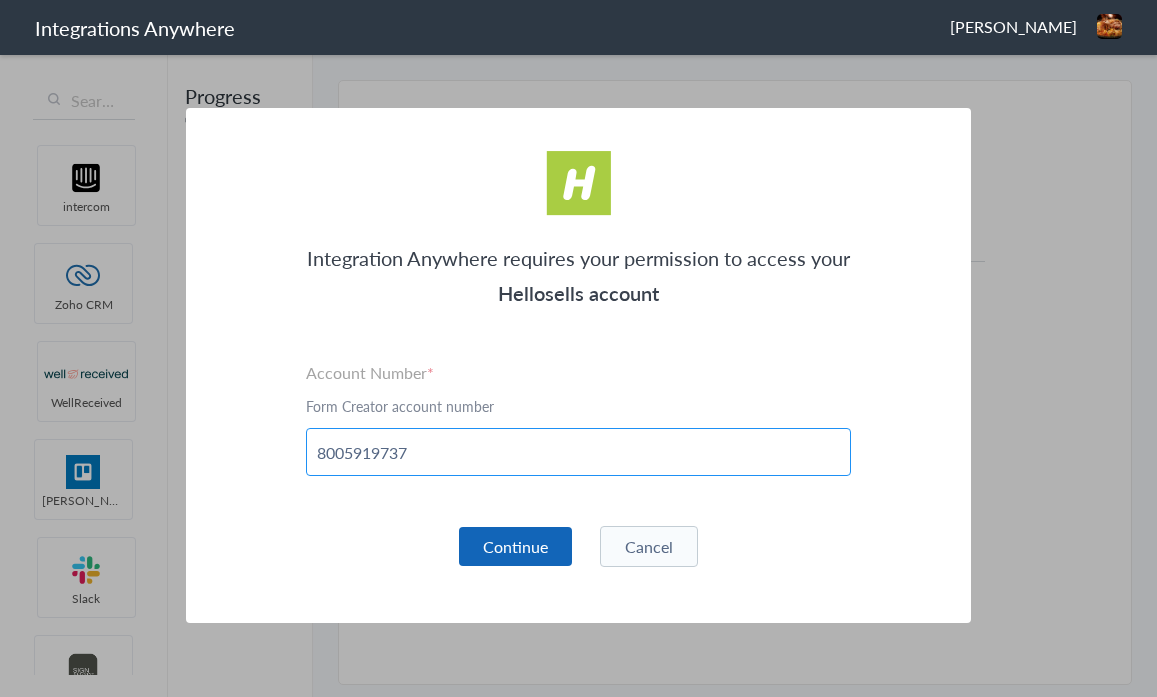 type on "8005919737" 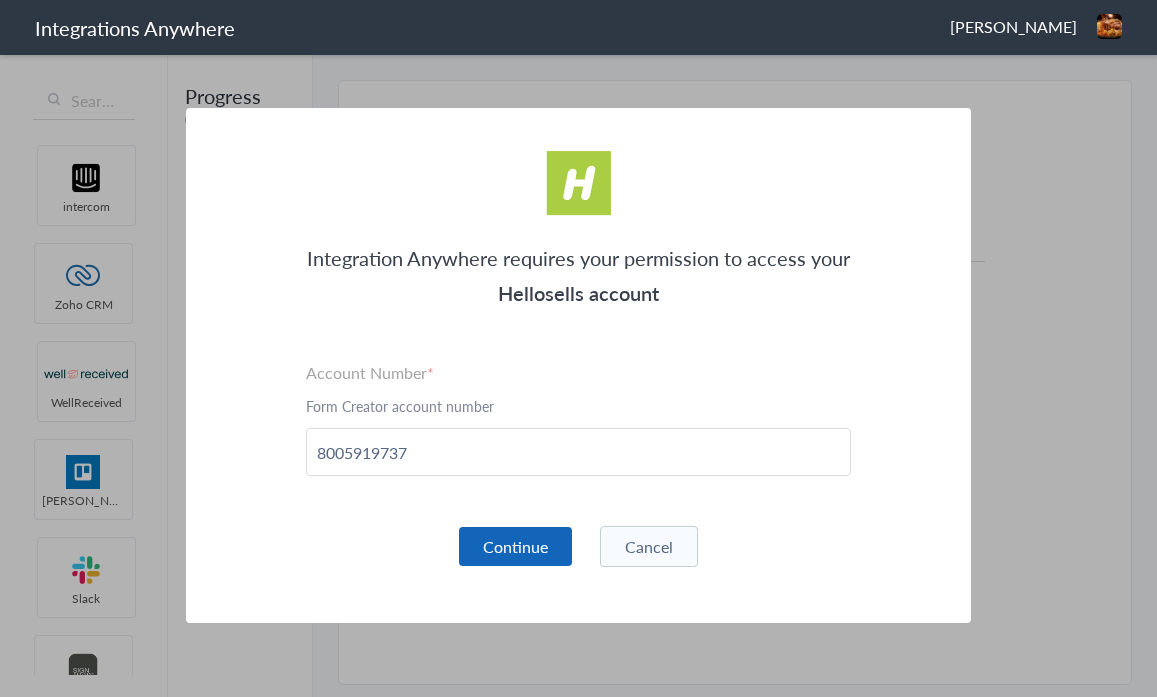 click on "Continue" at bounding box center [515, 546] 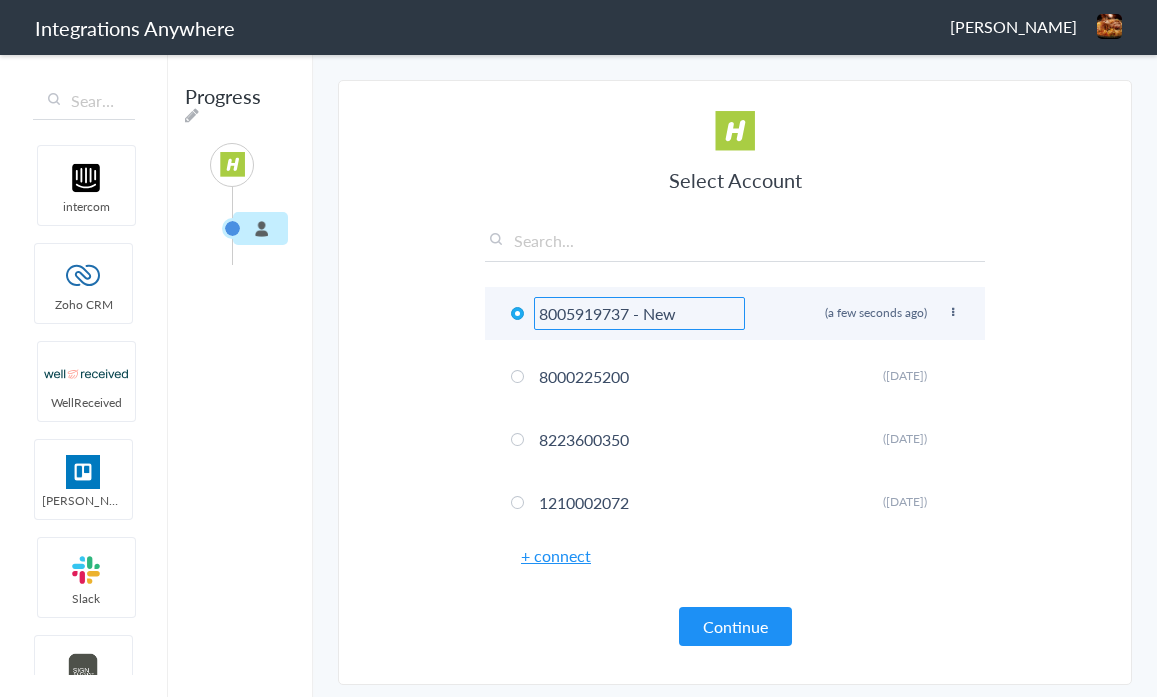 type on "8005919737 - New" 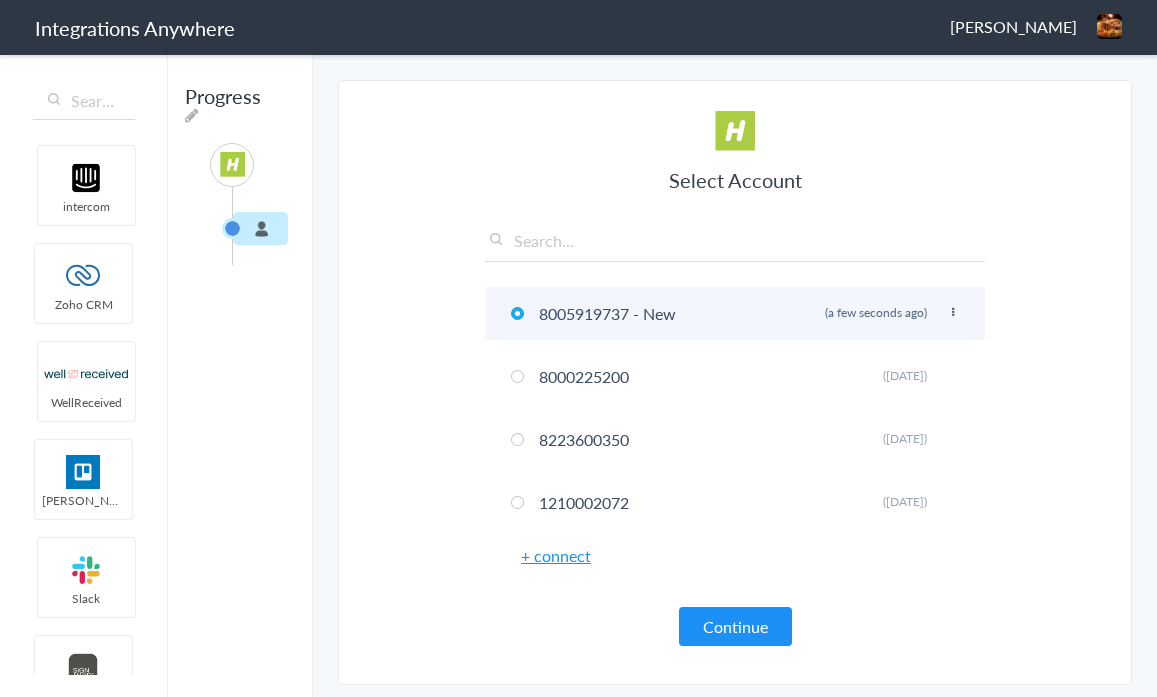 click on "8005919737 - New       Rename   Delete   (a few seconds ago)" at bounding box center (735, 313) 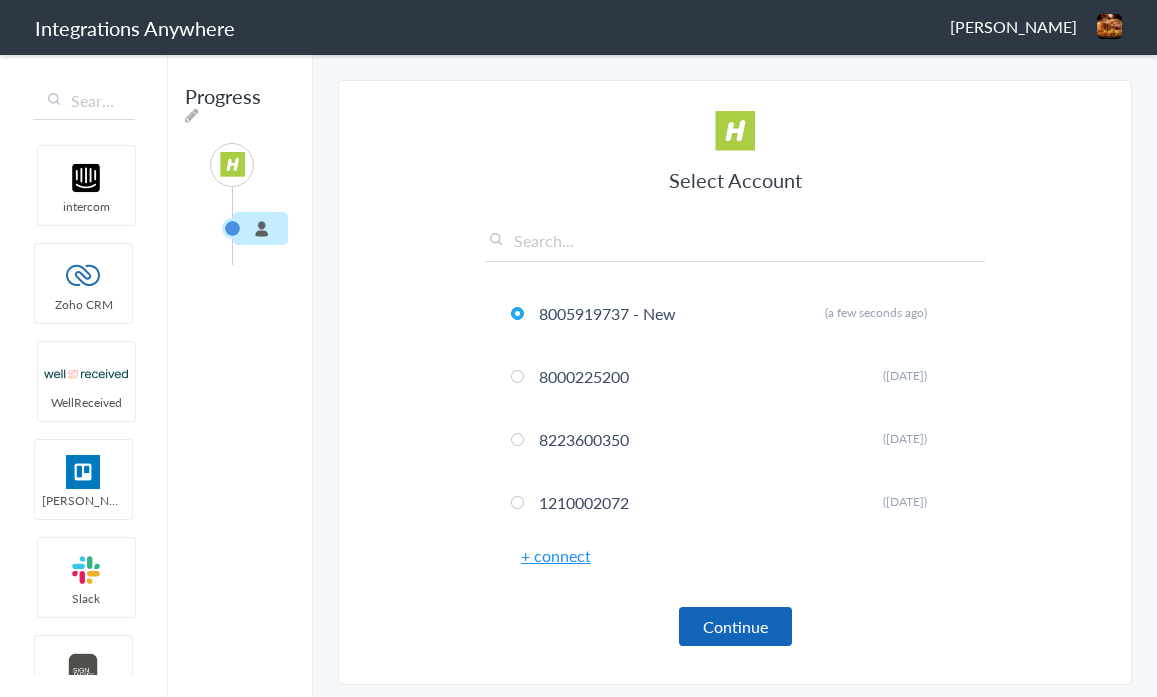 click on "Continue" at bounding box center (735, 626) 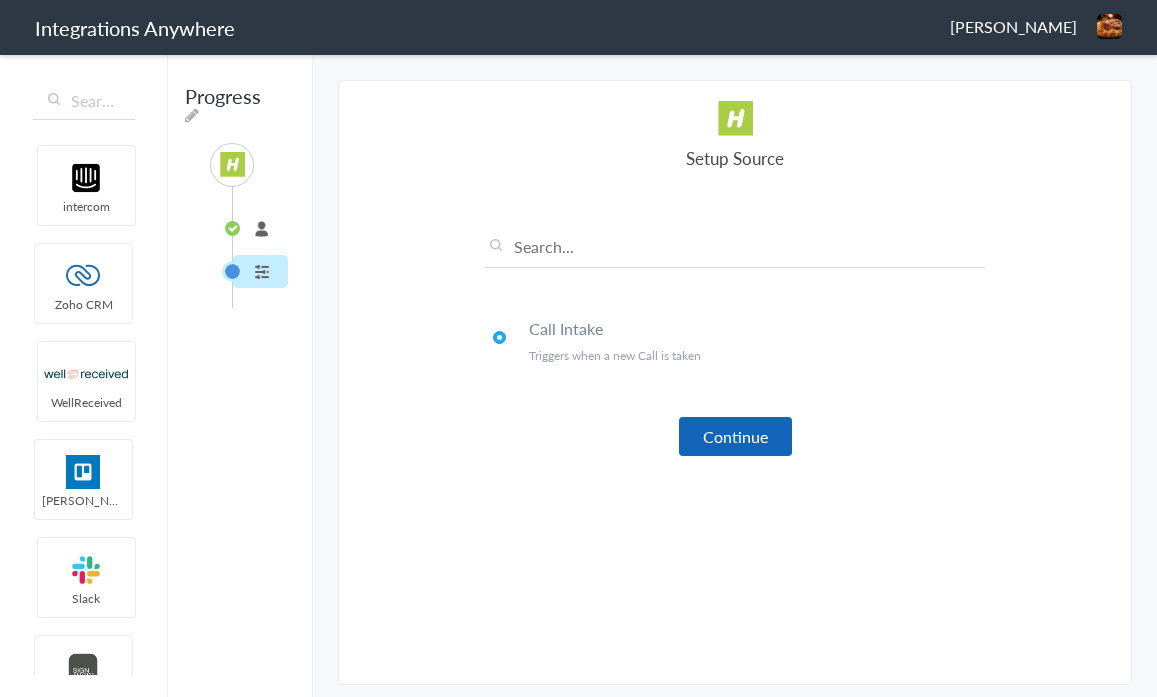 click on "Continue" at bounding box center [735, 436] 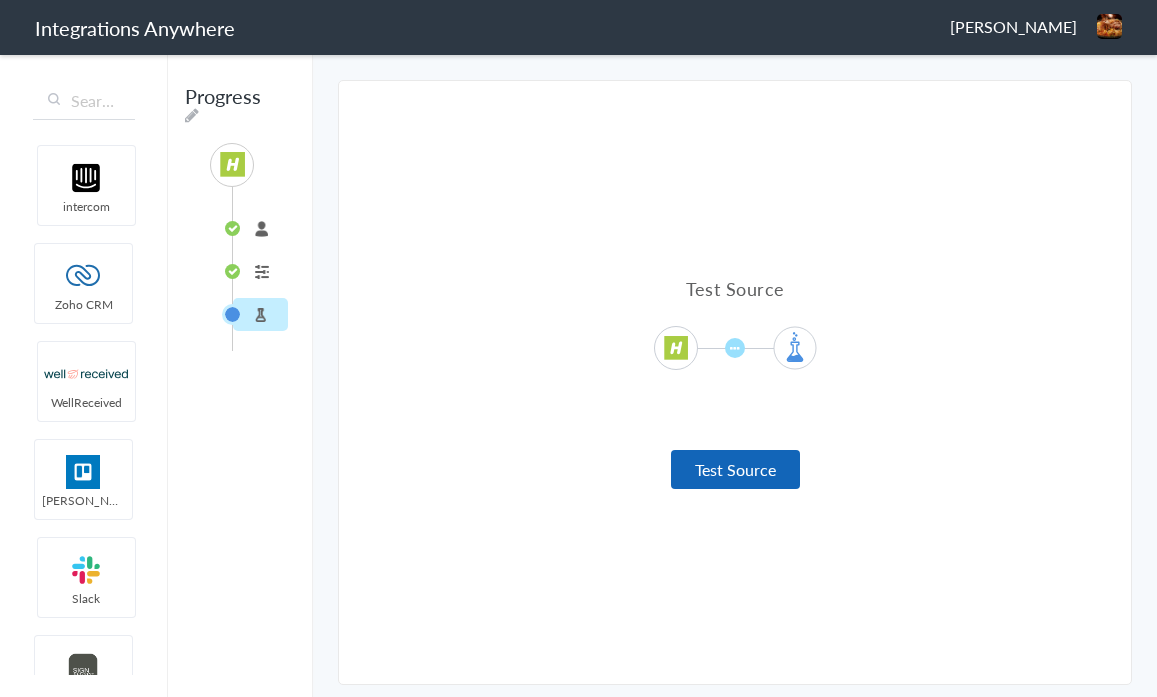 click on "Test Source" at bounding box center [735, 469] 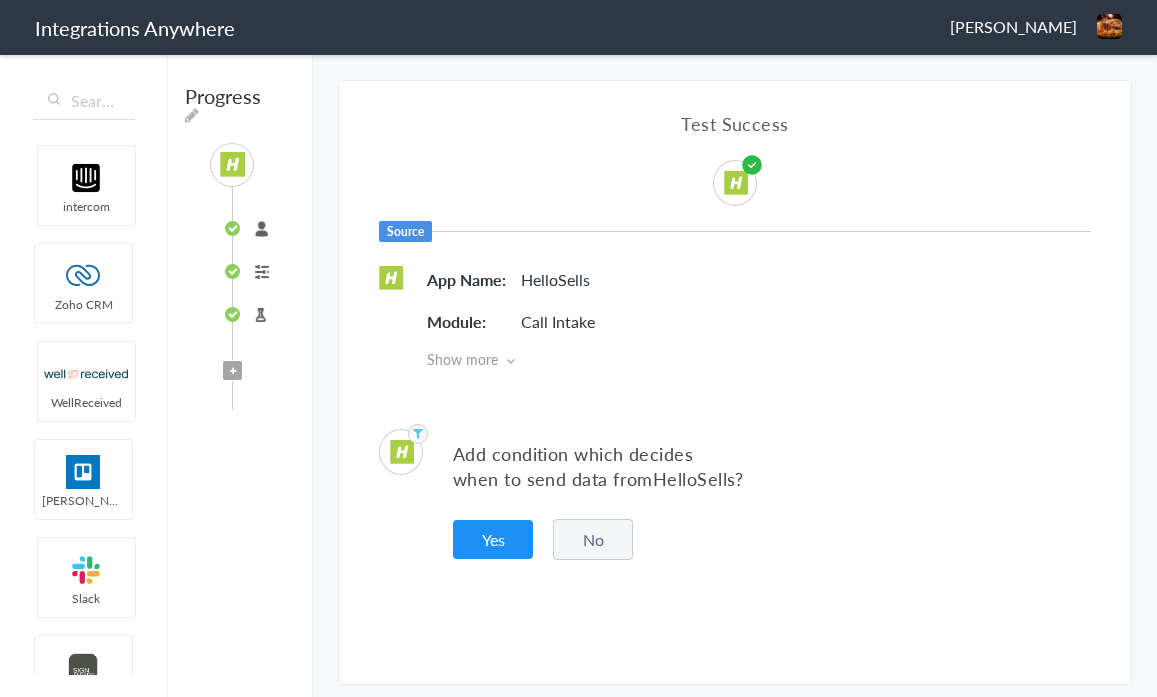 click on "No" at bounding box center [593, 539] 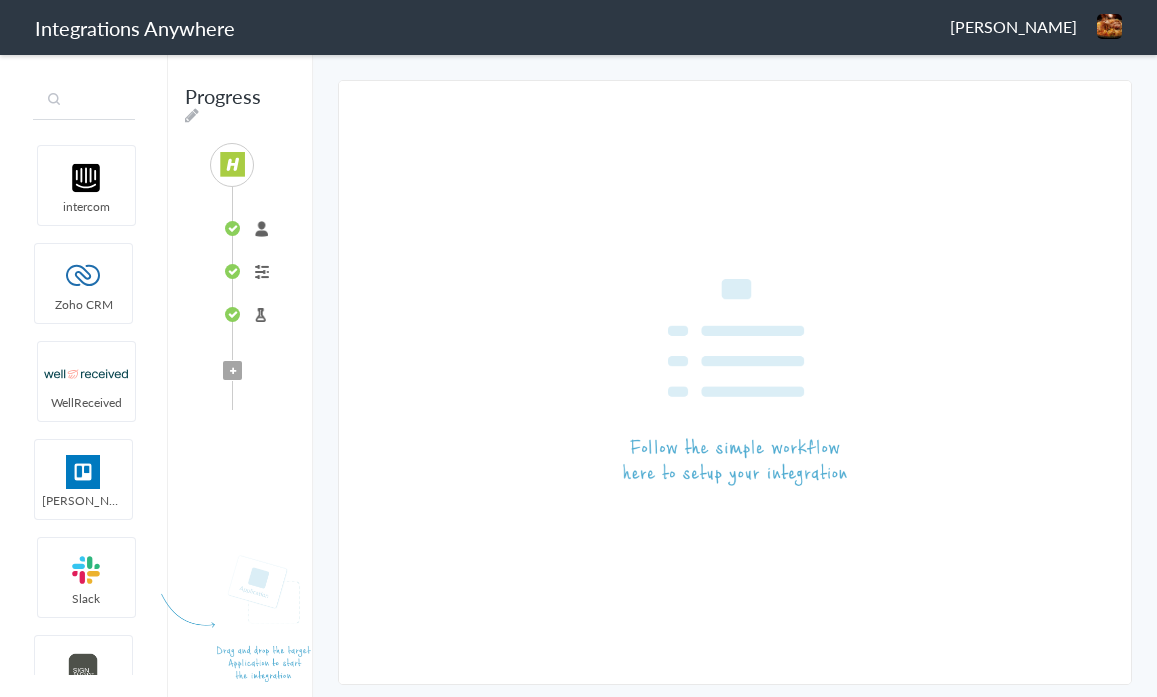 click at bounding box center [84, 101] 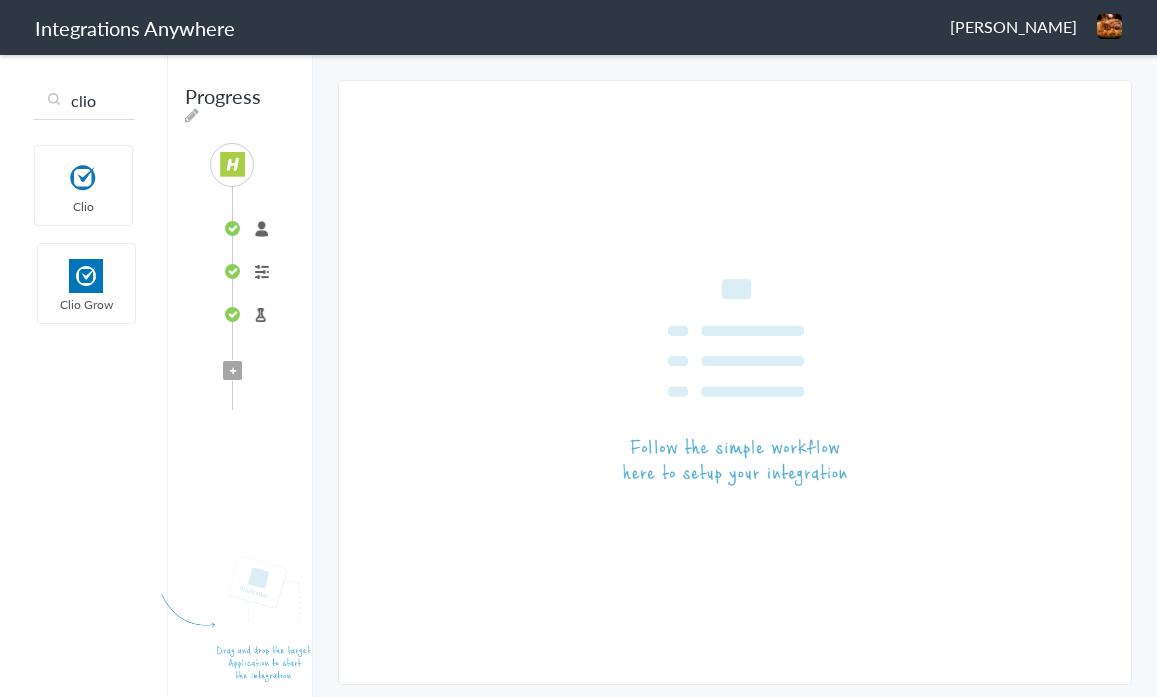type on "clio" 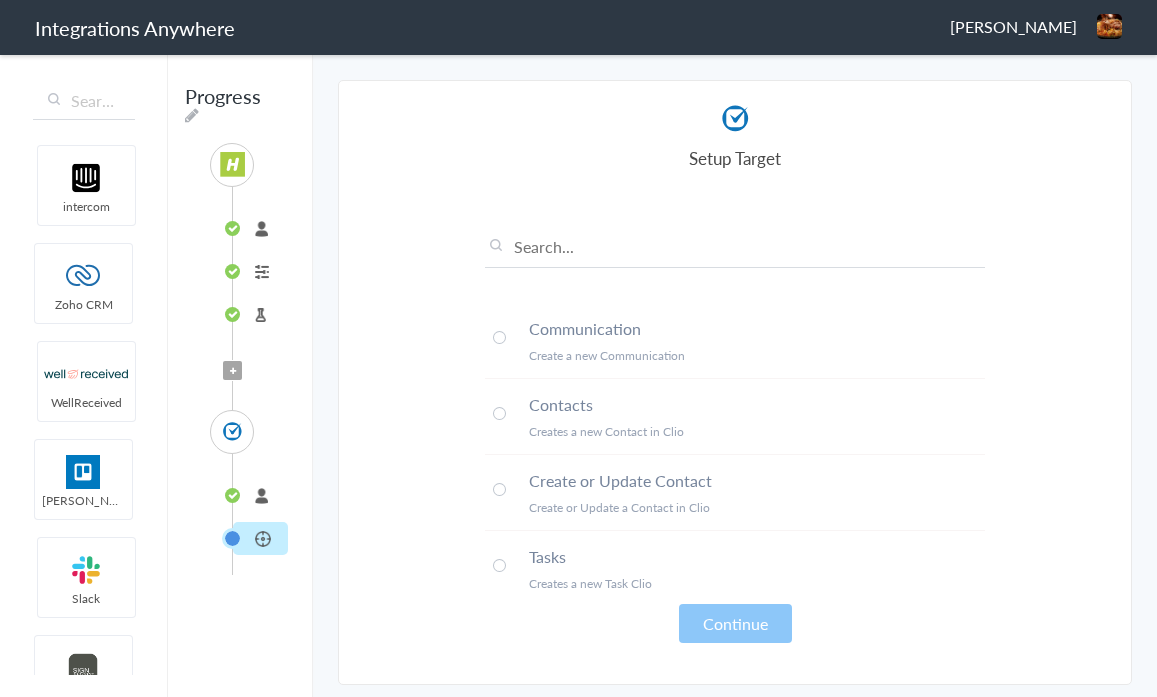 click on "Communication" at bounding box center (757, 328) 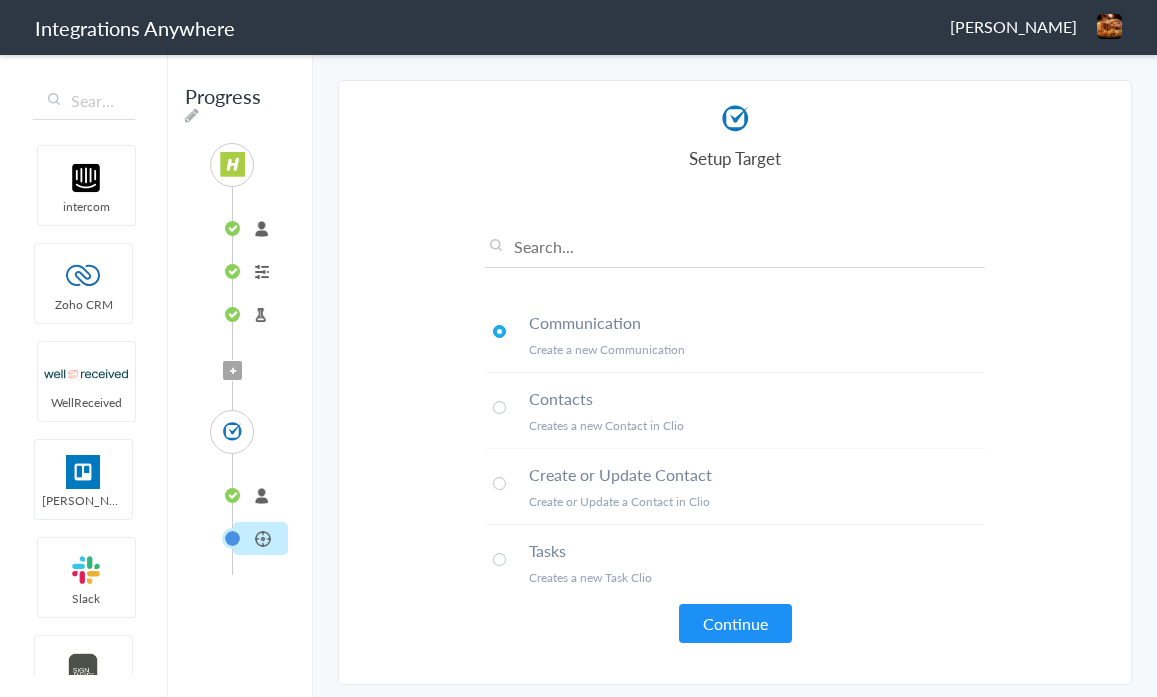 scroll, scrollTop: 0, scrollLeft: 0, axis: both 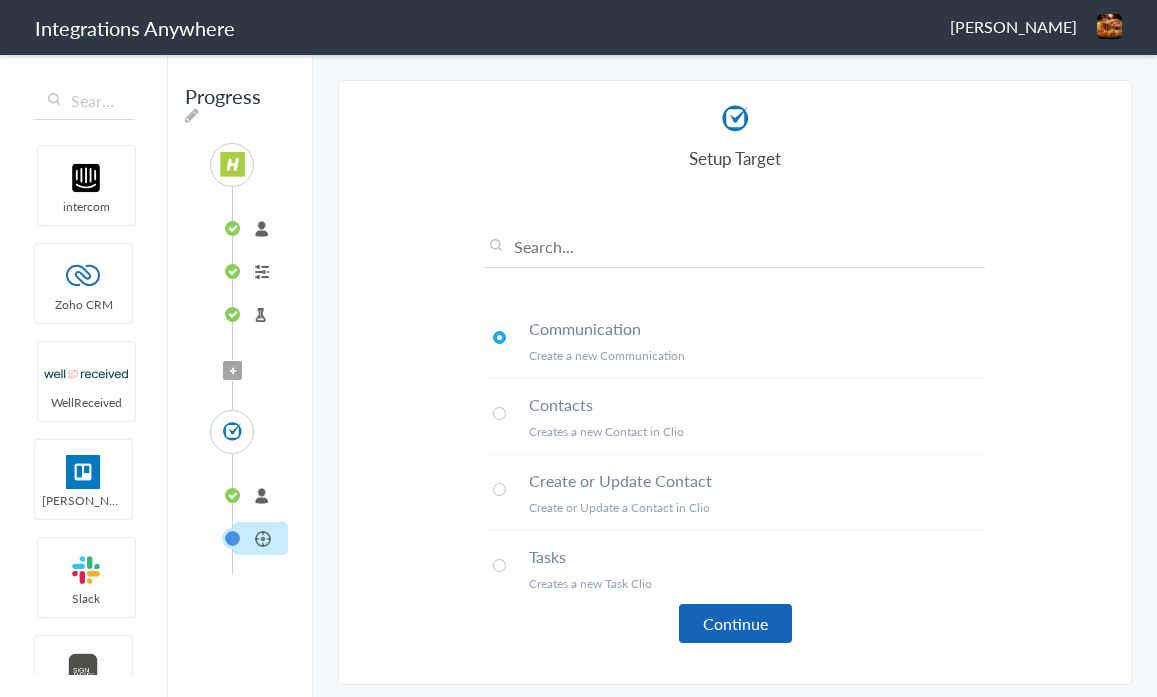click on "Continue" at bounding box center [735, 623] 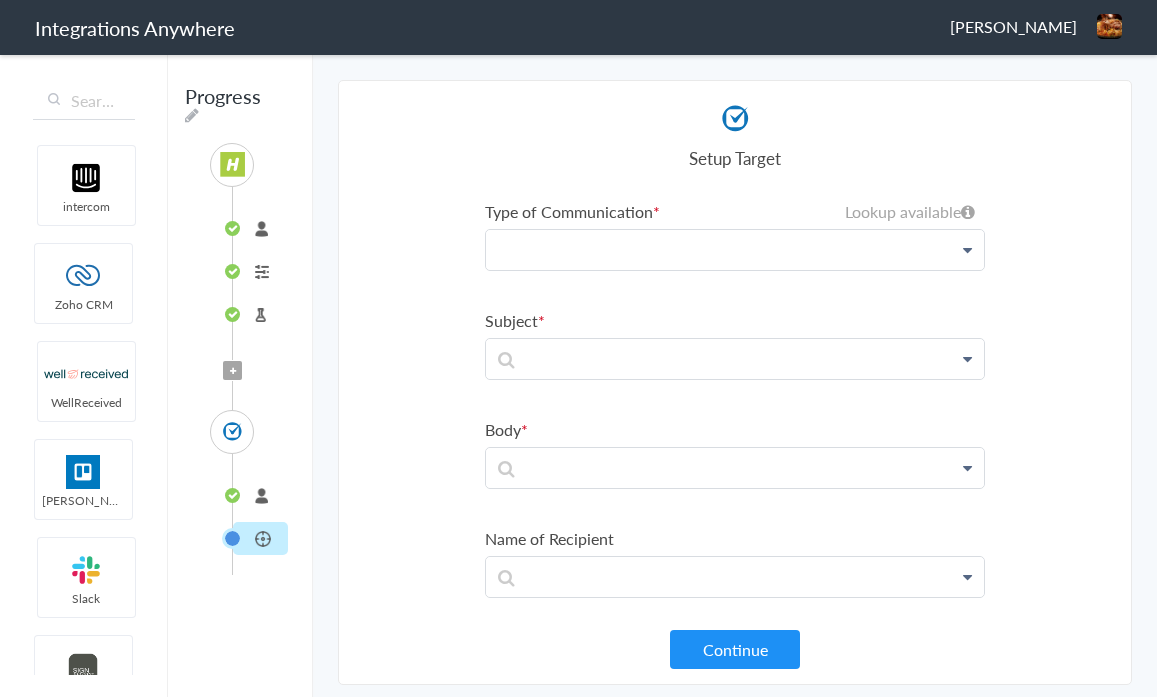click at bounding box center (735, 250) 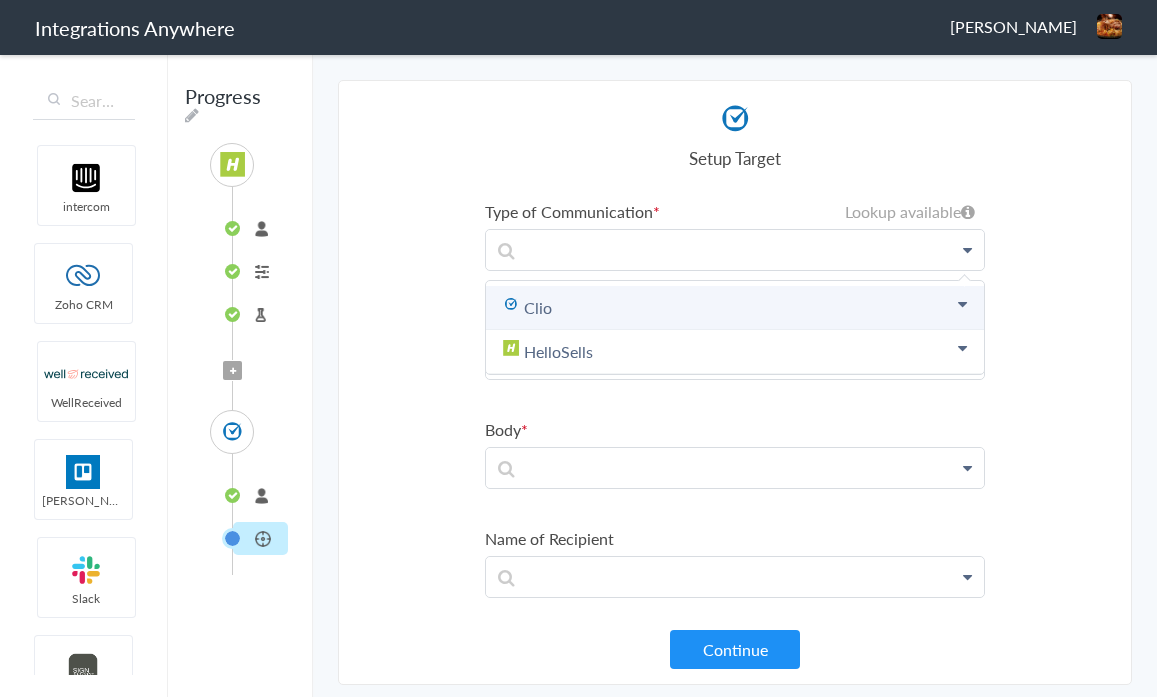 click on "Clio" at bounding box center (735, 308) 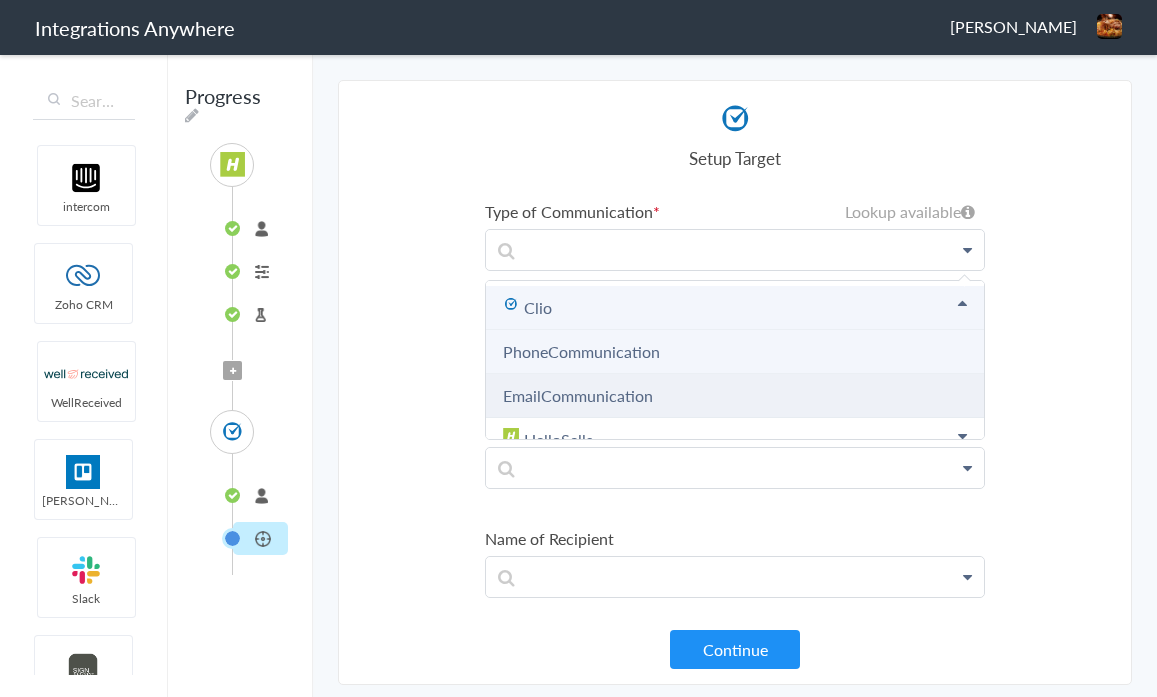 click on "EmailCommunication" at bounding box center [578, 395] 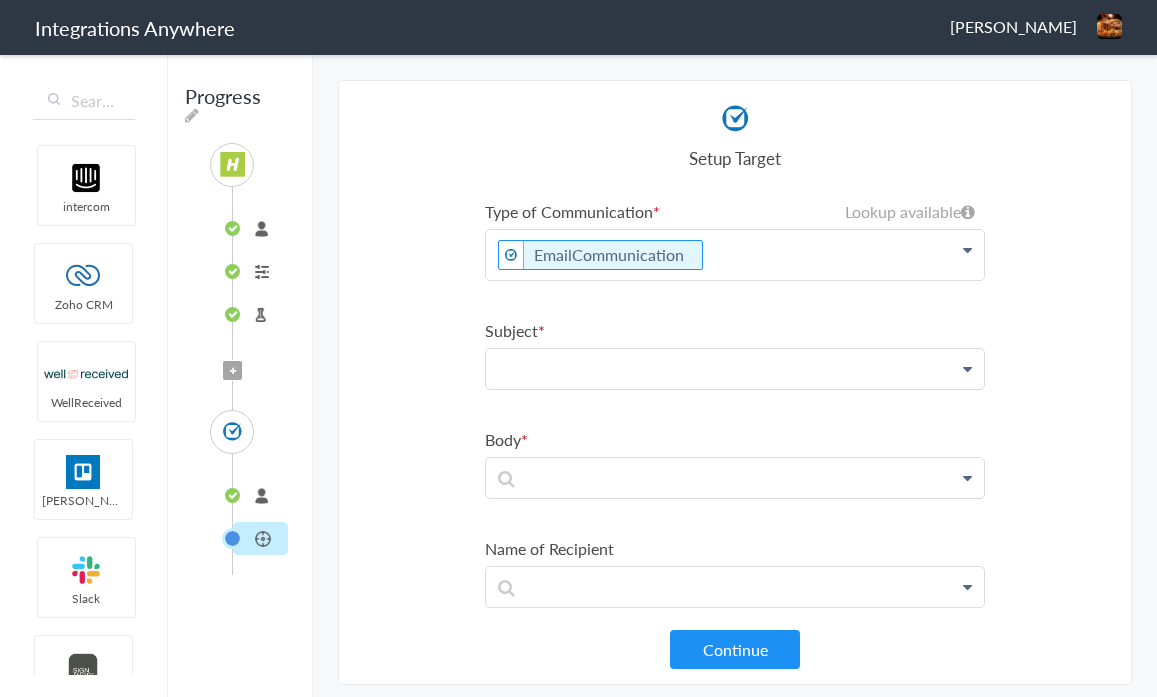click at bounding box center [735, 255] 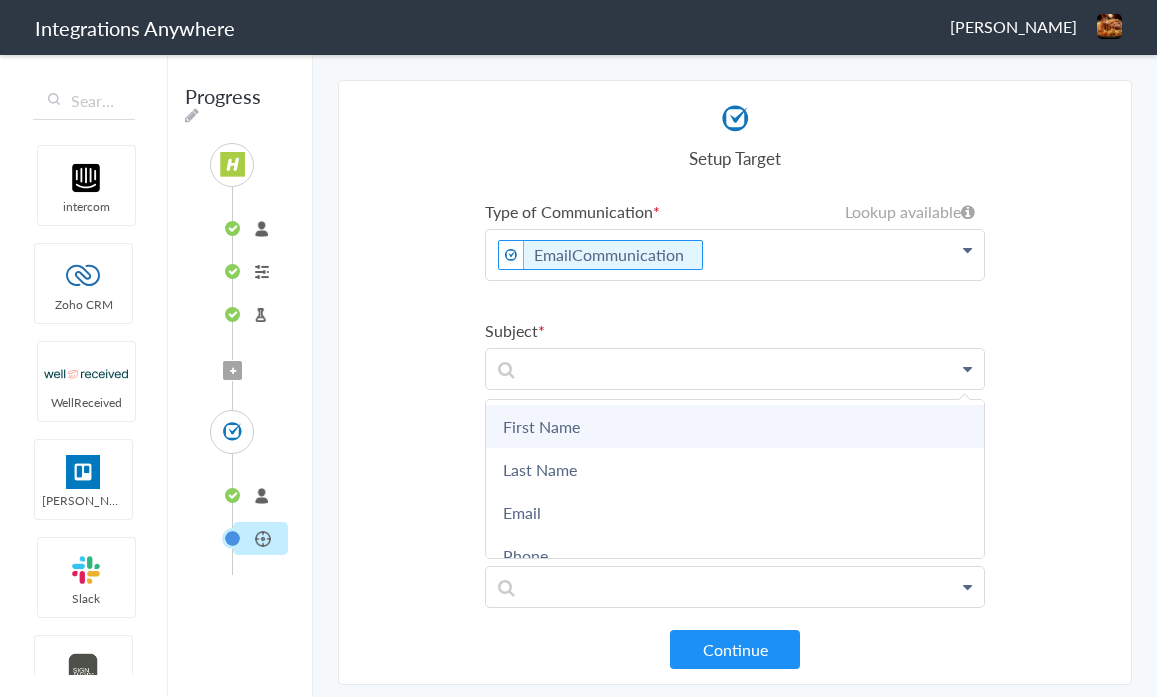click on "First Name" at bounding box center [0, 0] 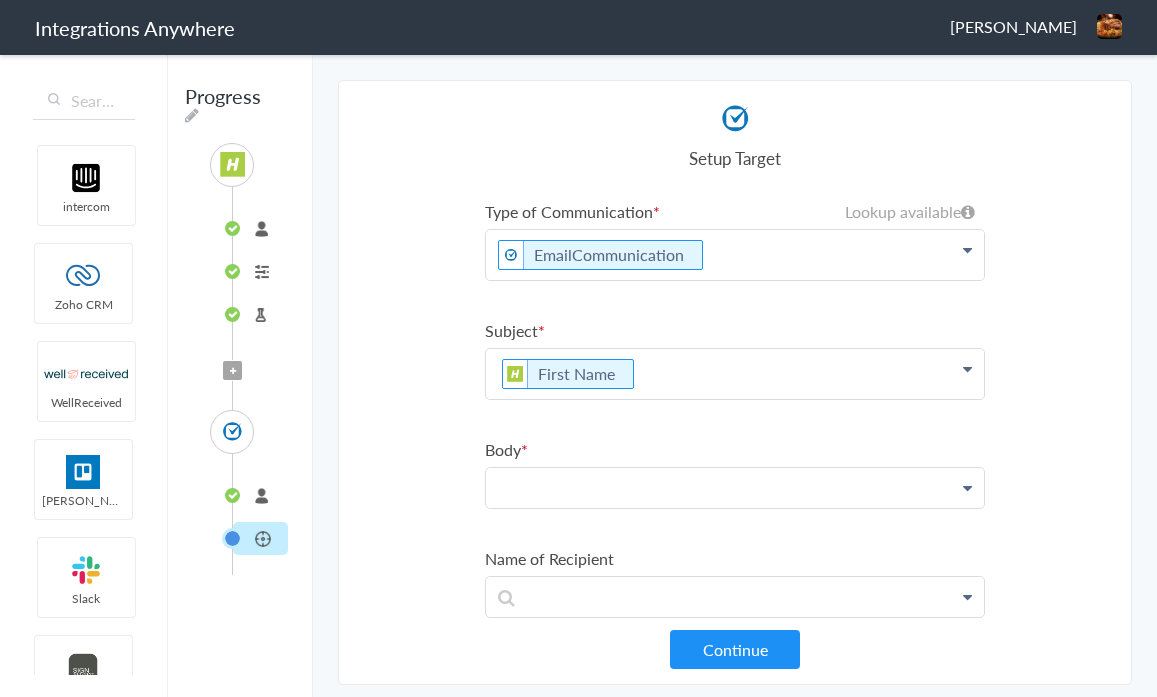 click at bounding box center (735, 255) 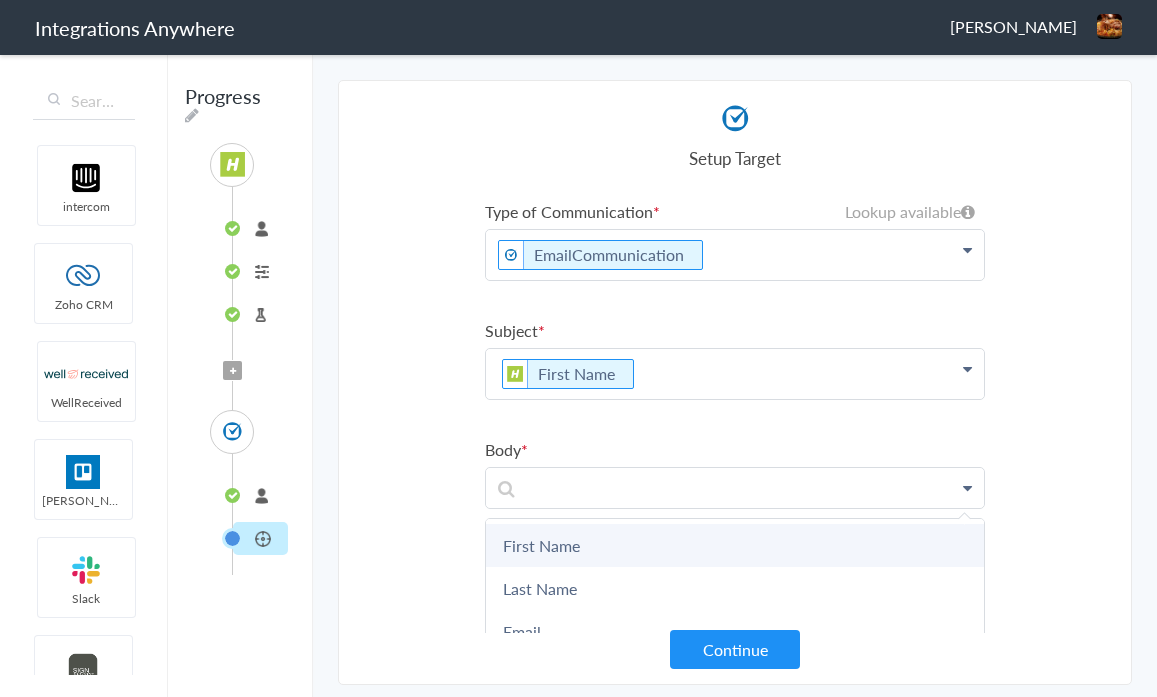 click on "First Name" at bounding box center [0, 0] 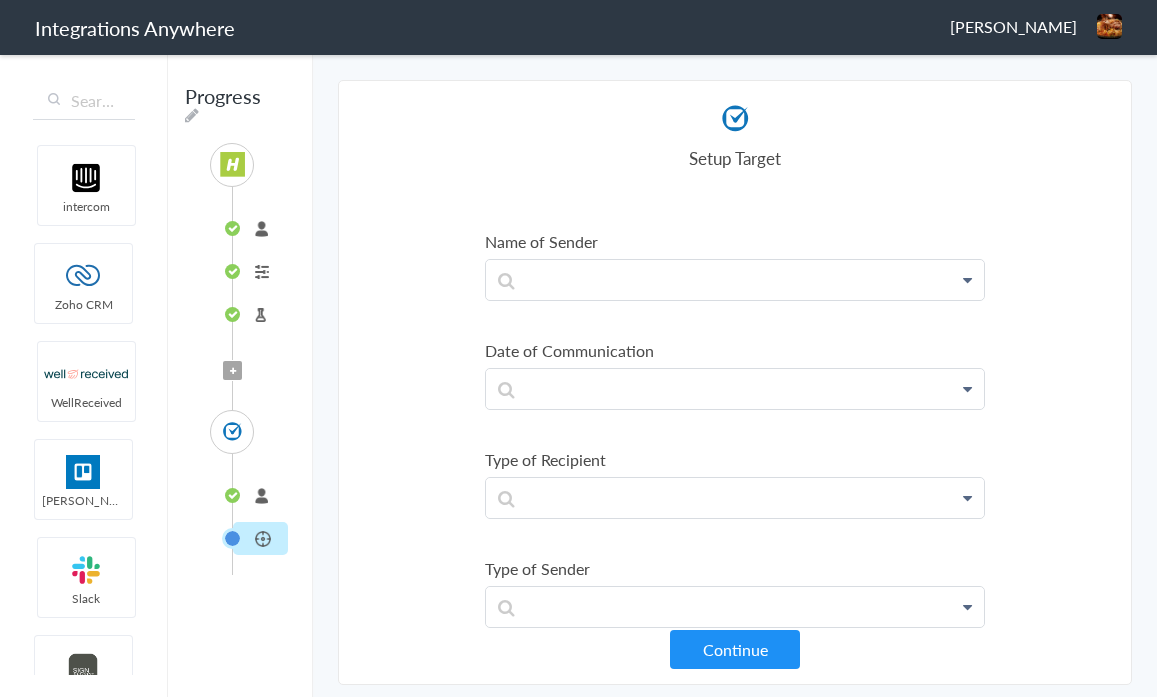 scroll, scrollTop: 412, scrollLeft: 0, axis: vertical 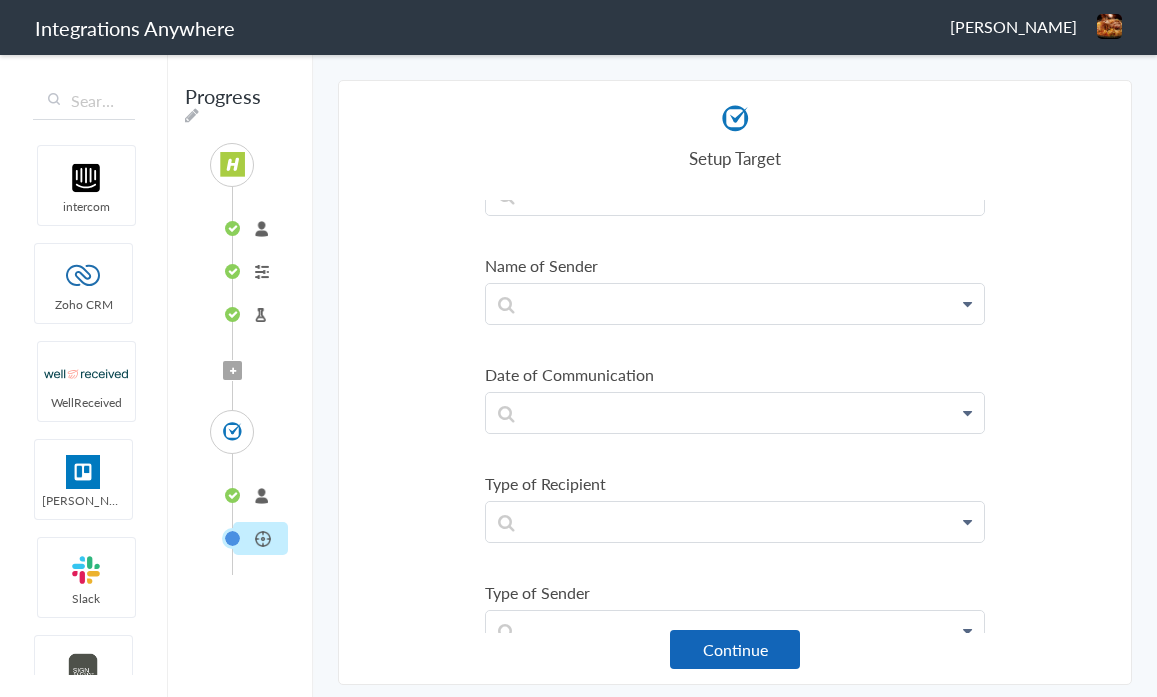 click on "Continue" at bounding box center [735, 649] 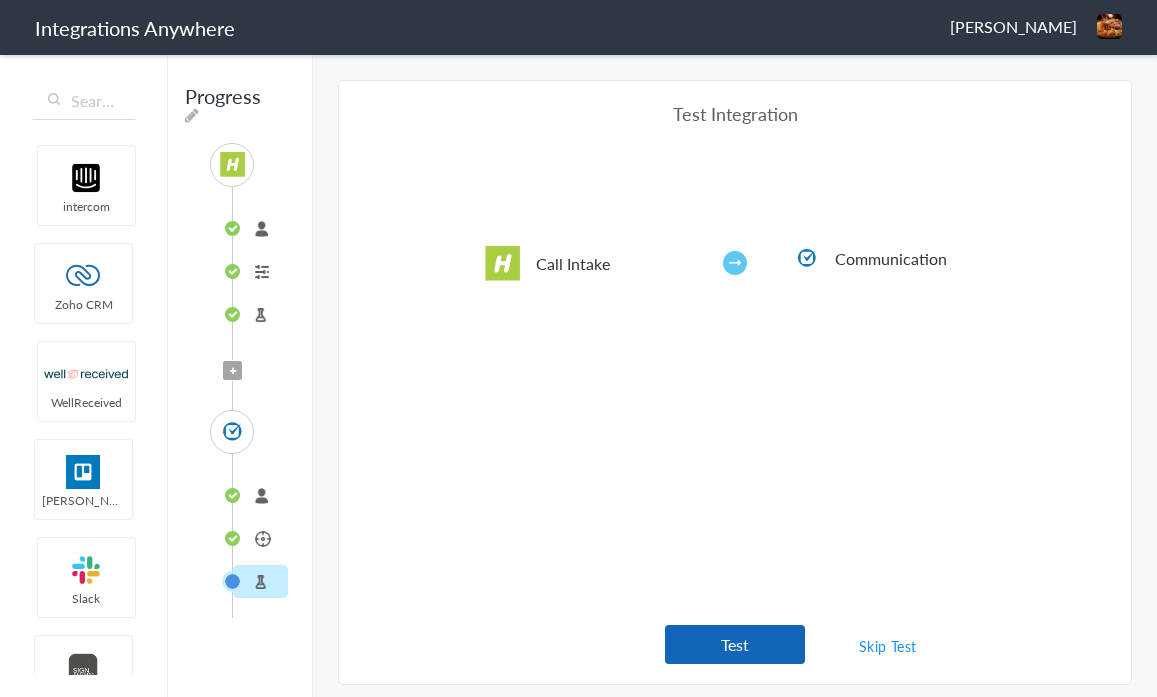 click on "Test" at bounding box center [735, 644] 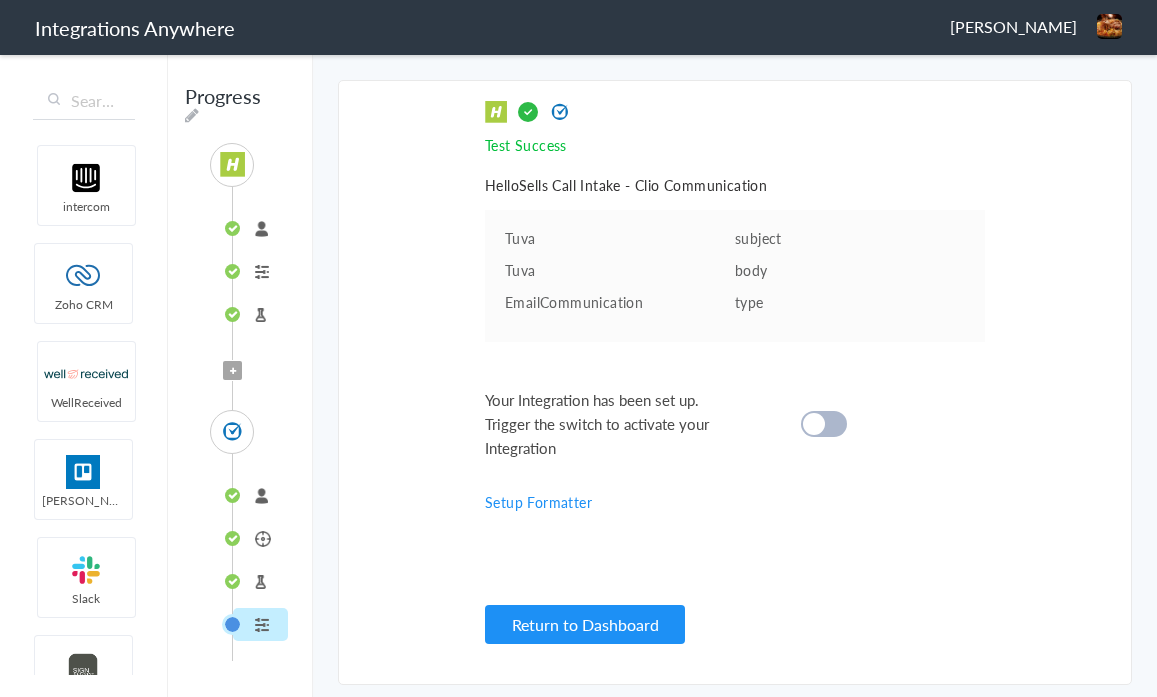 click at bounding box center [814, 424] 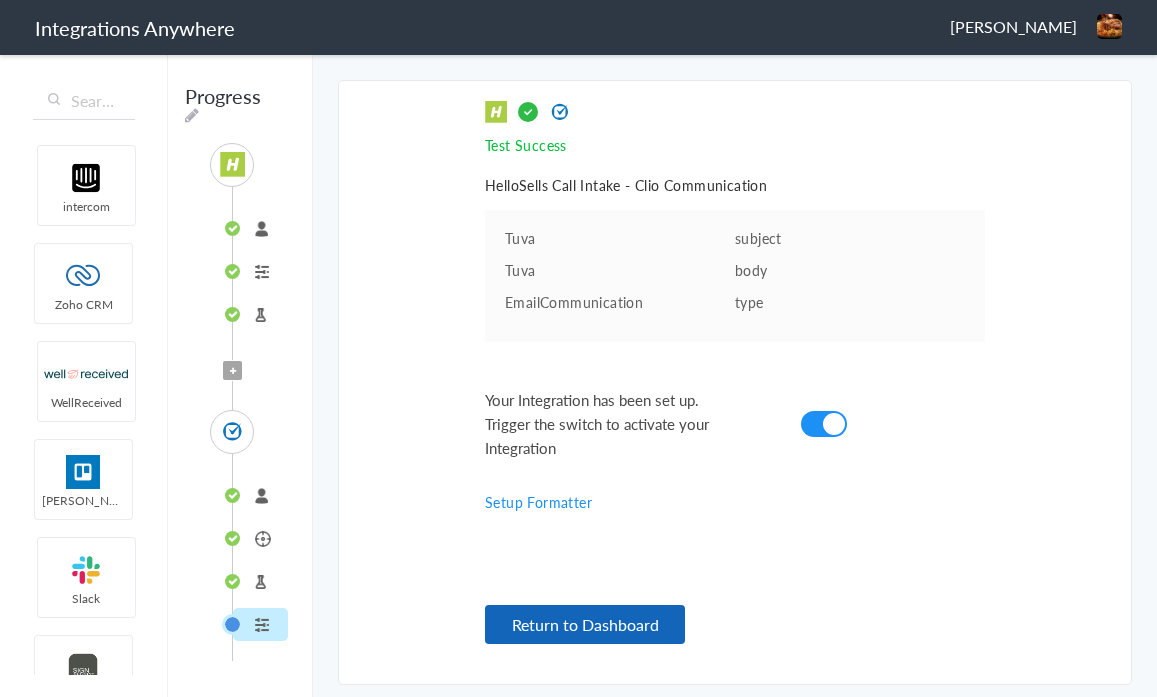 click on "Return to Dashboard" at bounding box center (585, 624) 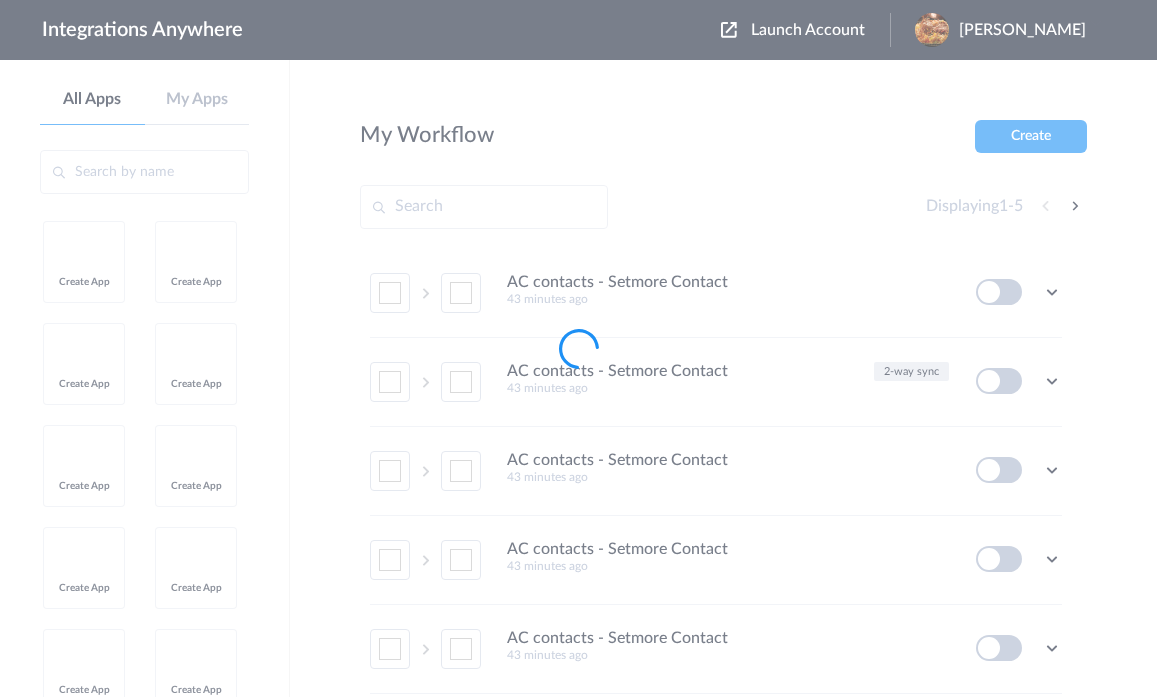 scroll, scrollTop: 0, scrollLeft: 0, axis: both 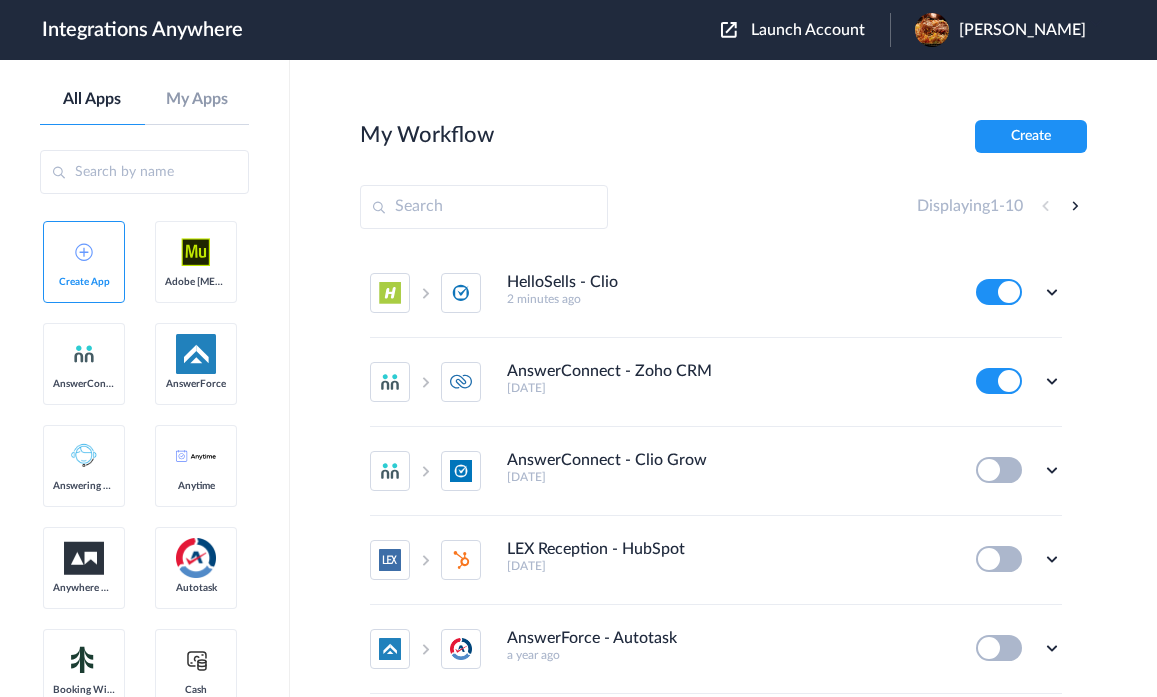 click on "My Workflow
Create
Displaying  1  -  10
HelloSells - Clio 2 minutes ago Edit    Task history    Delete       AnswerConnect - Zoho CRM 2 months ago Edit    Task history    Delete       AnswerConnect - Clio Grow 2 months ago Edit    Task history    Delete       LEX Reception - HubSpot 2 months ago Edit    Task history    Delete       AnswerForce - Autotask a year ago Edit    Task history    Delete       AnswerForce - Autotask a year ago Edit    Task history    Delete       AnswerForce - Zendesk a year ago Edit    Task history    Delete       AnswerForce - Autotask a year ago Edit    Task history    Delete       LEX Reception - MyCase a year ago Edit    Task history    Delete       LEX Reception - MyCase a year ago Edit    Task history    Delete" at bounding box center (723, 438) 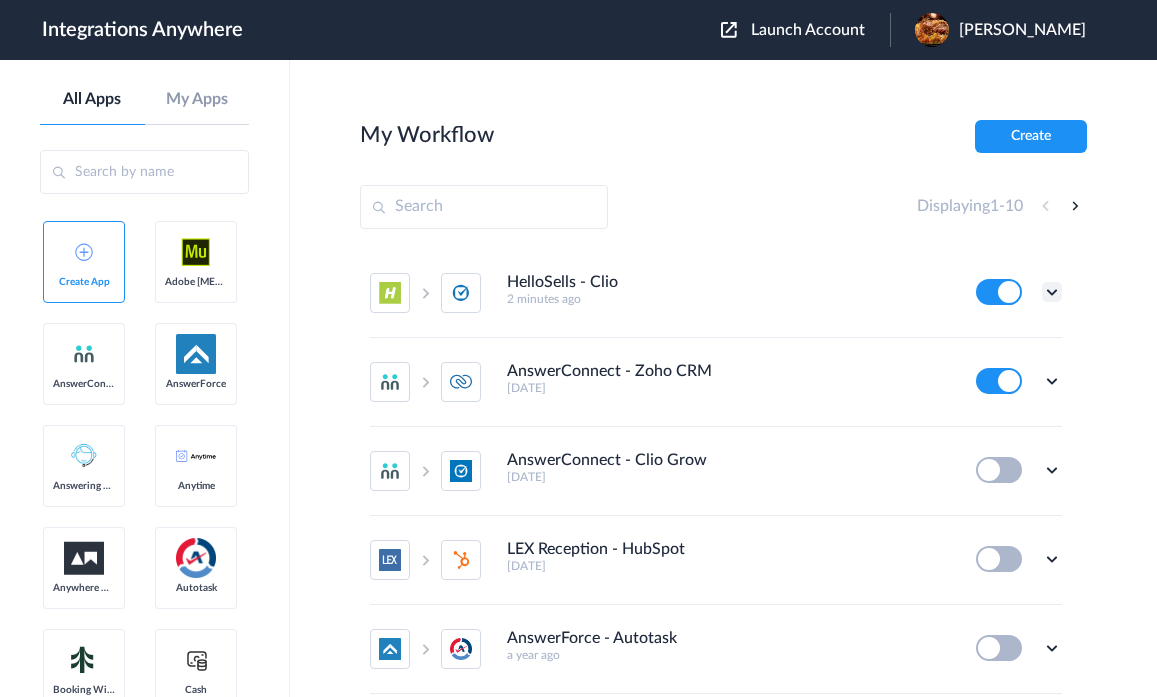 click at bounding box center [1052, 292] 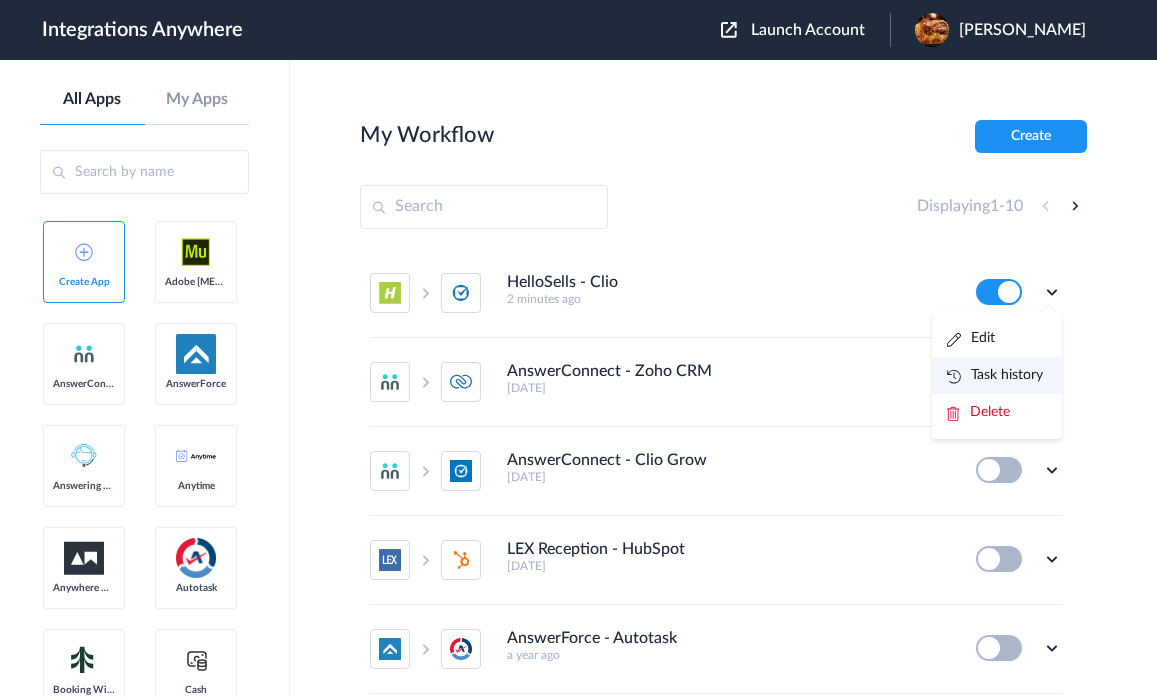 click on "Task history" at bounding box center [995, 375] 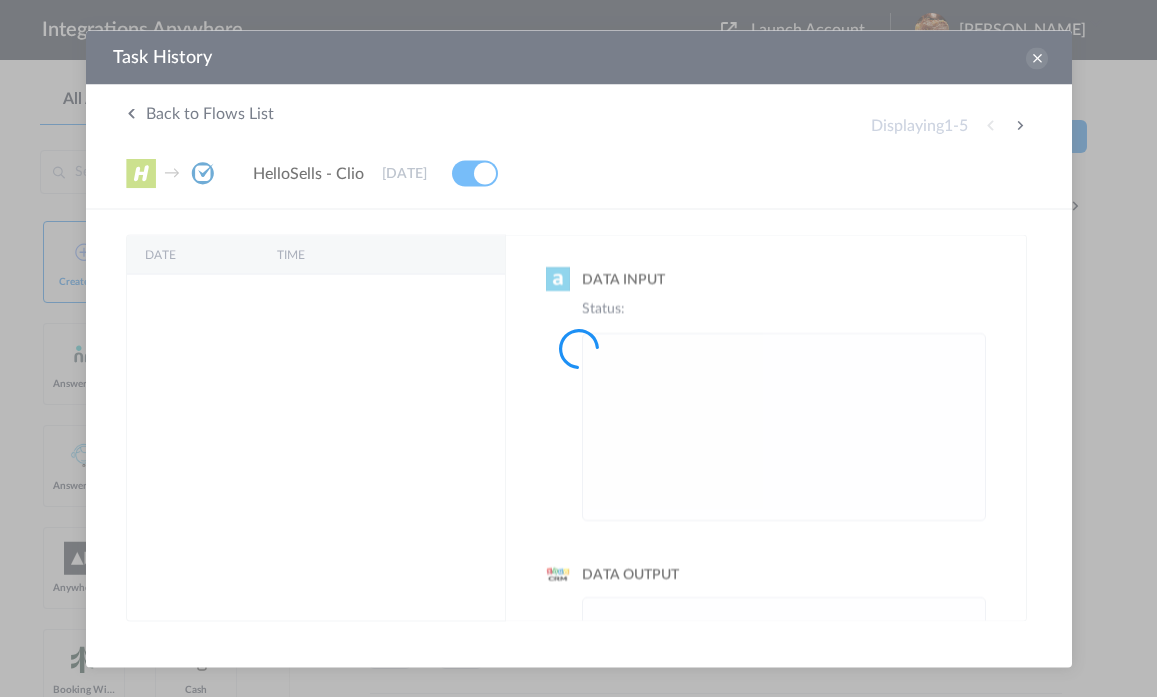 scroll, scrollTop: 0, scrollLeft: 0, axis: both 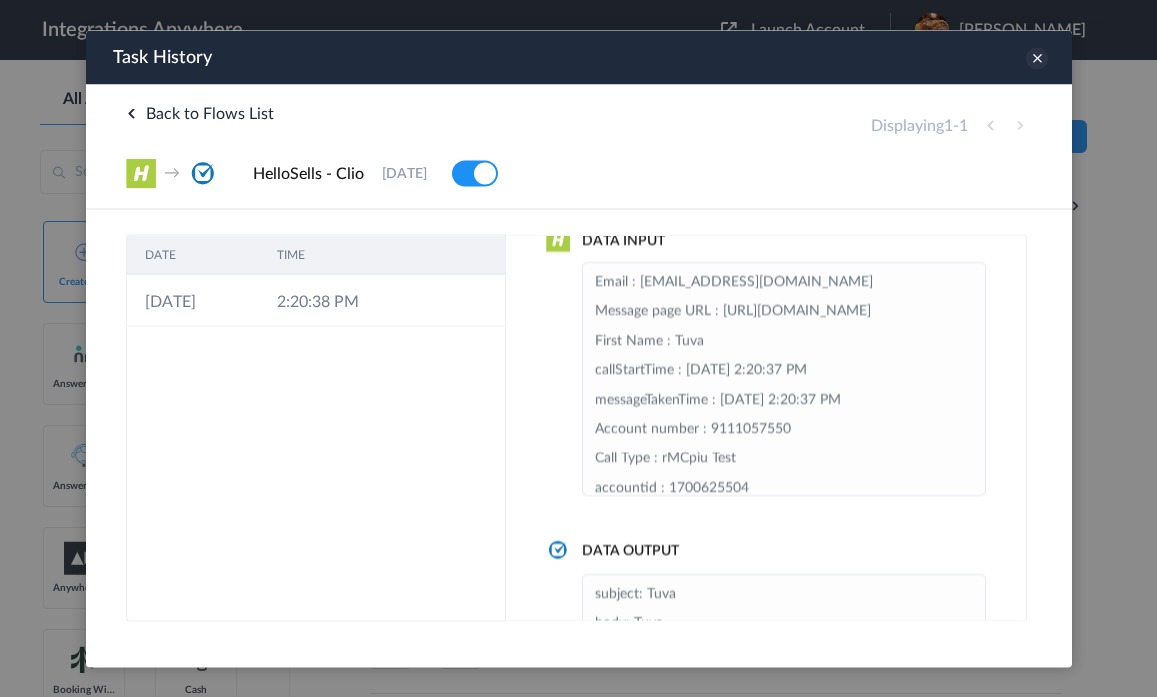 click at bounding box center [1036, 58] 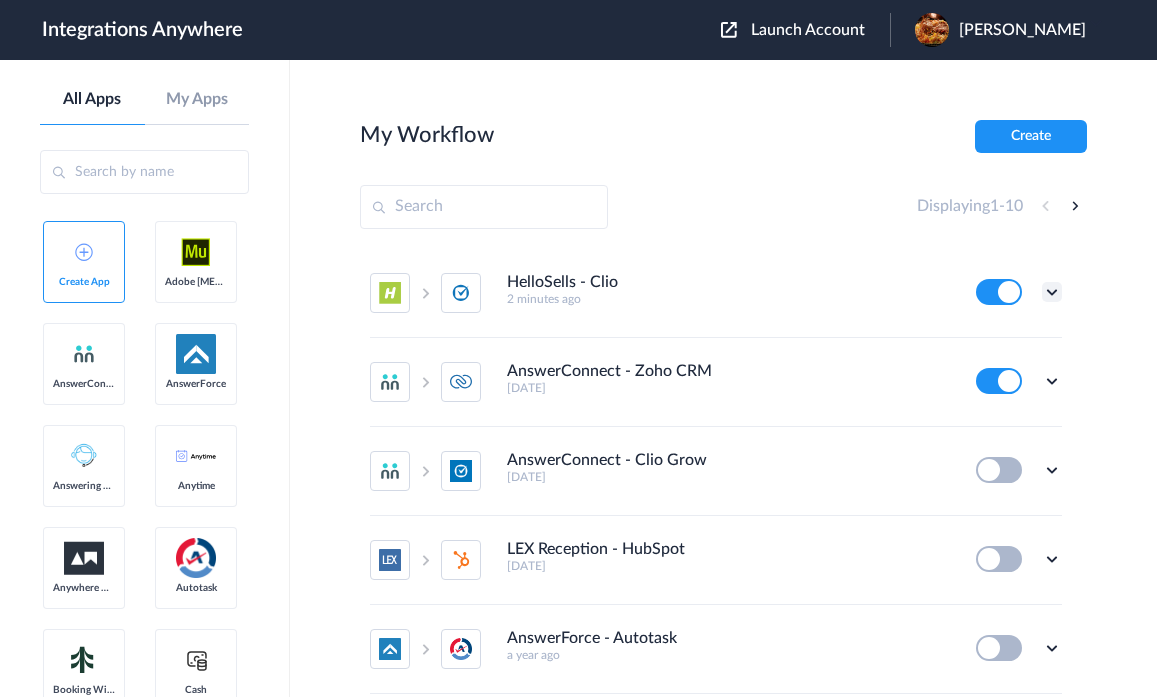 click at bounding box center [1052, 292] 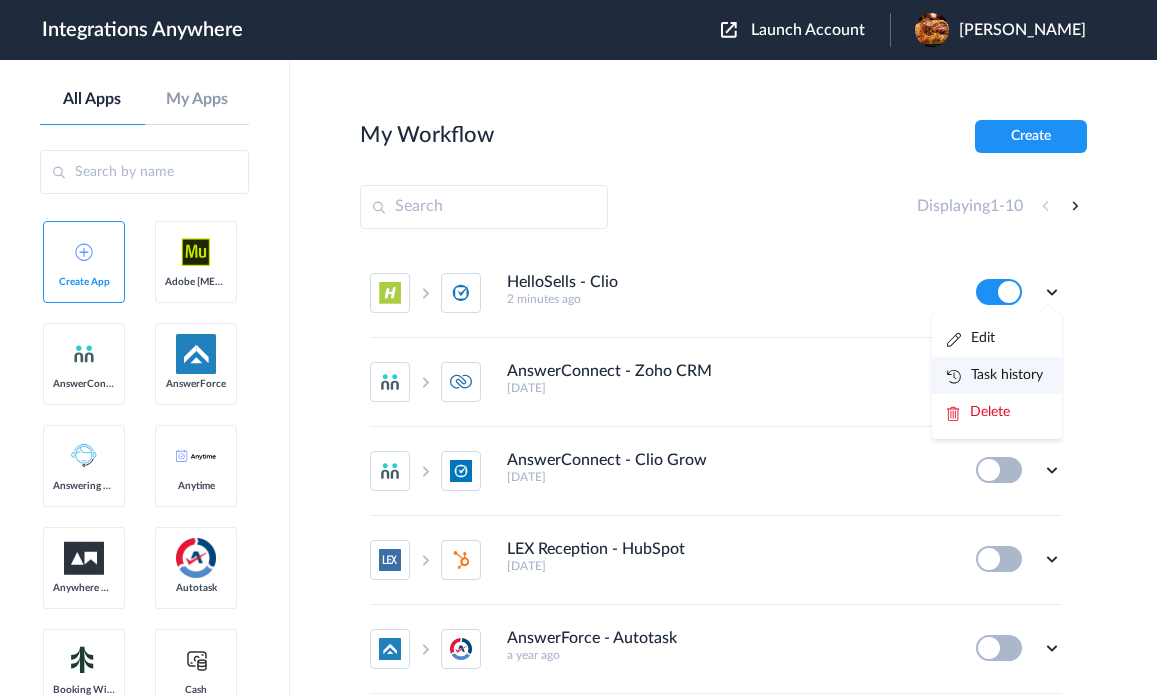 click on "Task history" at bounding box center (995, 375) 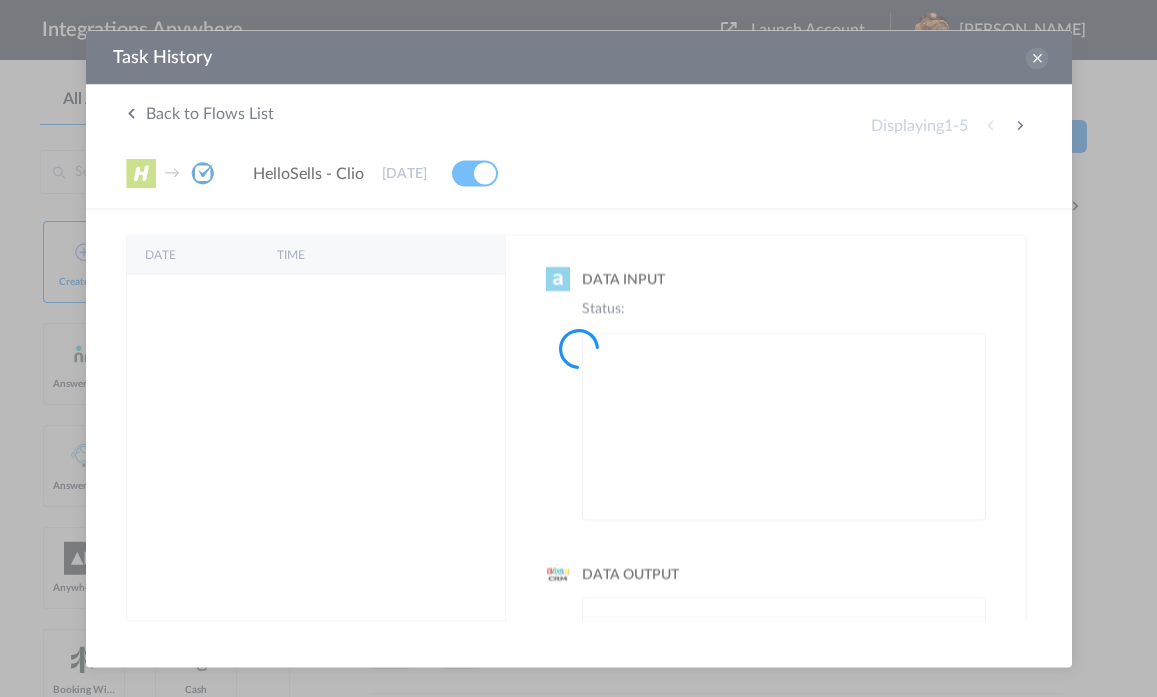 scroll, scrollTop: 0, scrollLeft: 0, axis: both 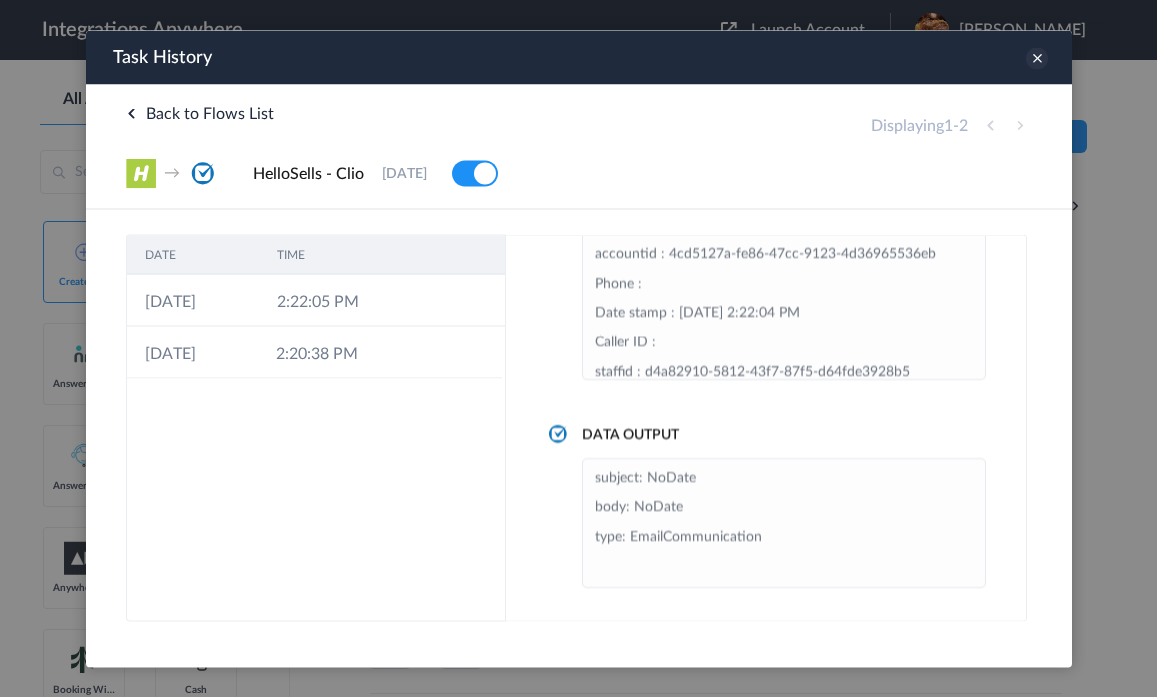 click at bounding box center [1036, 58] 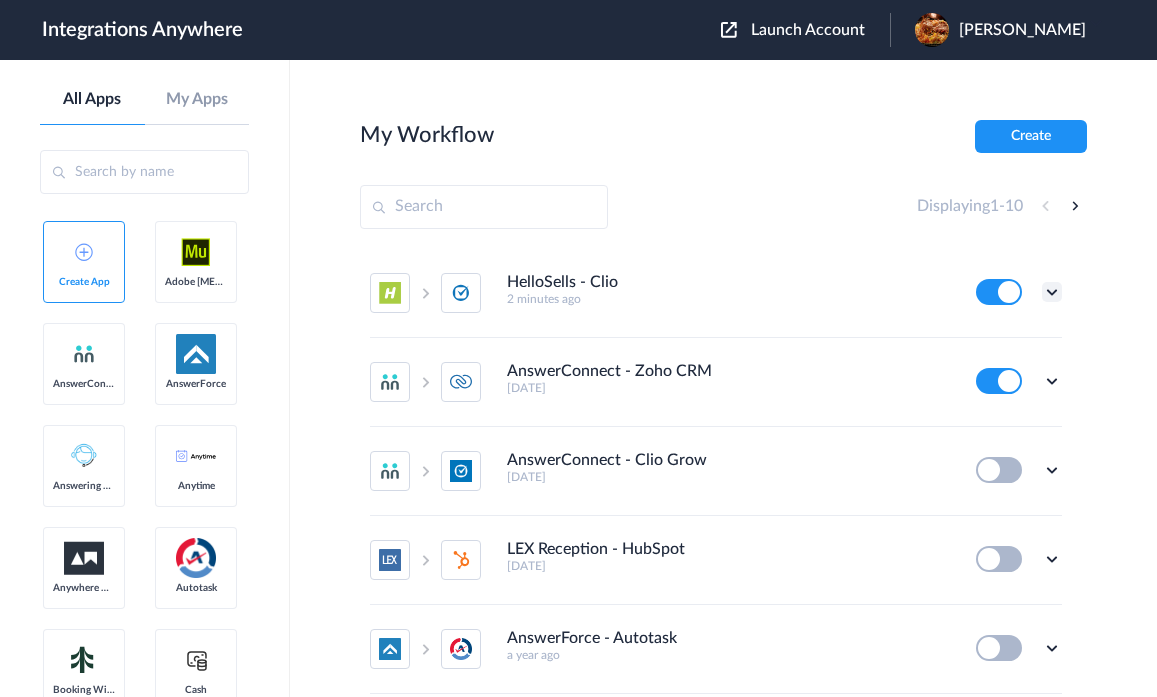click at bounding box center (1052, 292) 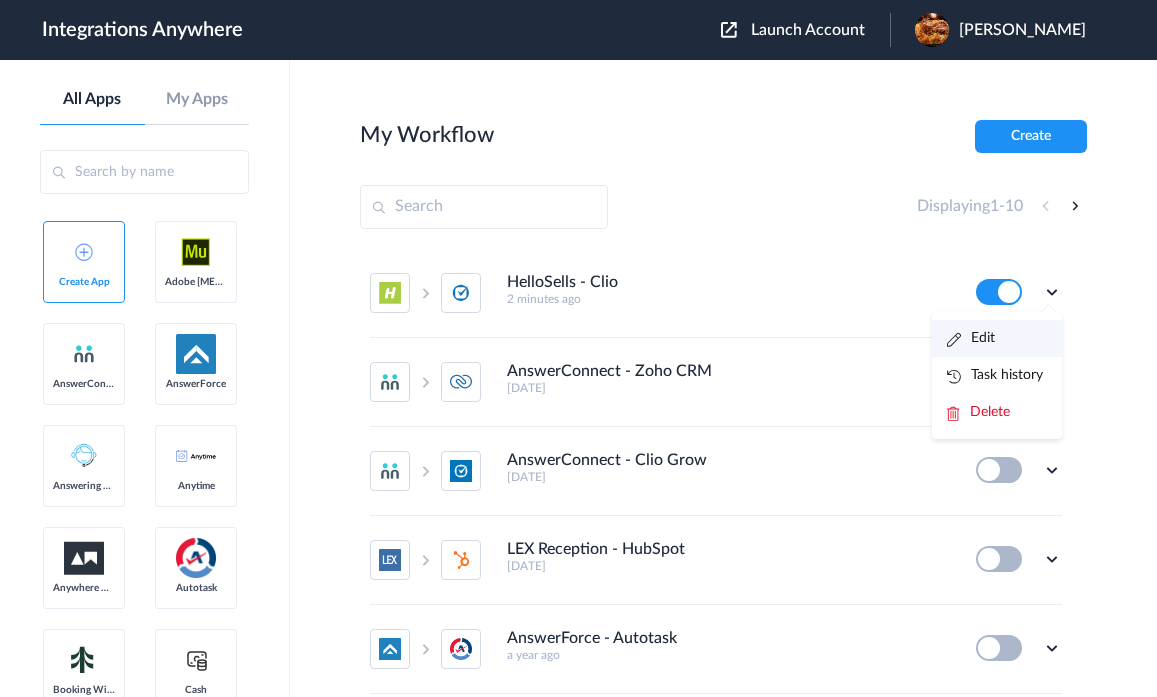 click on "Edit" at bounding box center (971, 338) 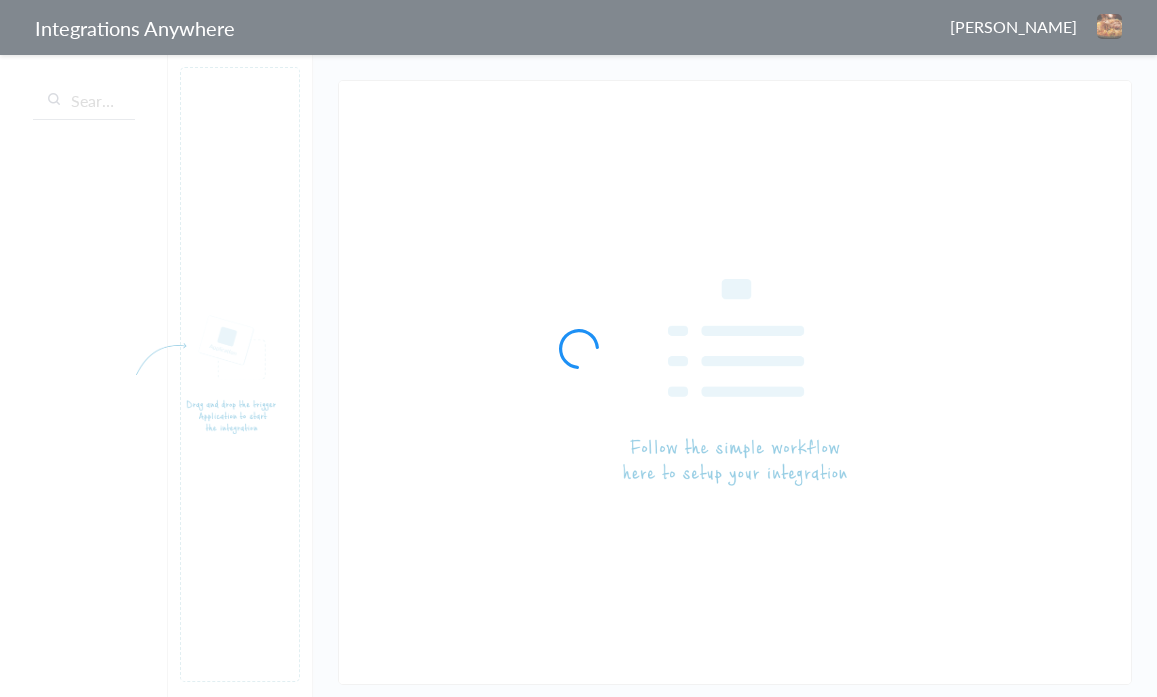 scroll, scrollTop: 0, scrollLeft: 0, axis: both 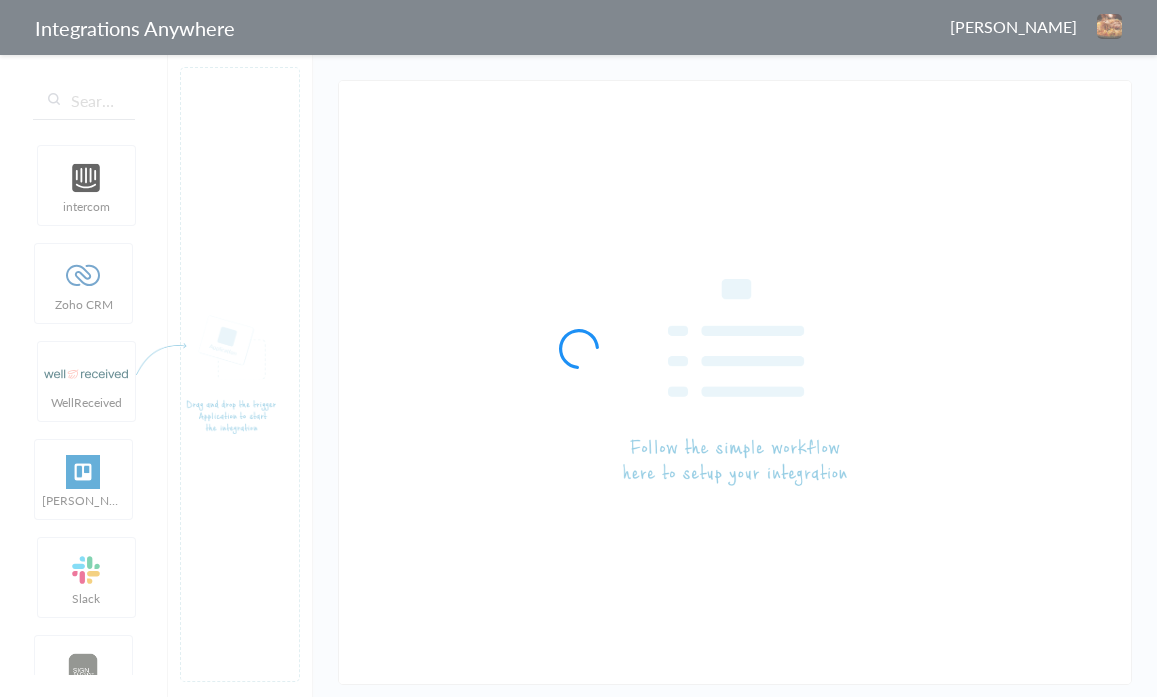 type on "HelloSells - Clio" 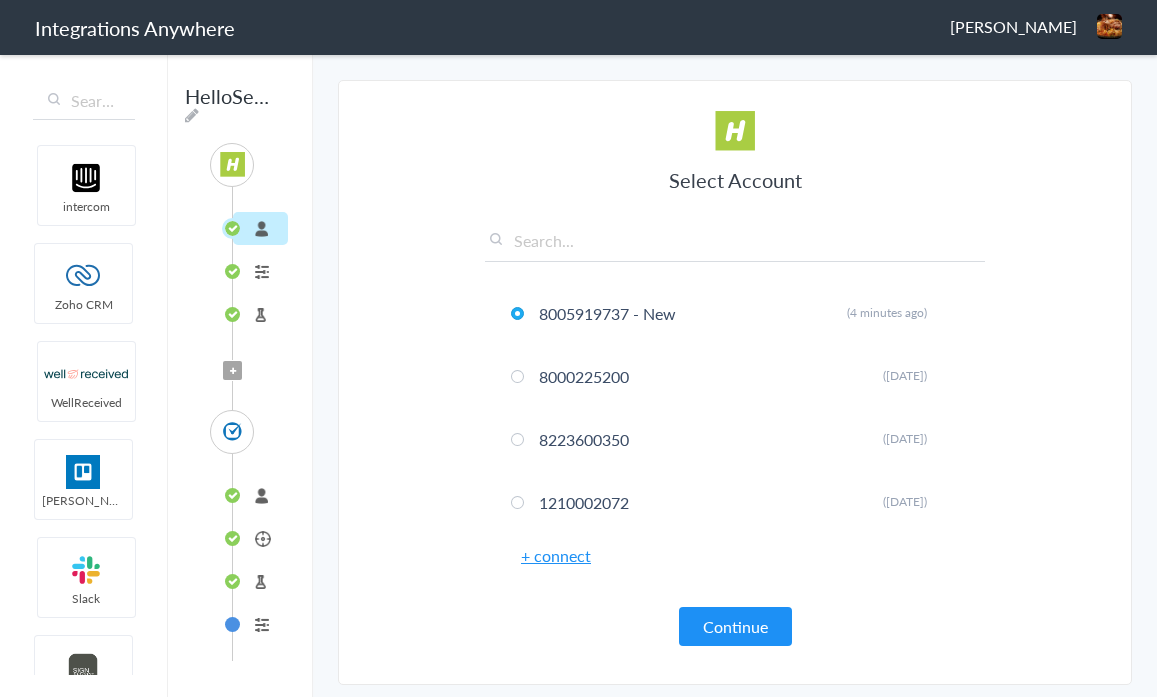 click on "Communication" at bounding box center [260, 538] 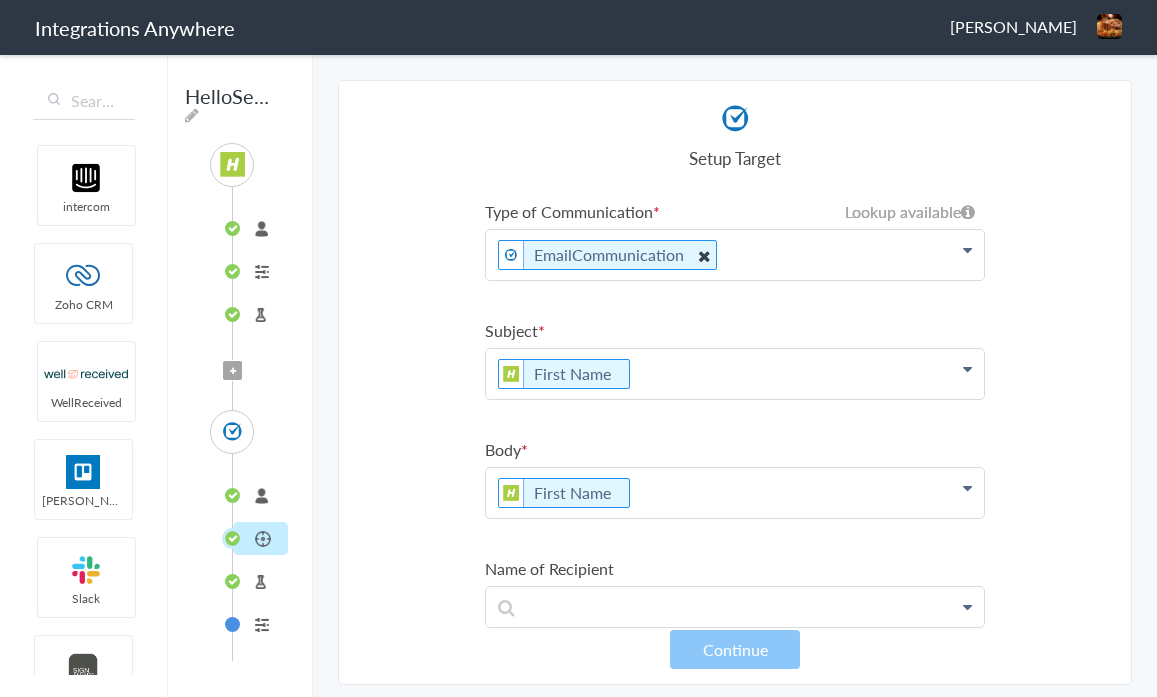 click at bounding box center (704, 255) 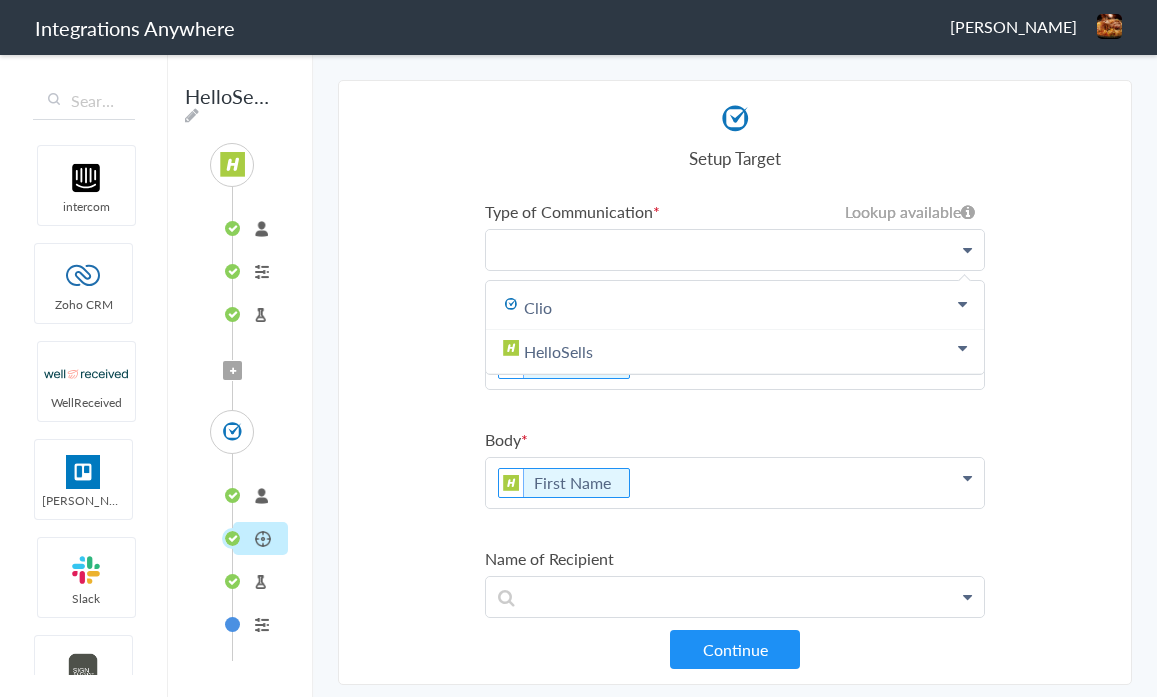 click at bounding box center (735, 249) 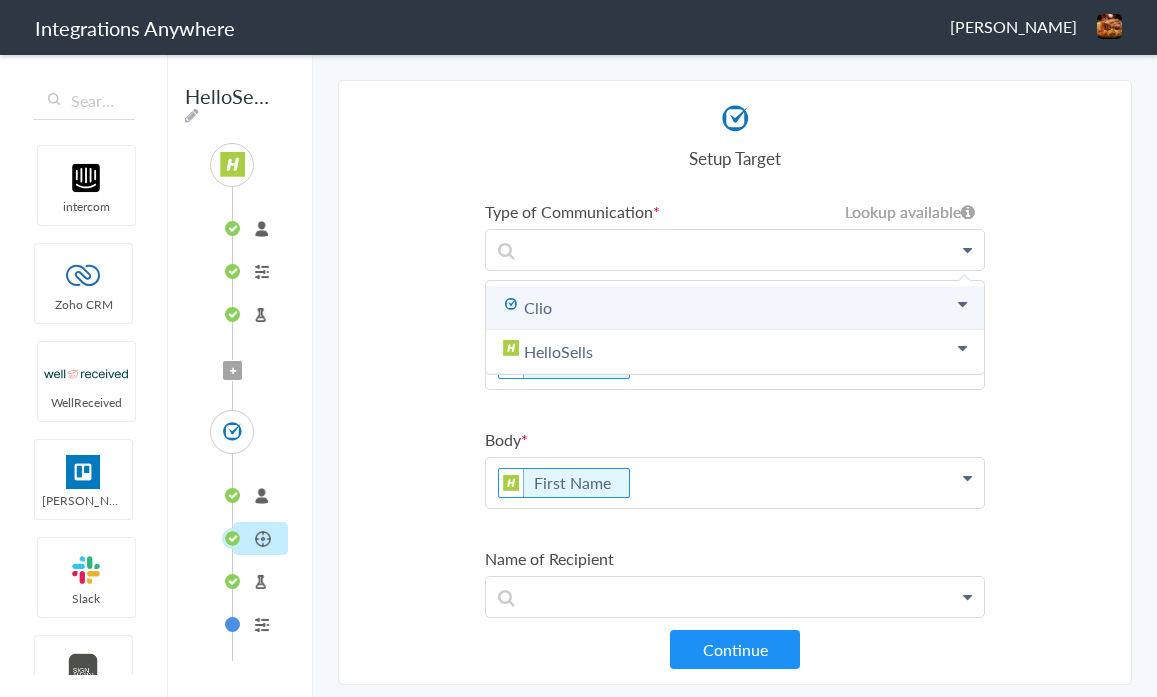 click on "Clio" at bounding box center [735, 308] 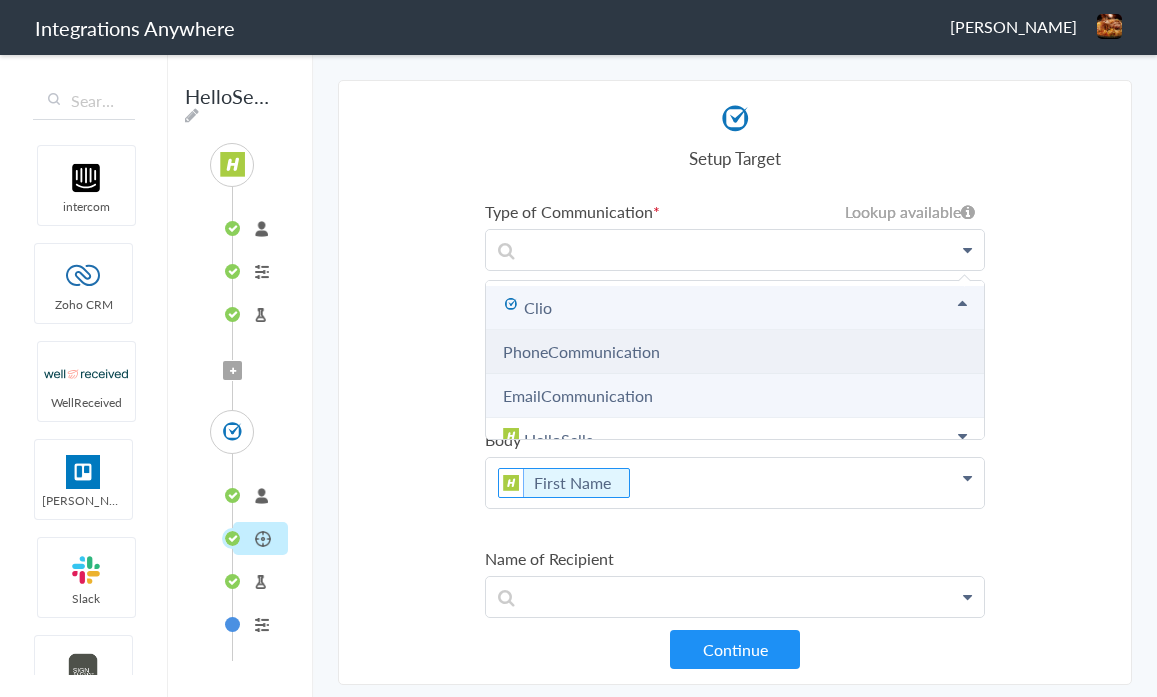 click on "PhoneCommunication" at bounding box center (581, 351) 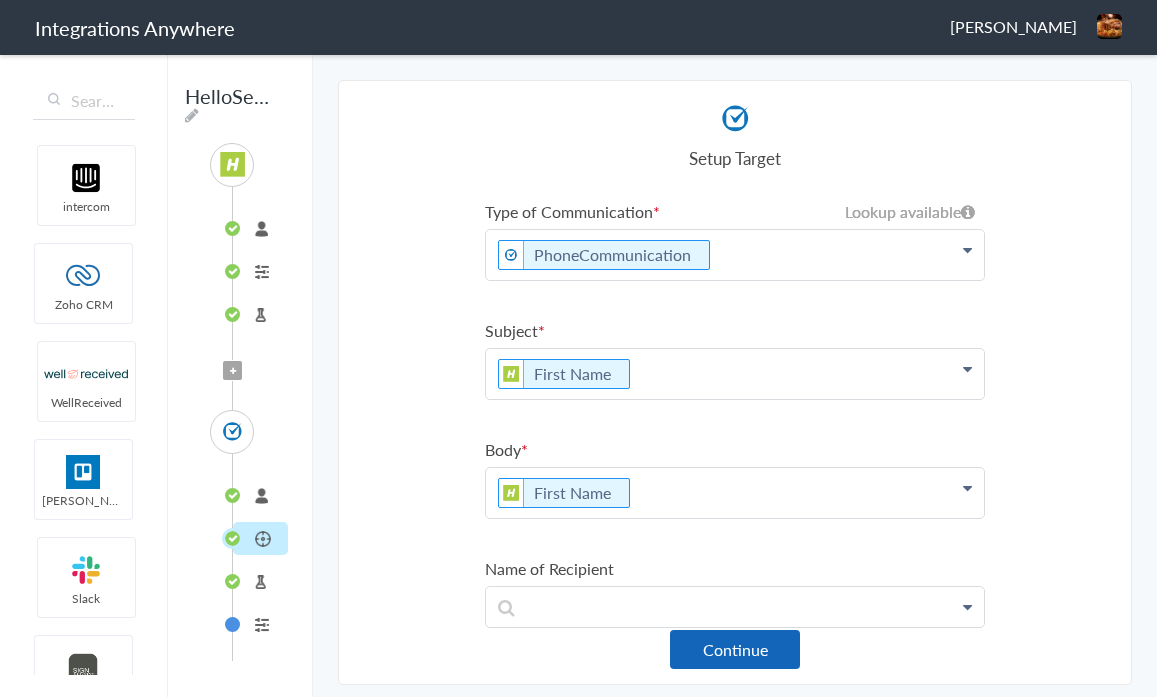 click on "Continue" at bounding box center (735, 649) 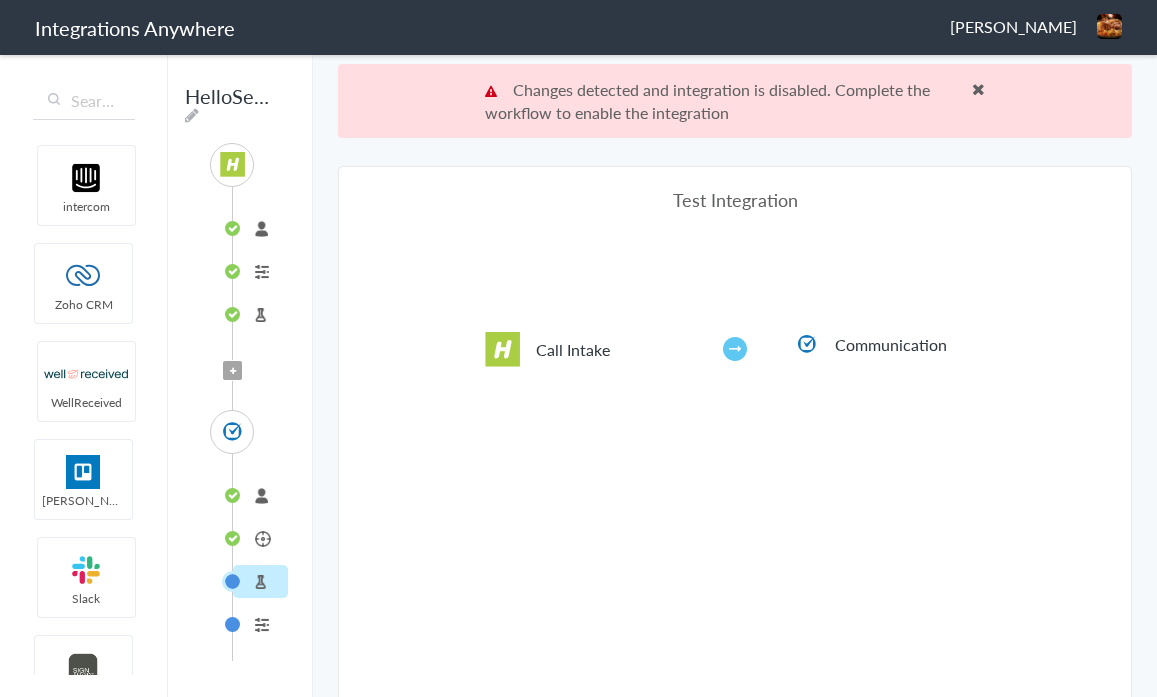 click at bounding box center (978, 89) 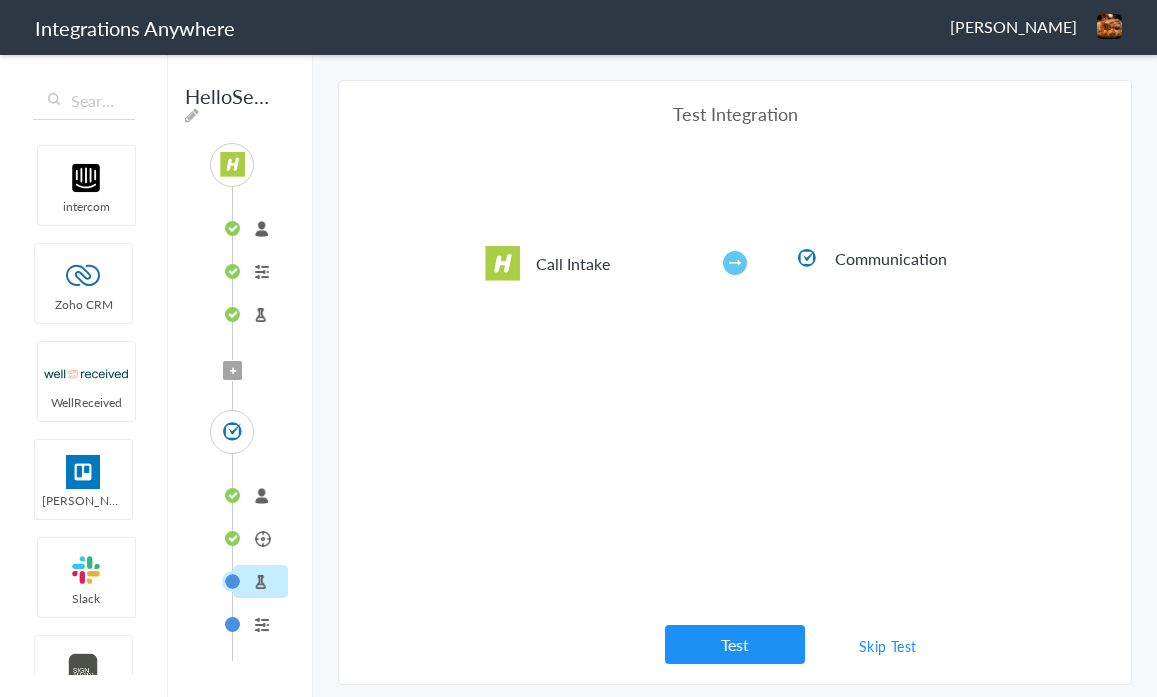 click on "Skip Test" at bounding box center (888, 646) 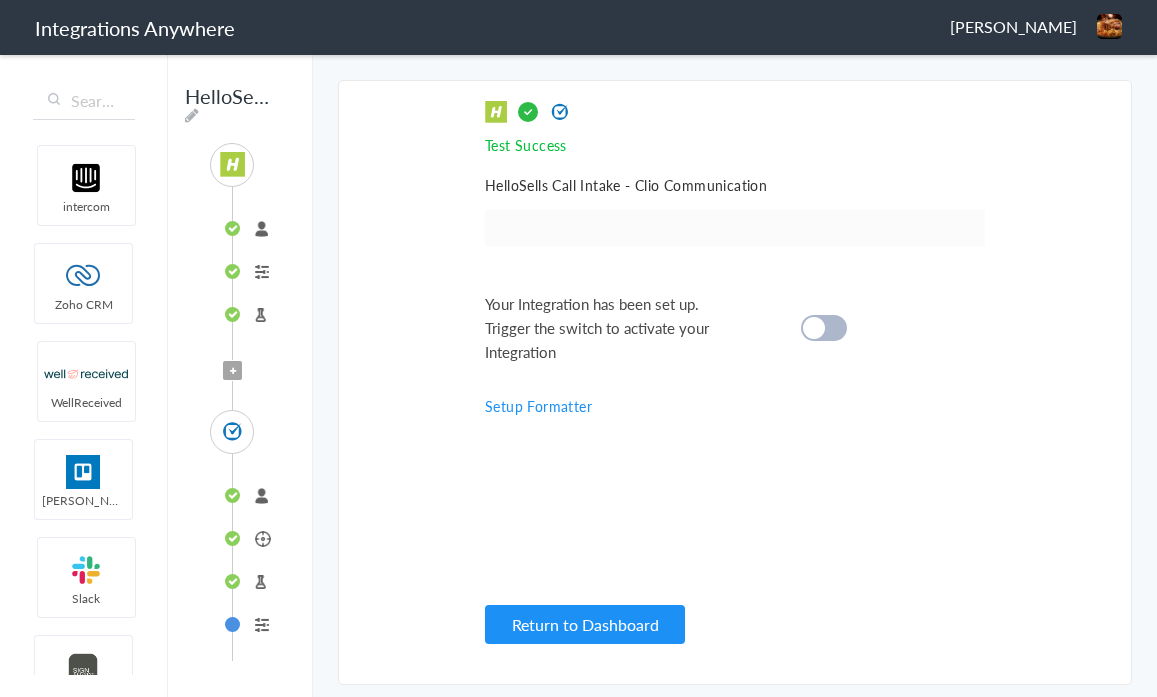 click at bounding box center [824, 328] 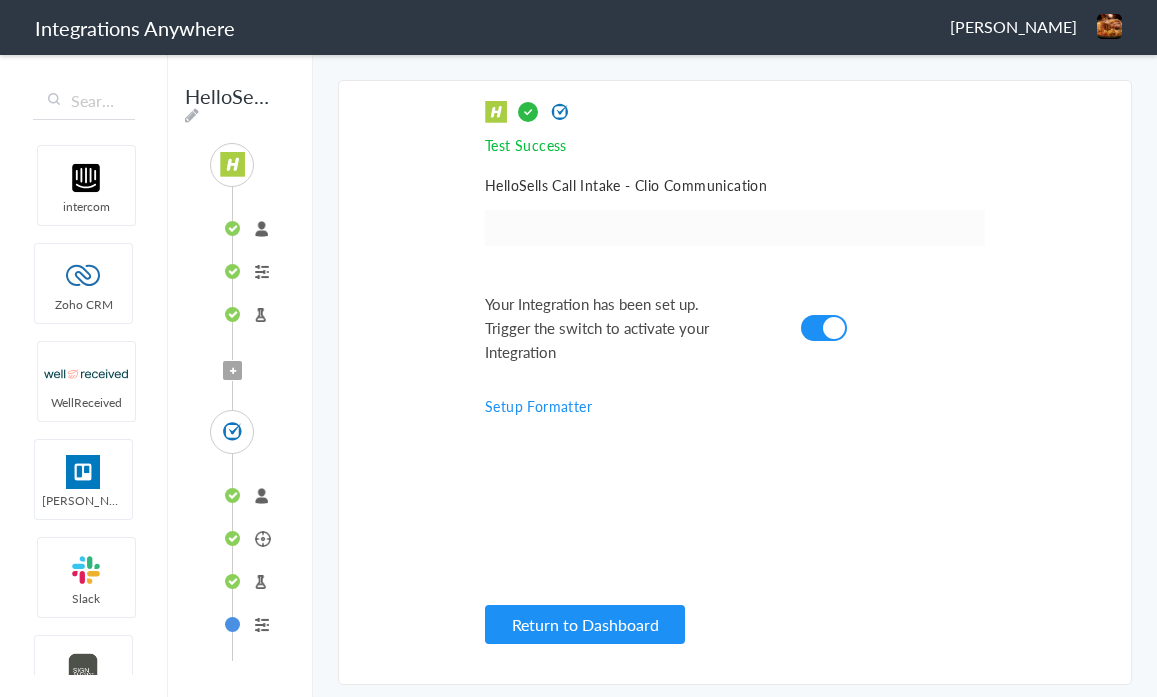 click on "Return to Dashboard" at bounding box center (585, 624) 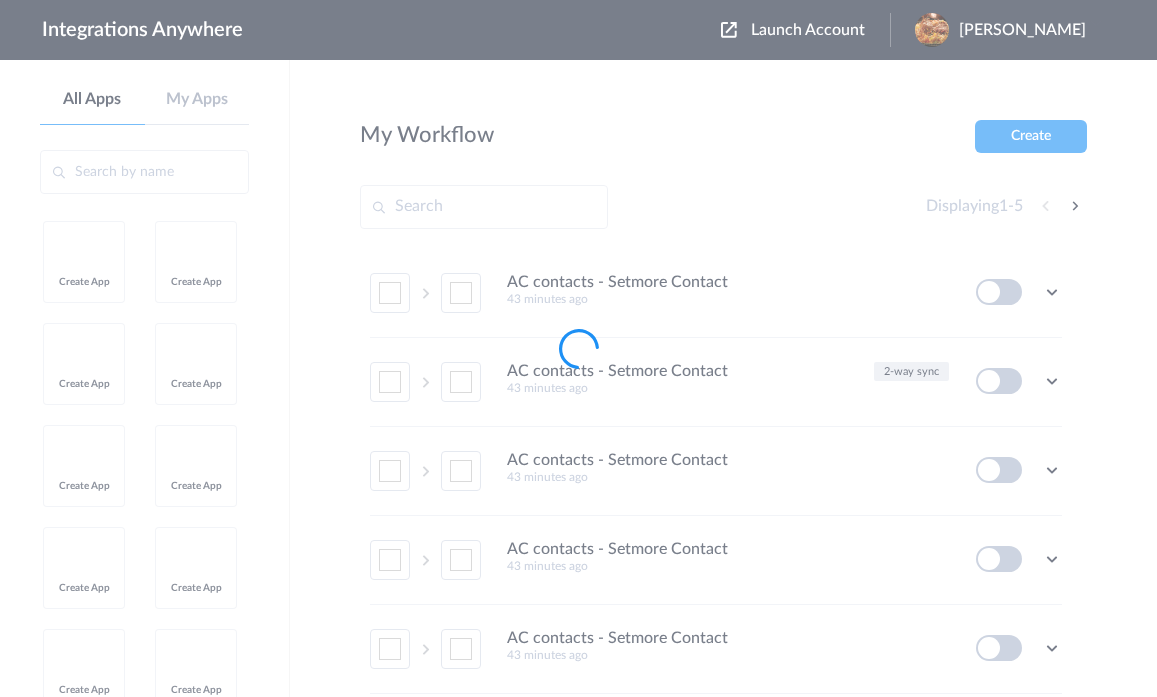 scroll, scrollTop: 0, scrollLeft: 0, axis: both 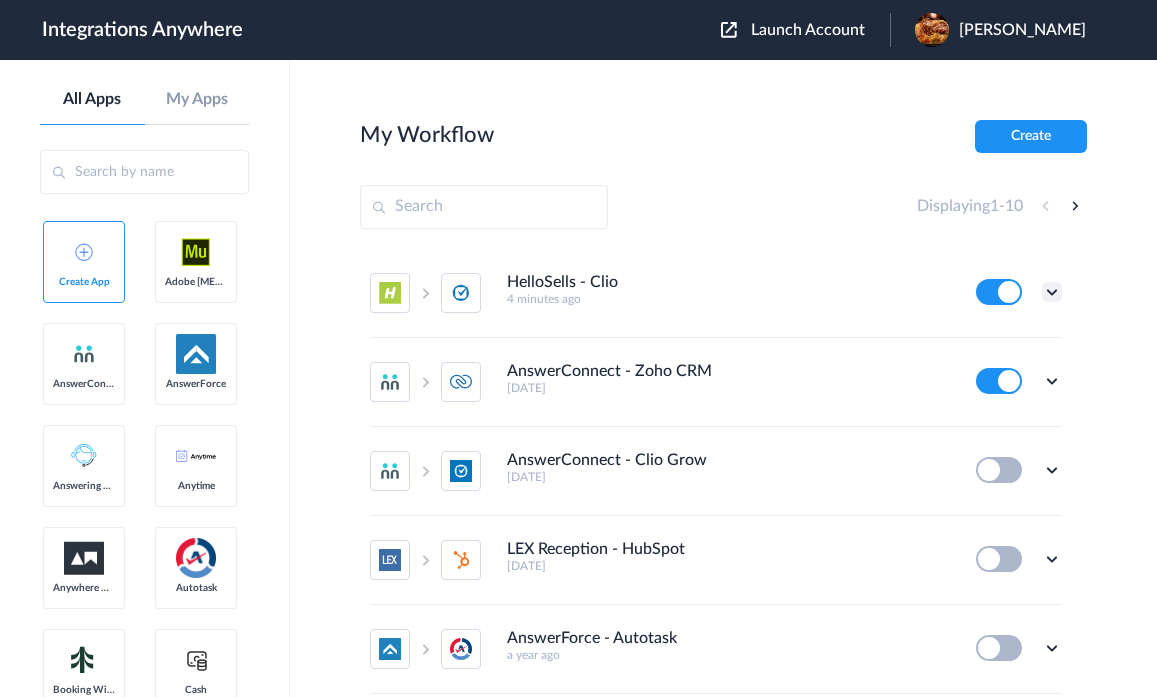 click at bounding box center (1052, 292) 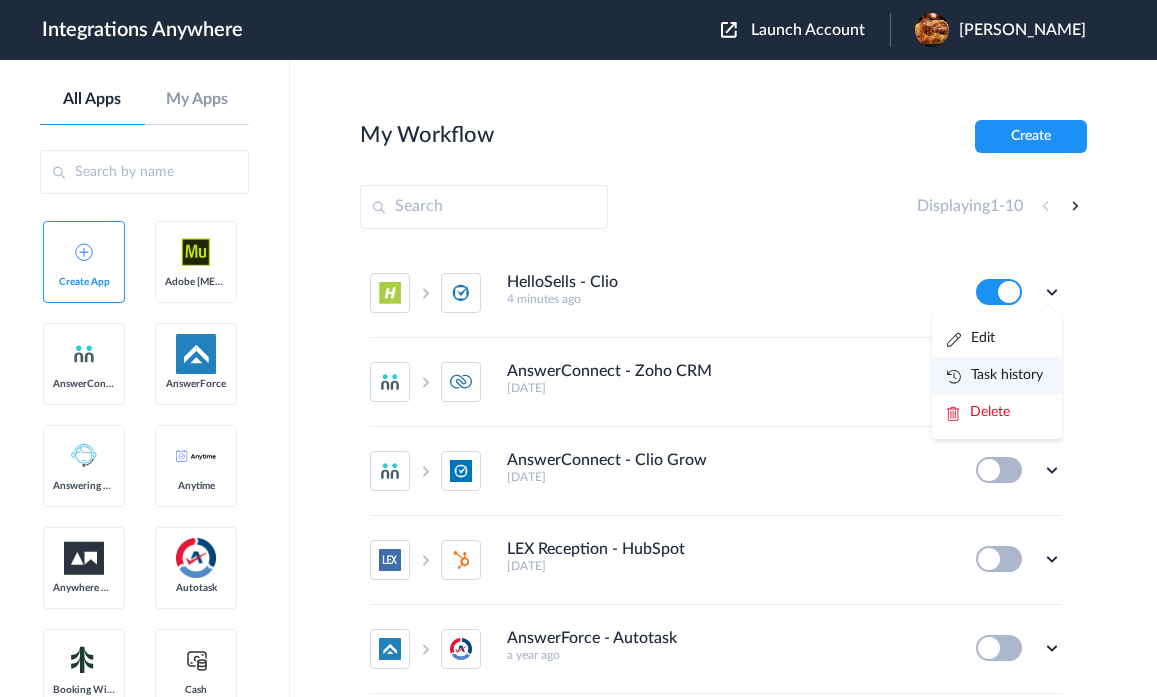 click on "Task history" at bounding box center (995, 375) 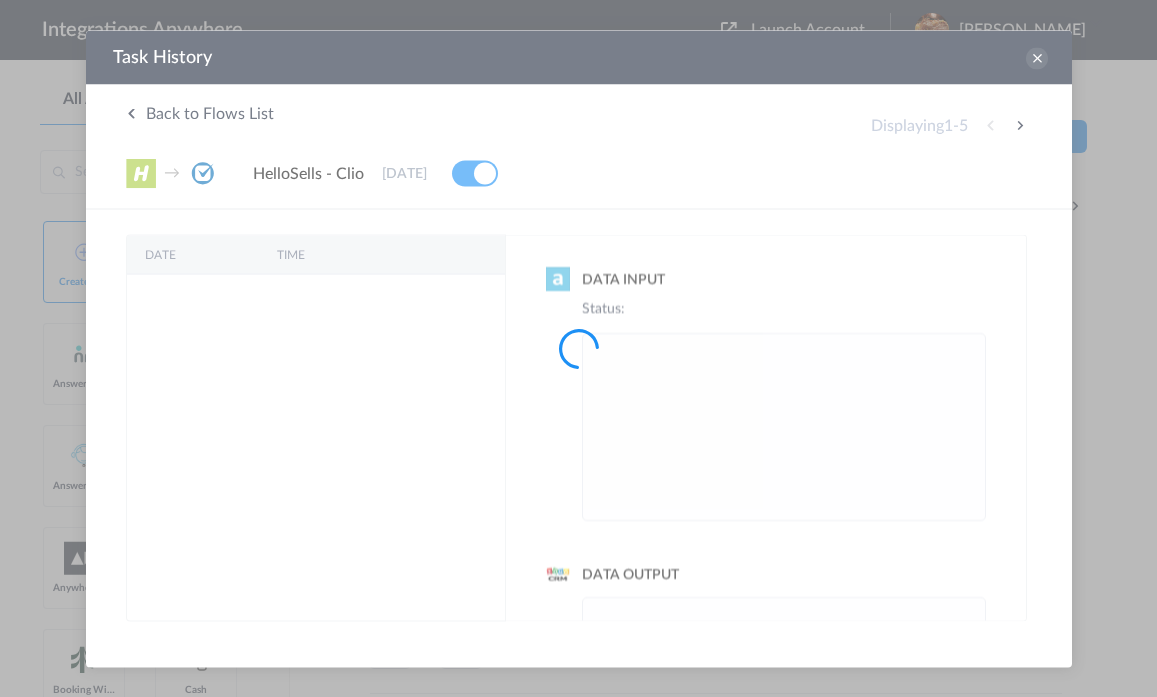scroll, scrollTop: 0, scrollLeft: 0, axis: both 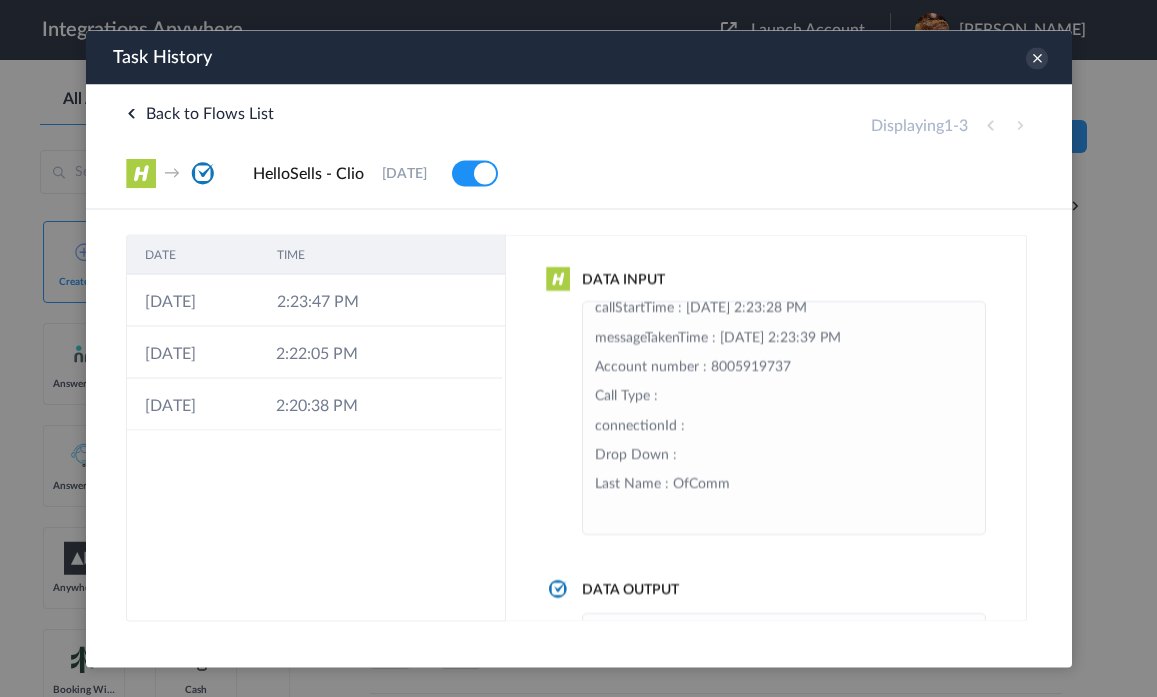 click on "Email :   Message page URL : [URL][DOMAIN_NAME]  First Name : [PERSON_NAME]  accountid : 4cd5127a-fe86-47cc-9123-4d36965536eb  Phone :   Date stamp : [DATE] 2:23:46 PM  Caller ID :   staffid : d4a82910-5812-43f7-87f5-d64fde3928b5  callStartTime : [DATE] 2:23:28 PM  messageTakenTime : [DATE] 2:23:39 PM  Account number : [PHONE_NUMBER]  Call Type :   connectionId :   Drop Down :   Last Name : OfComm" at bounding box center [783, 293] 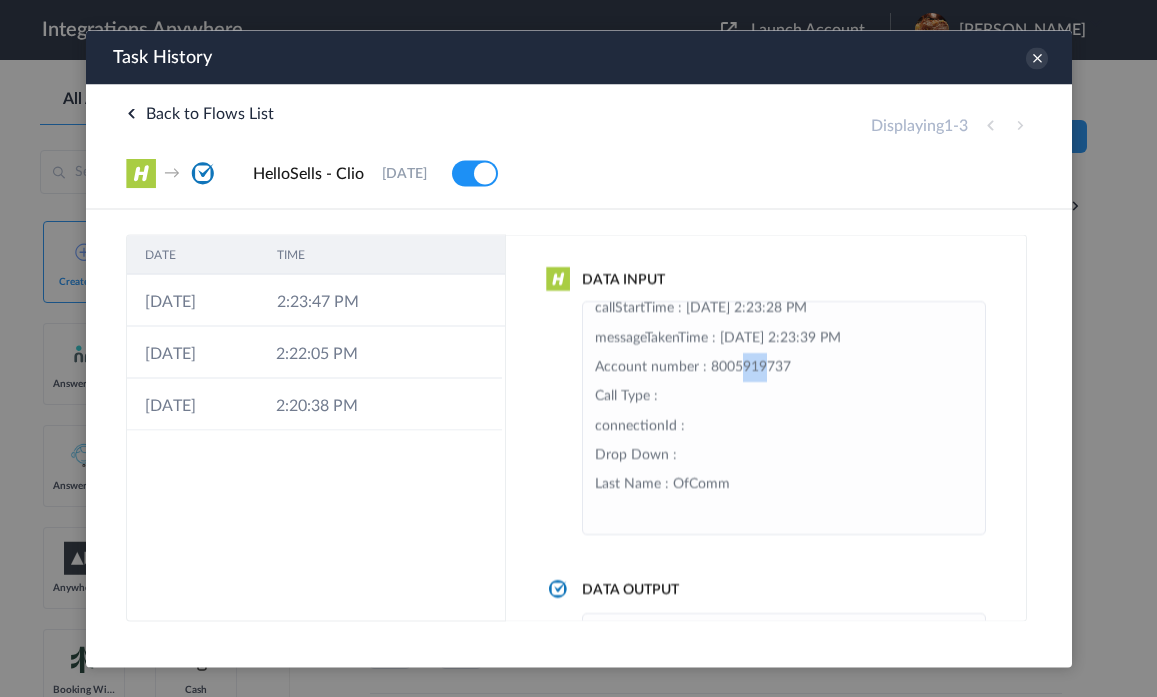 drag, startPoint x: 734, startPoint y: 406, endPoint x: 755, endPoint y: 406, distance: 21 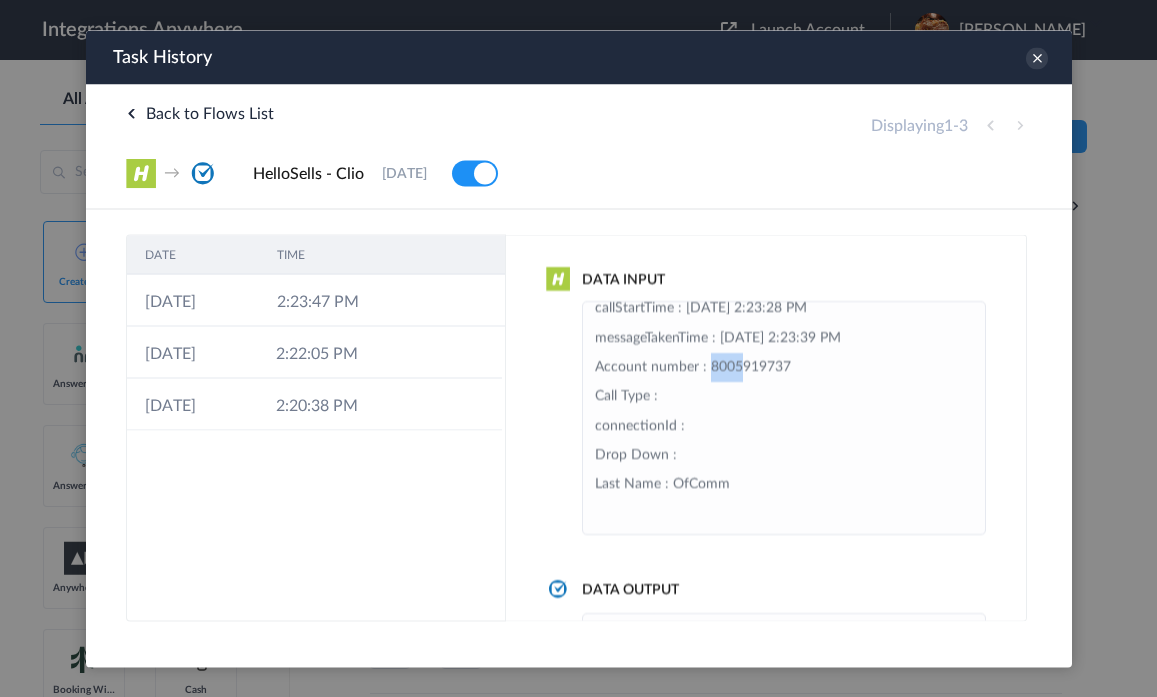 drag, startPoint x: 730, startPoint y: 400, endPoint x: 700, endPoint y: 400, distance: 30 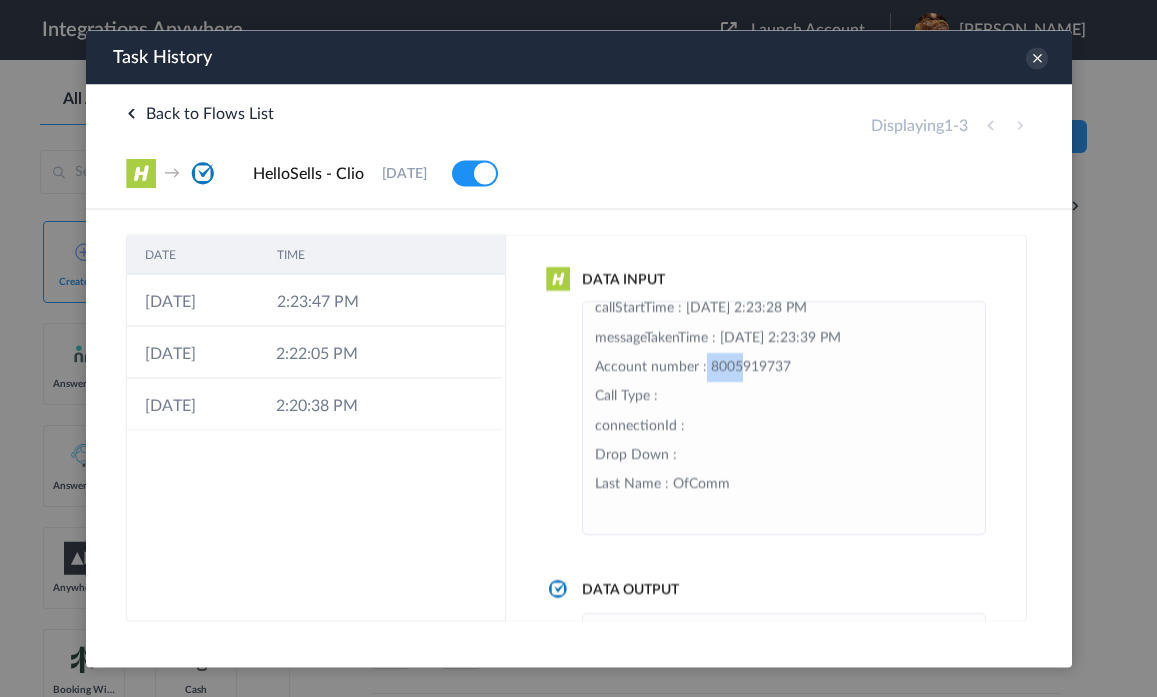 click on "Email :   Message page URL : https://my.staging.hellosells.app/inbound/accountId/b9177cf7-c0ec-4810-bc6c-8eba6f8f7817/interactionId/59ab7cfe-3ca3-4414-85c9-44778c26c914  First Name : DateNo  accountid : 4cd5127a-fe86-47cc-9123-4d36965536eb  Phone :   Date stamp : 09-07-2025 2:23:46 PM  Caller ID :   staffid : d4a82910-5812-43f7-87f5-d64fde3928b5  callStartTime : 09-07-2025 2:23:28 PM  messageTakenTime : 09-07-2025 2:23:39 PM  Account number : 8005919737  Call Type :   connectionId :   Drop Down :   Last Name : OfComm" at bounding box center [783, 293] 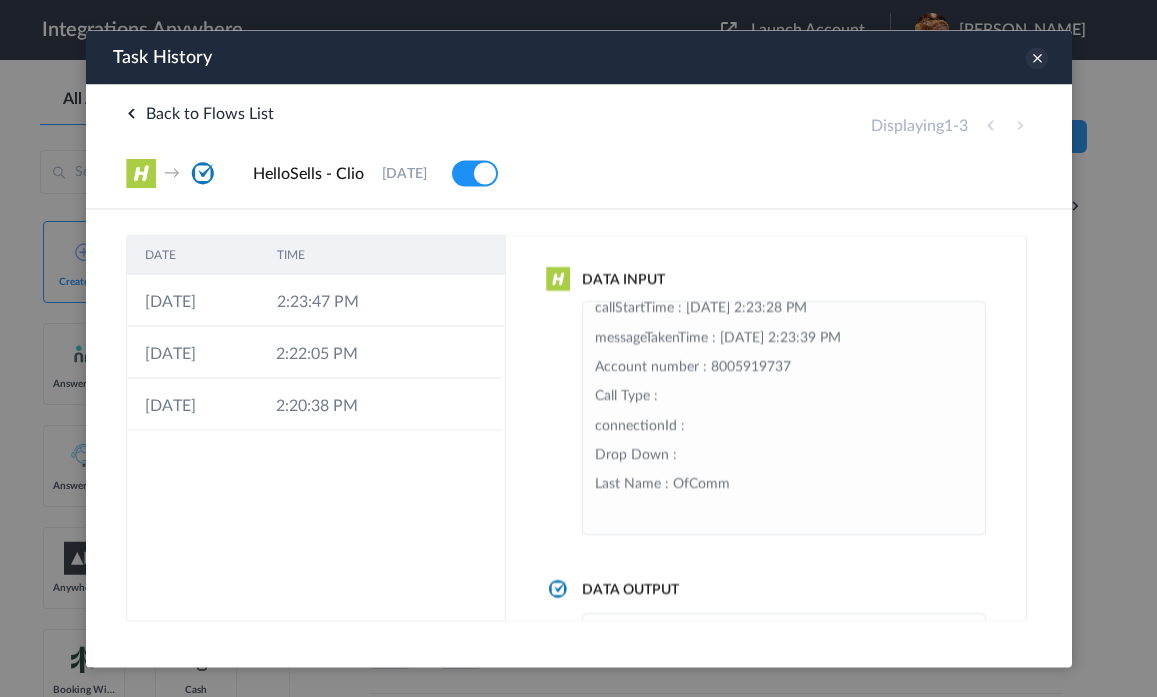 click at bounding box center (1036, 58) 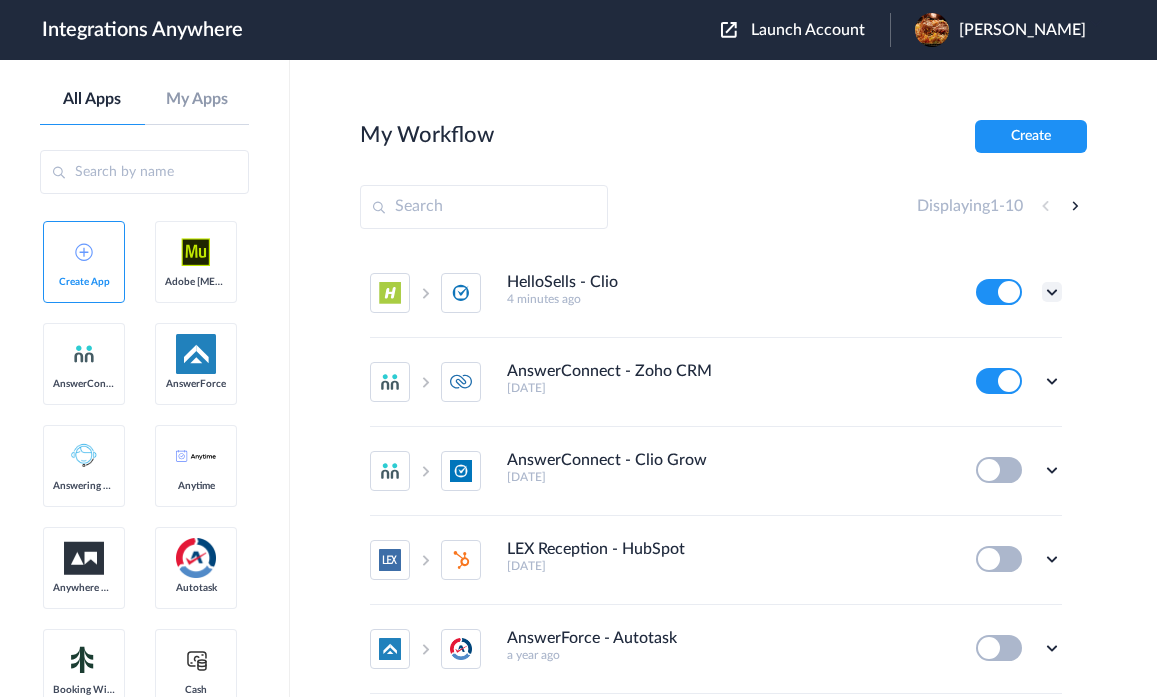 click at bounding box center (1052, 292) 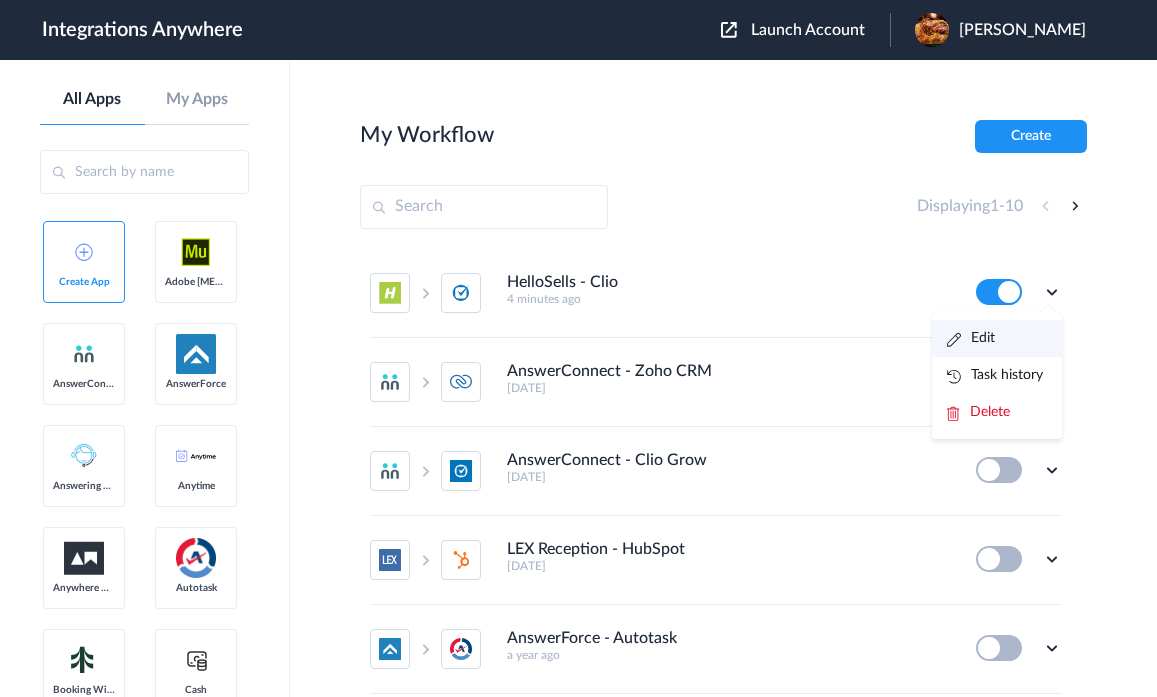 click on "Edit" at bounding box center [997, 338] 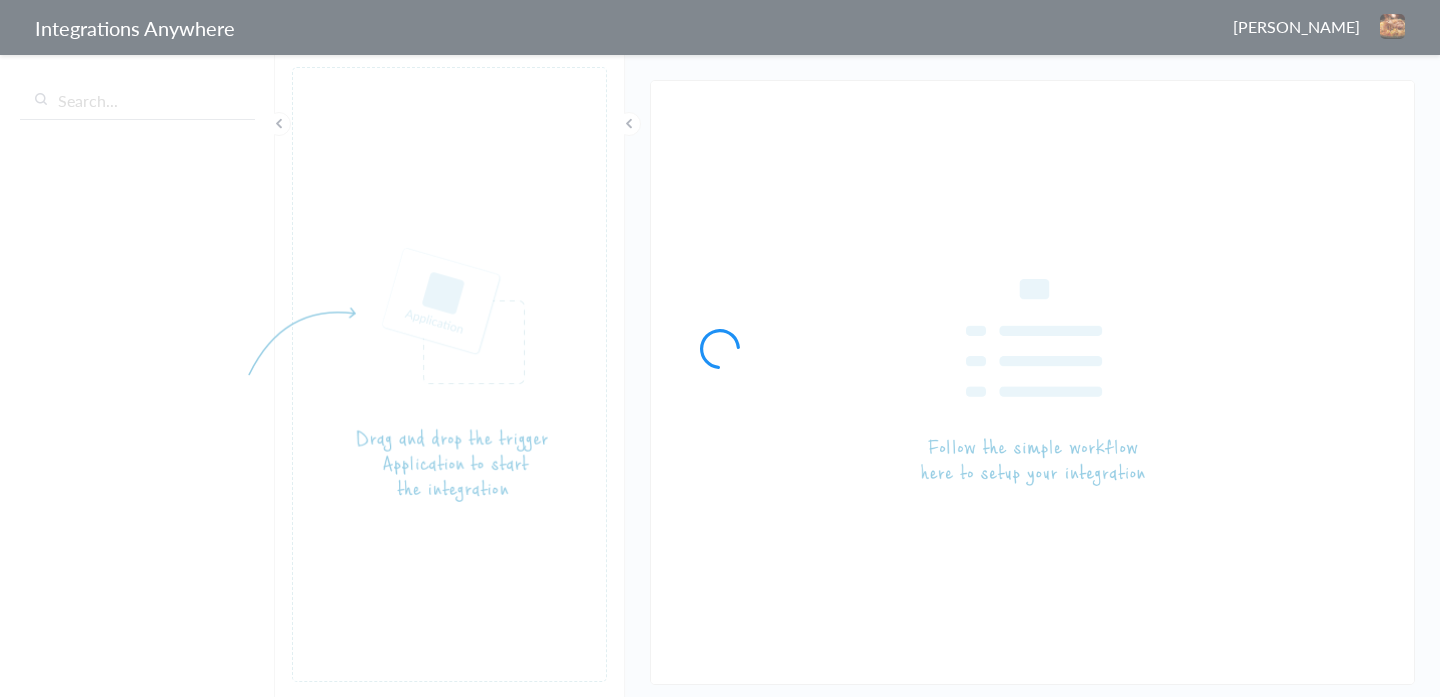 scroll, scrollTop: 0, scrollLeft: 0, axis: both 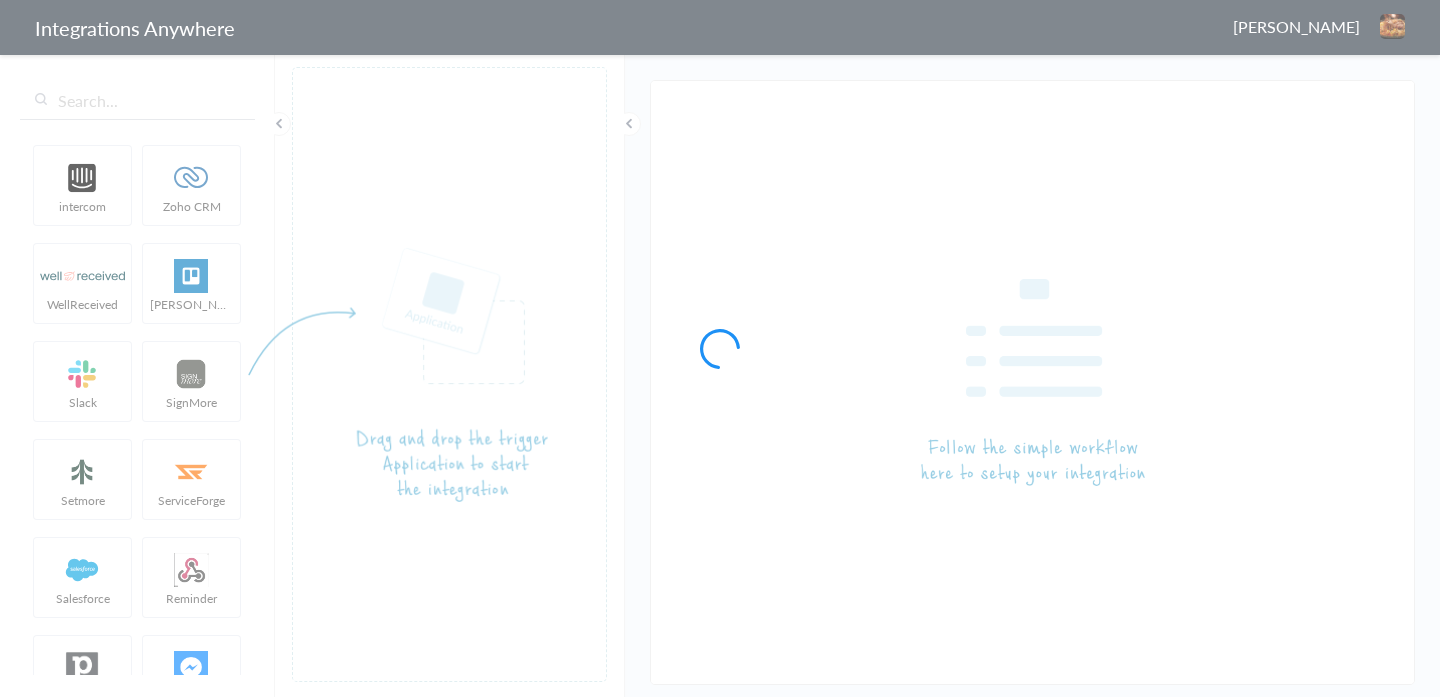 type on "HelloSells - Clio" 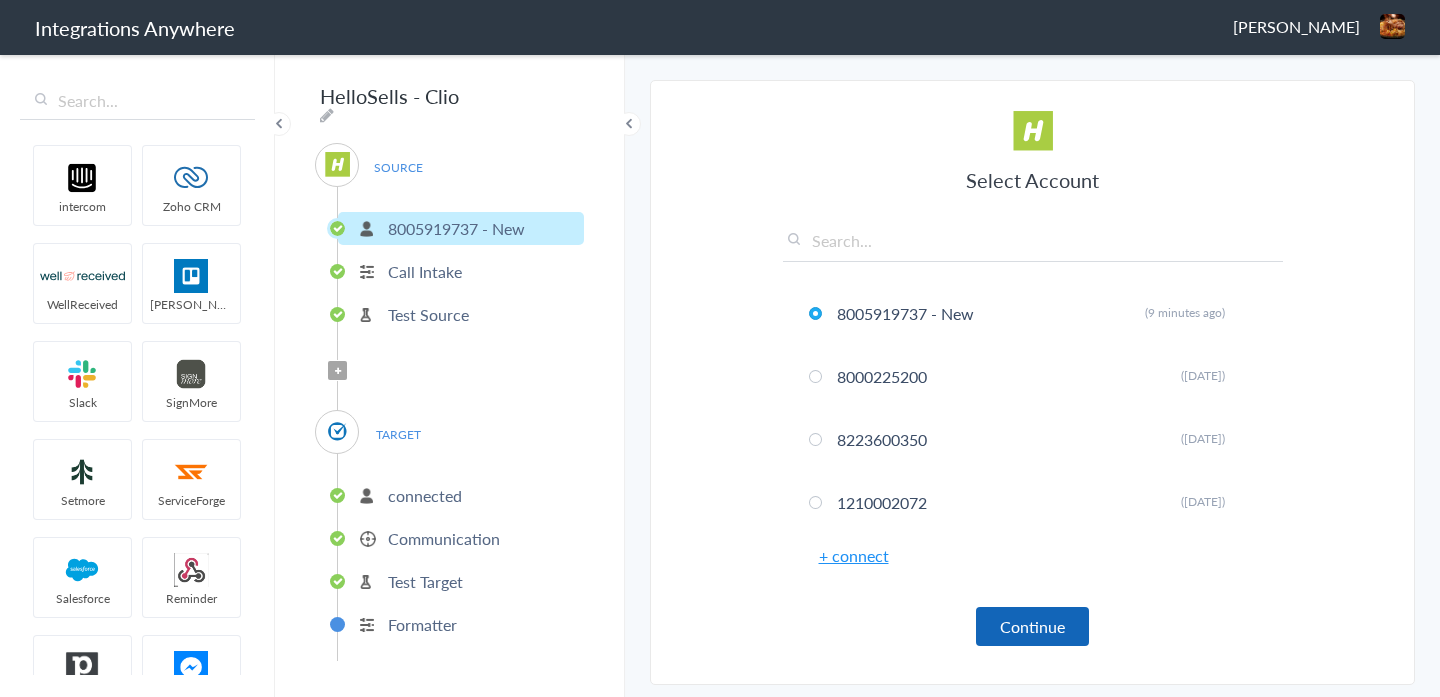 click on "Continue" at bounding box center [1032, 626] 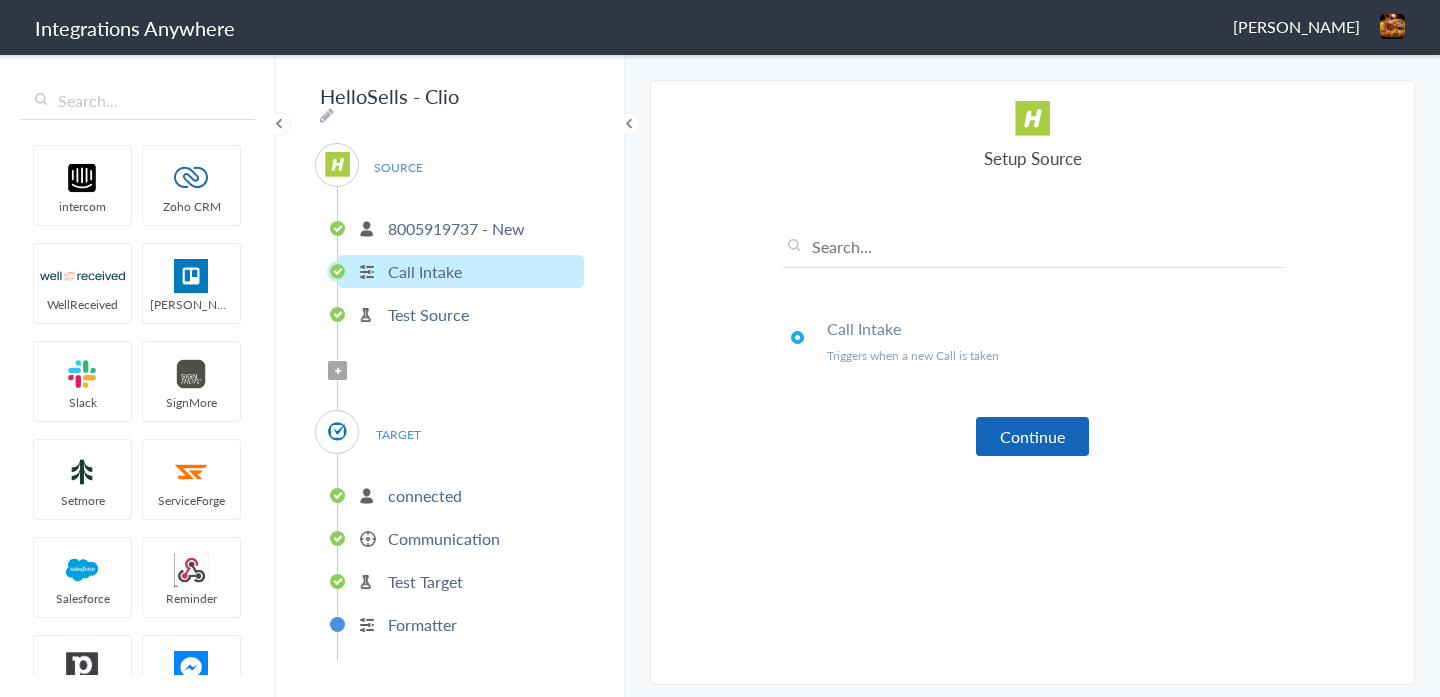 click on "Continue" at bounding box center [1032, 436] 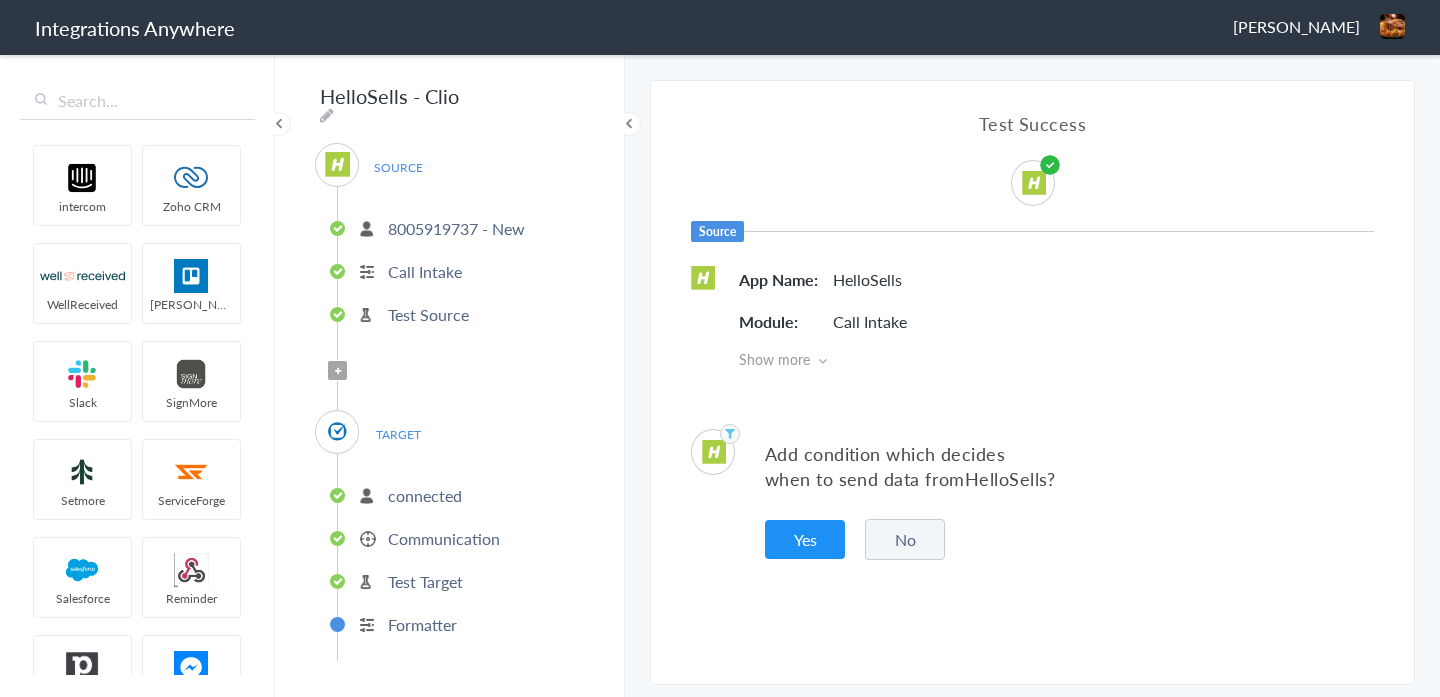 click on "No" at bounding box center (905, 539) 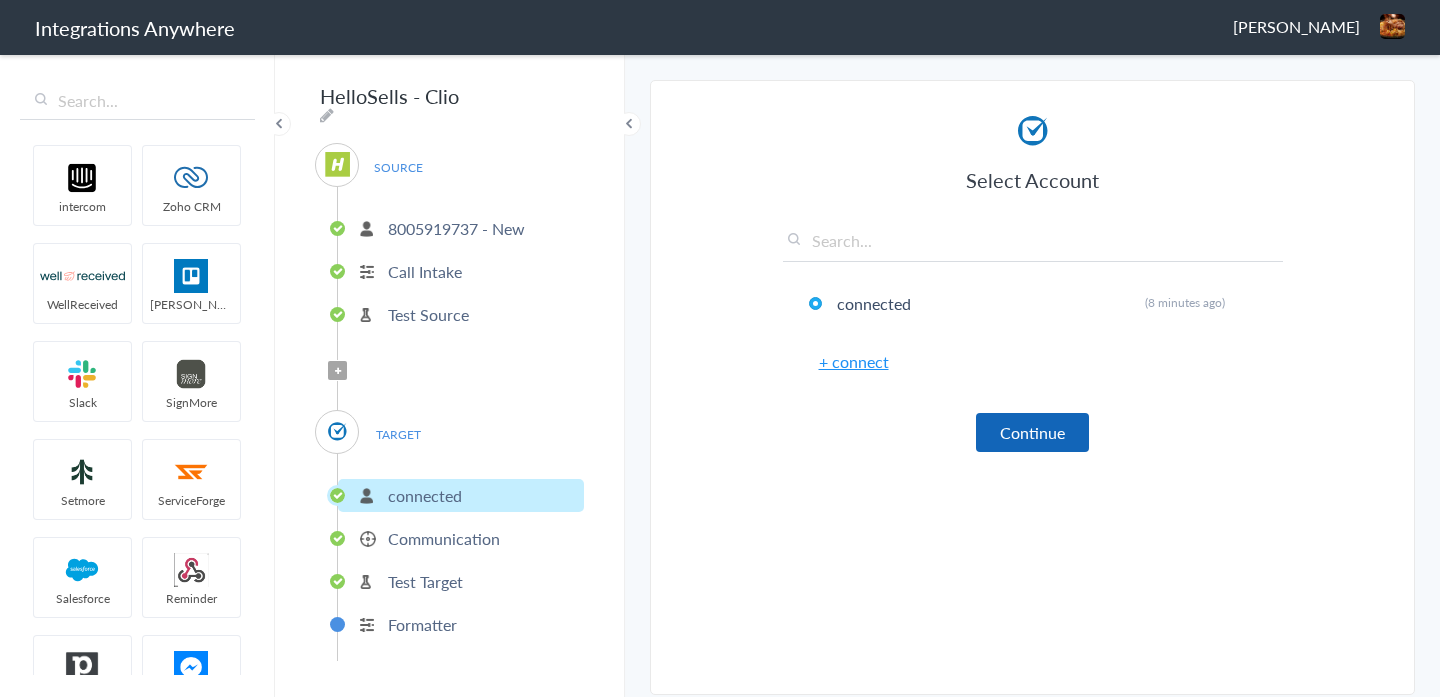 click on "Continue" at bounding box center [1032, 432] 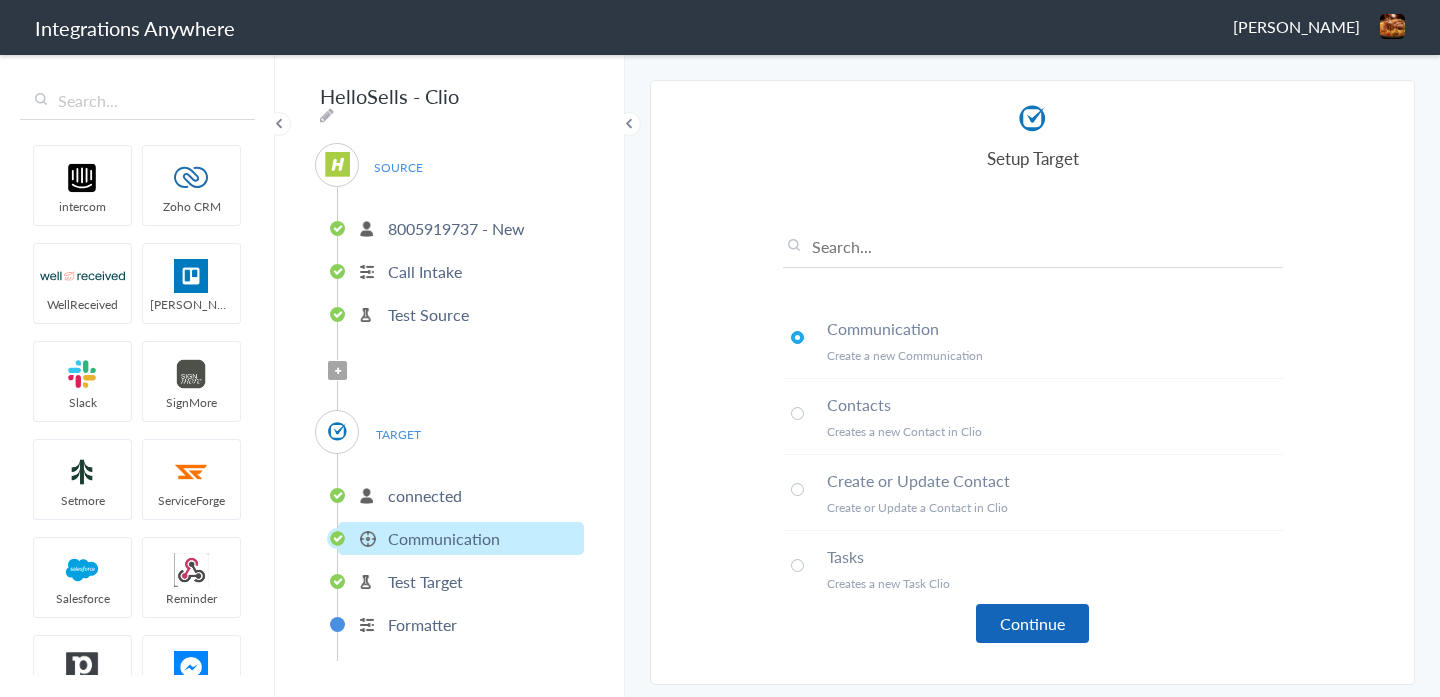 click on "Continue" at bounding box center [1032, 623] 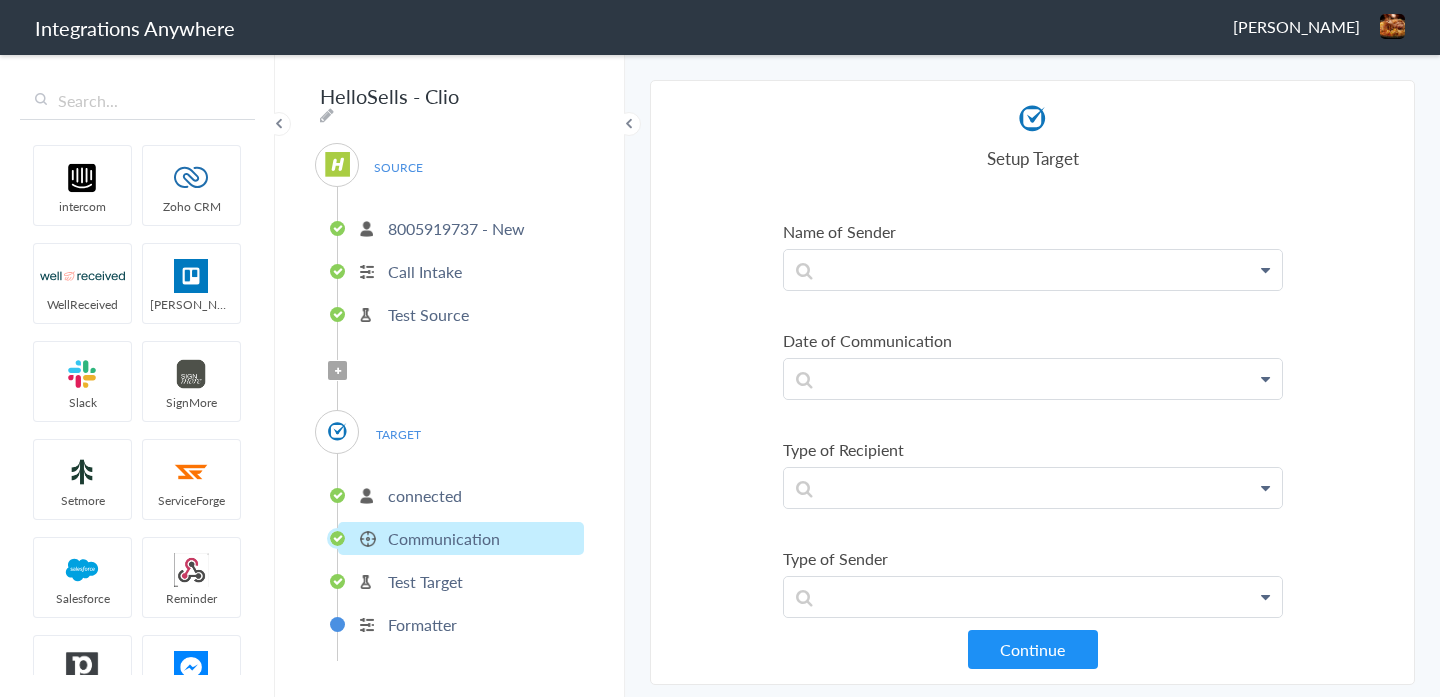 scroll, scrollTop: 475, scrollLeft: 0, axis: vertical 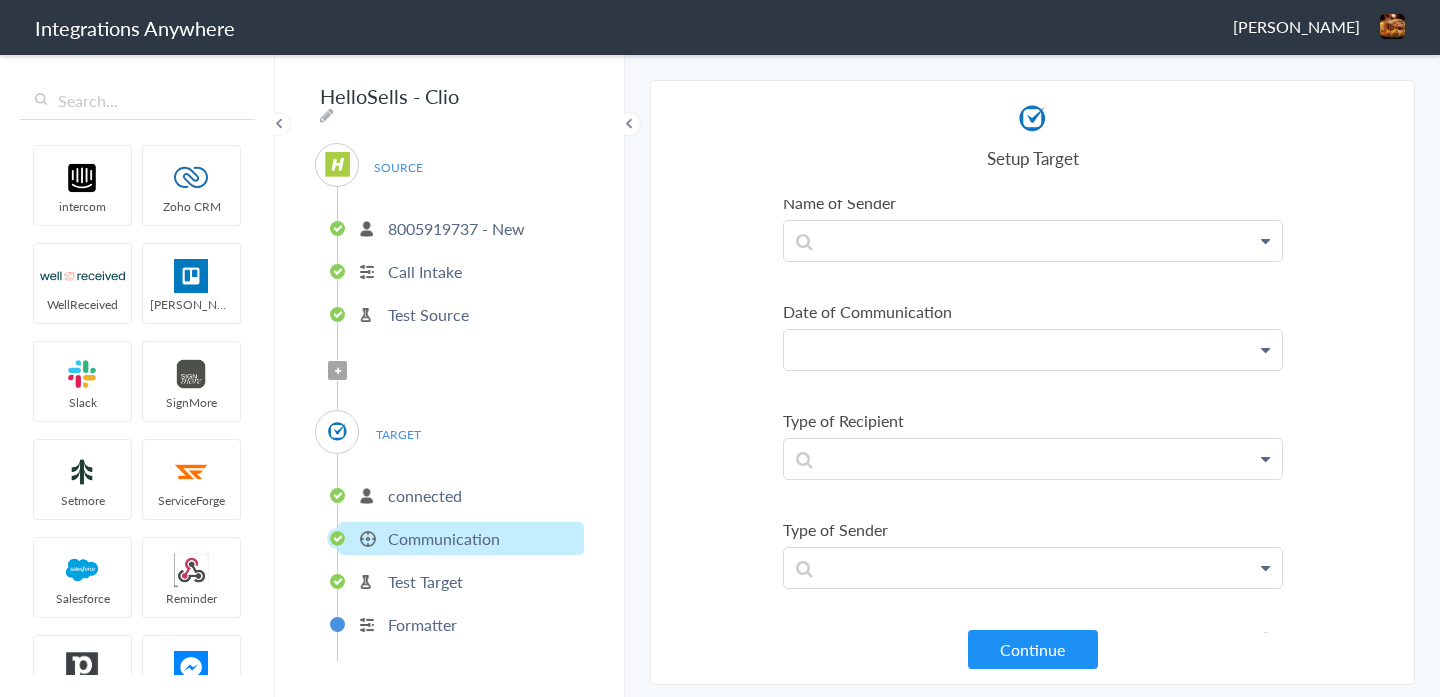 click at bounding box center [1033, -220] 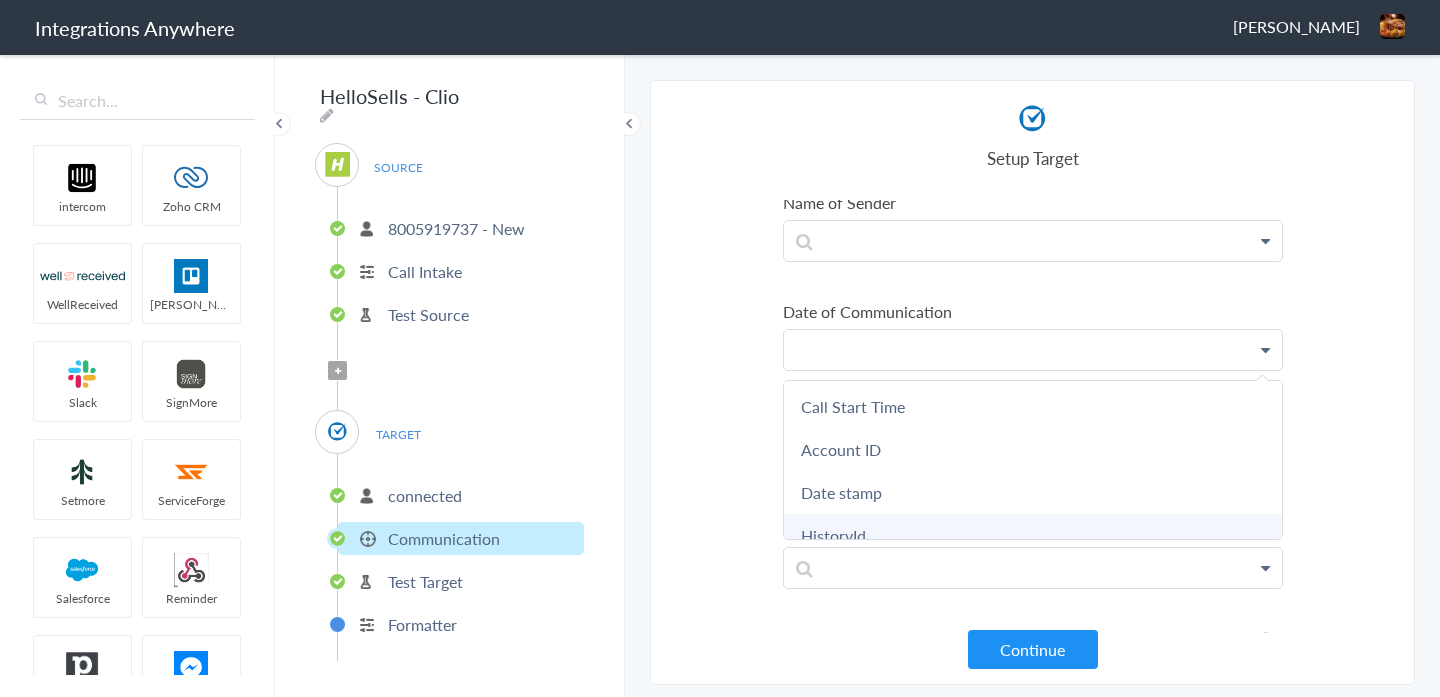 scroll, scrollTop: 164, scrollLeft: 0, axis: vertical 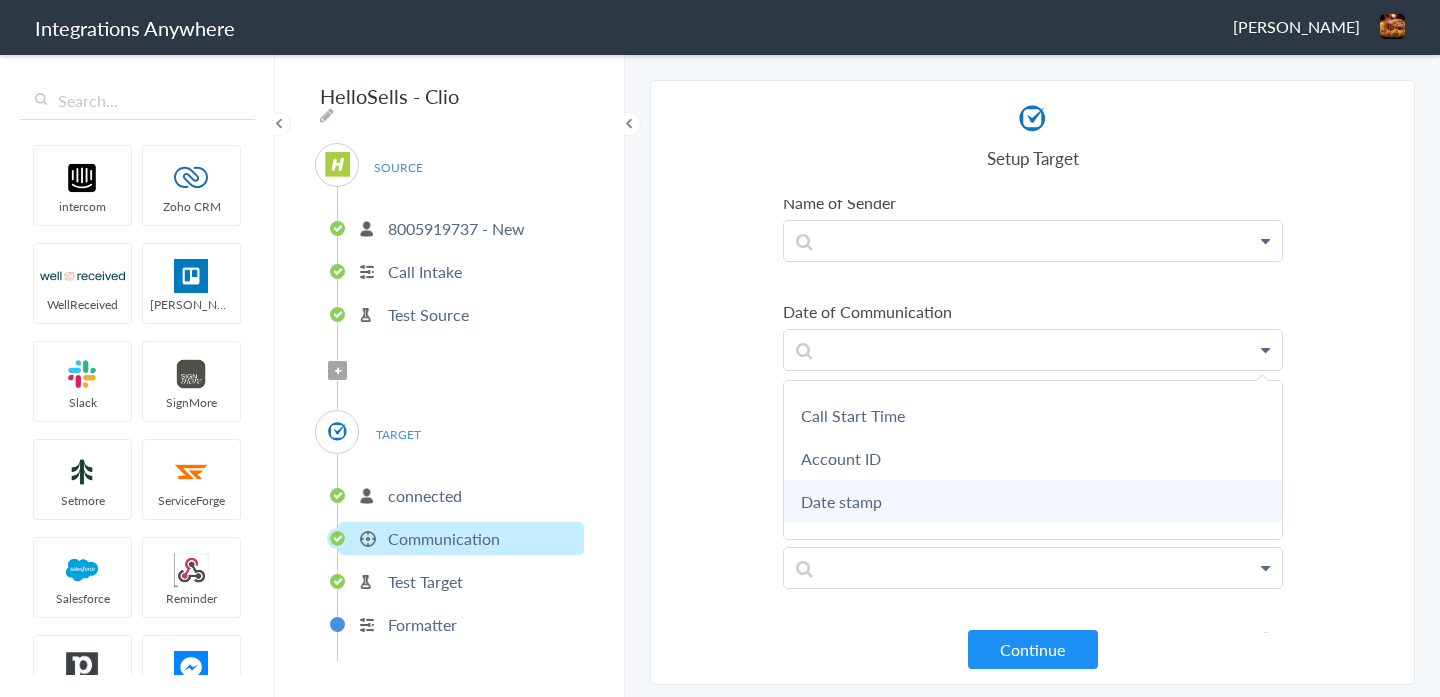click on "Date stamp" at bounding box center [0, 0] 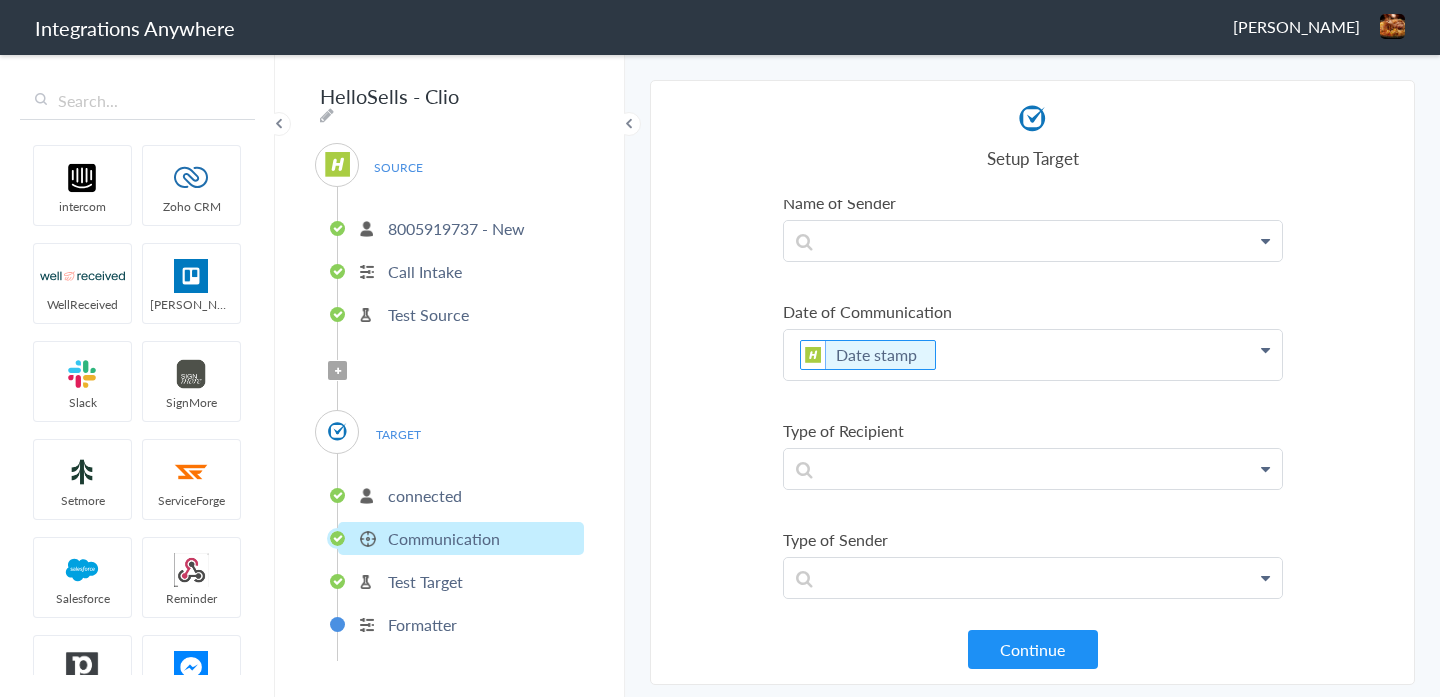 click on "Continue" at bounding box center [1033, 649] 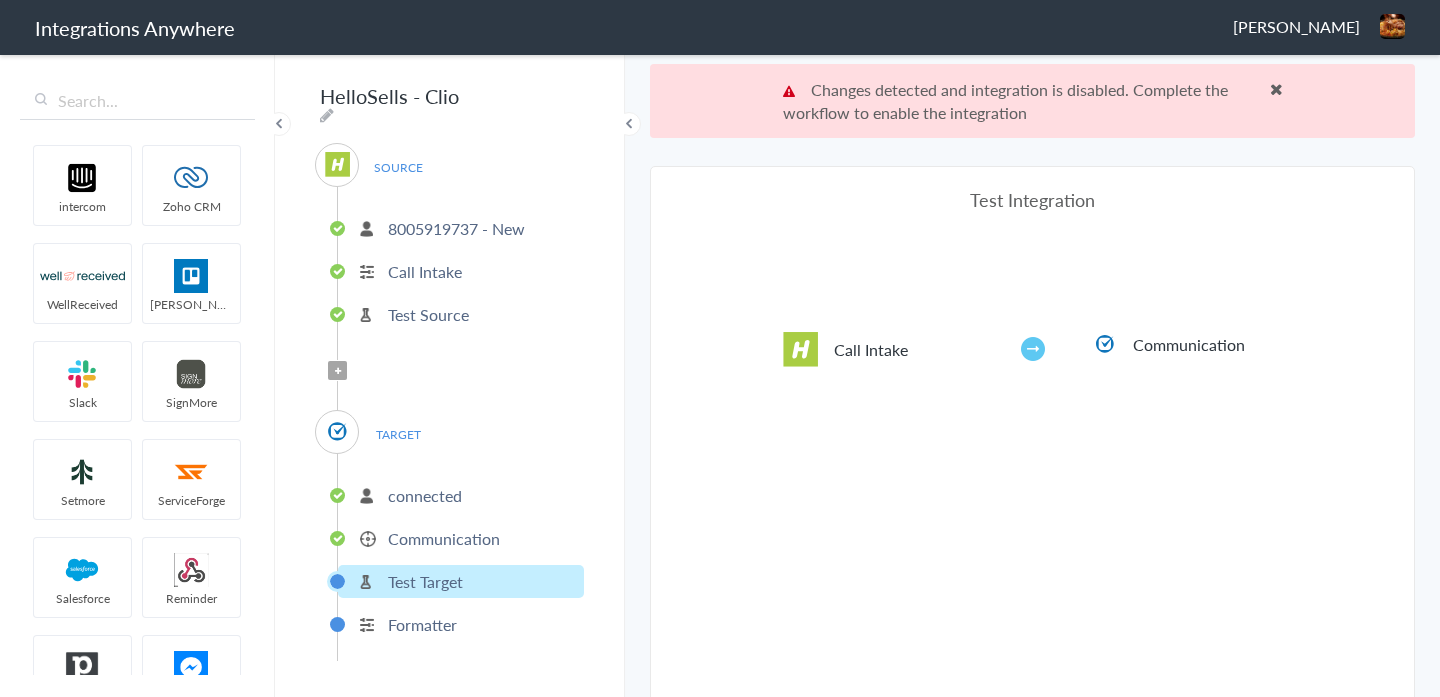click at bounding box center (1276, 89) 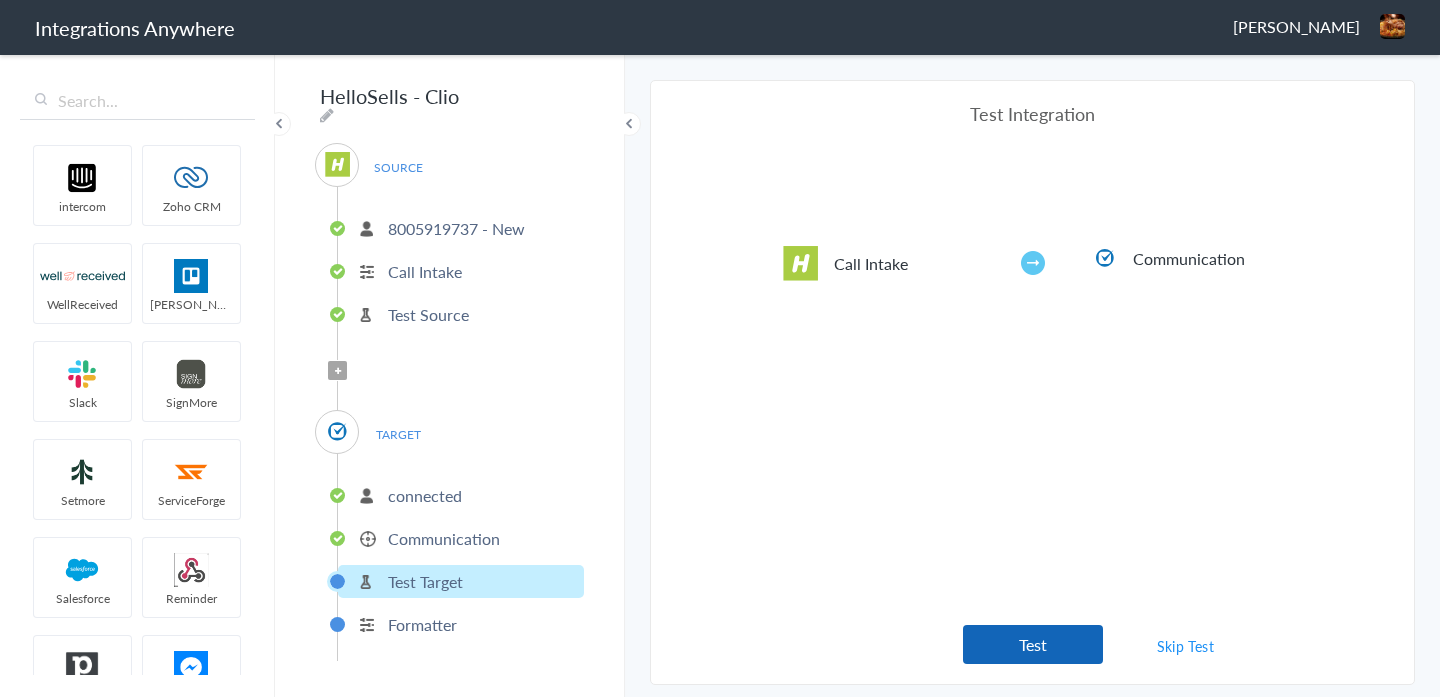 click on "Test" at bounding box center (1033, 644) 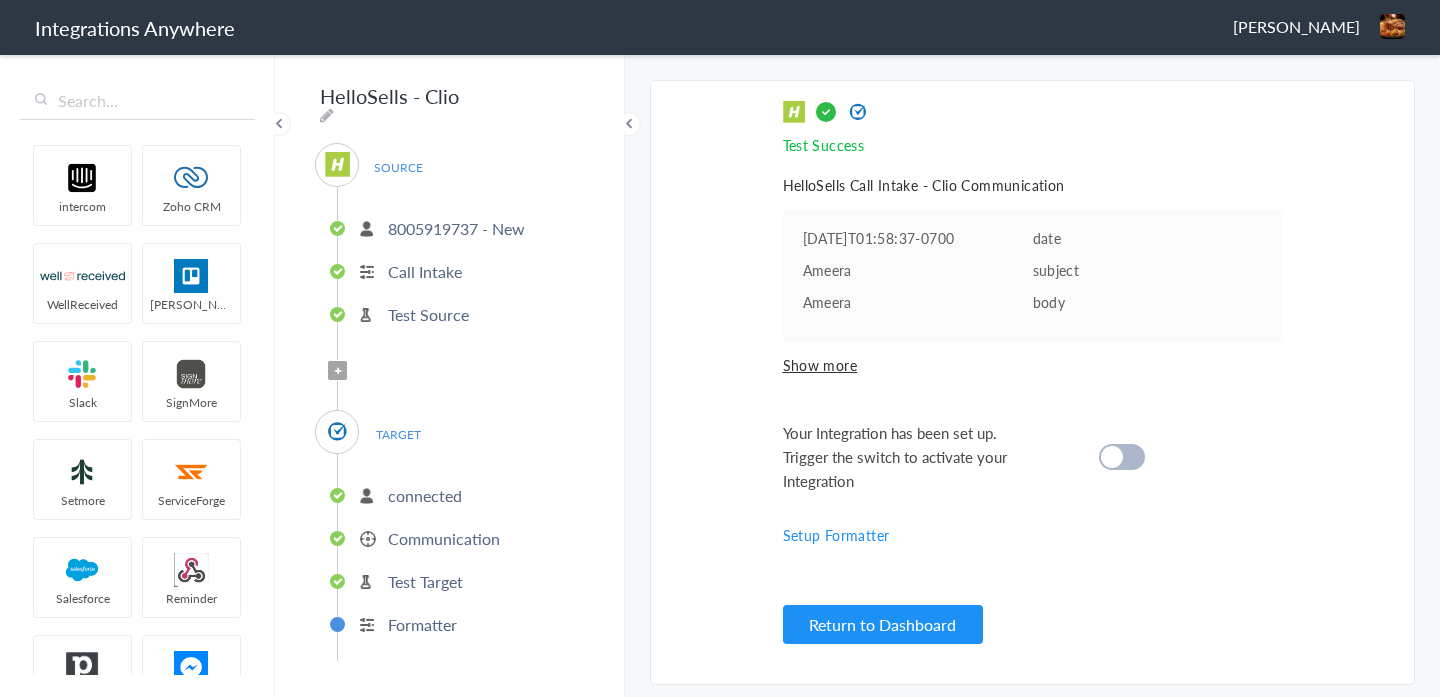 click at bounding box center [1122, 457] 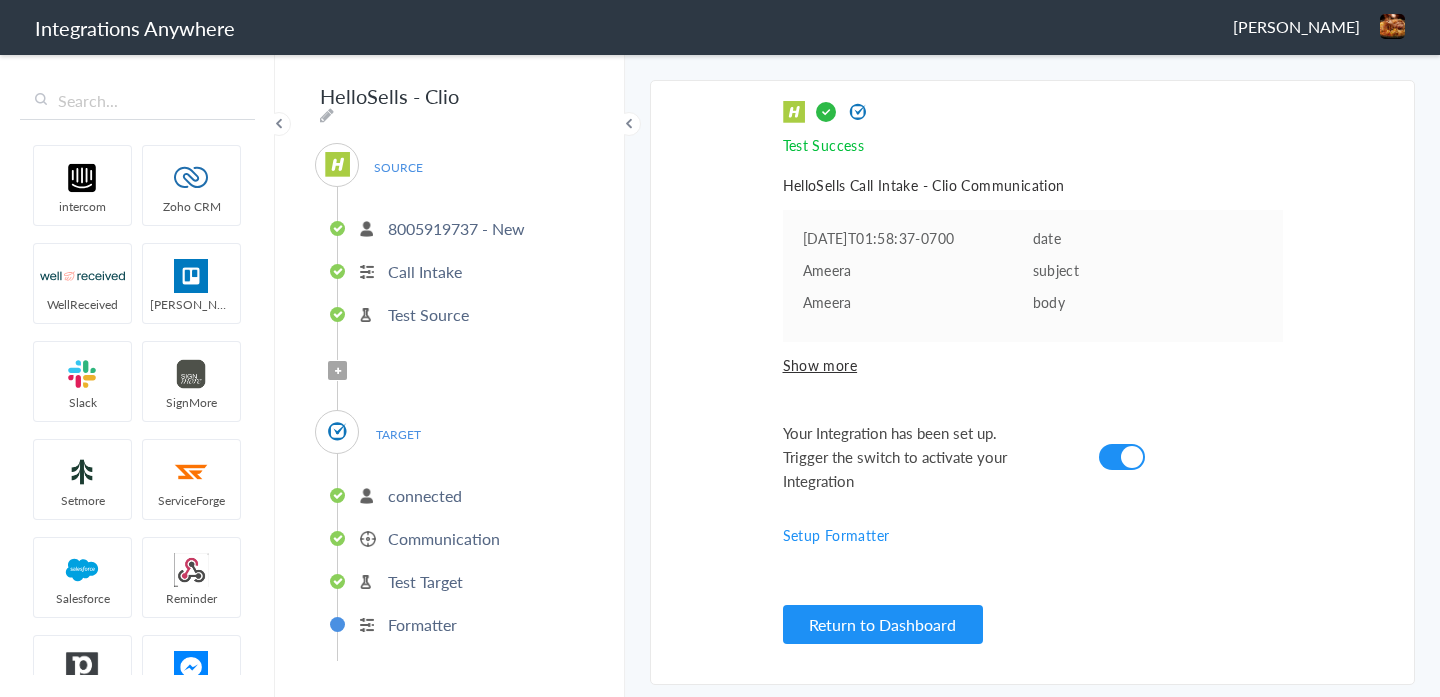 click on "Return to Dashboard" at bounding box center (883, 624) 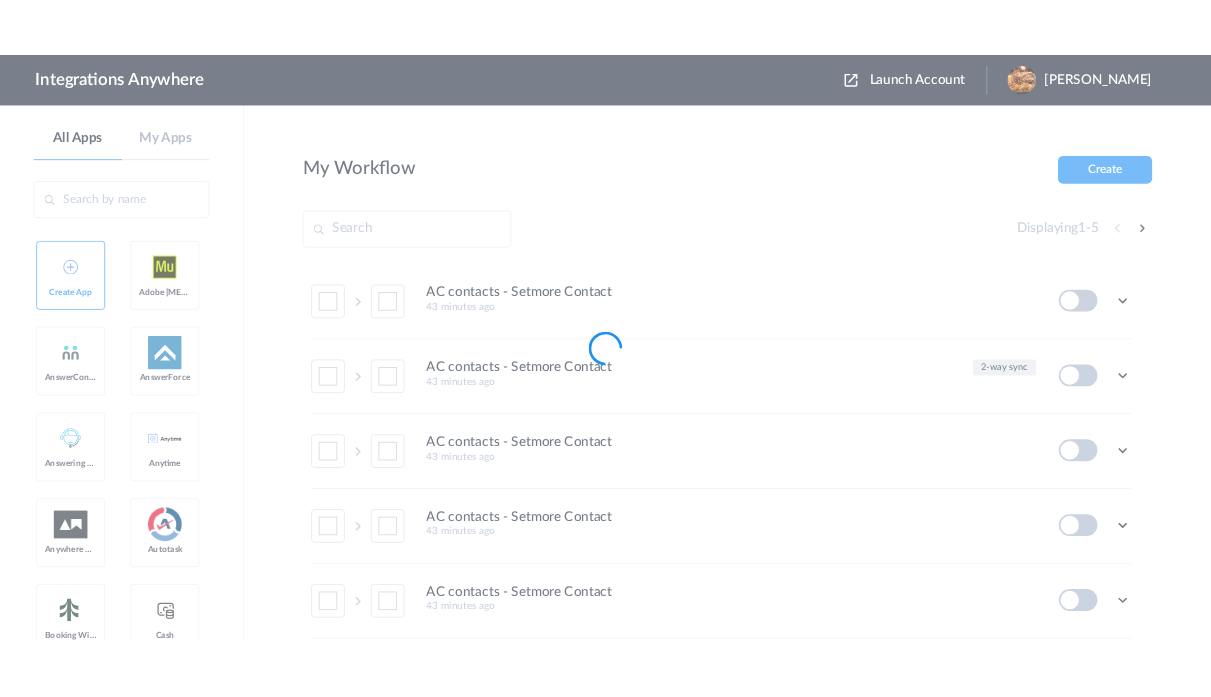 scroll, scrollTop: 0, scrollLeft: 0, axis: both 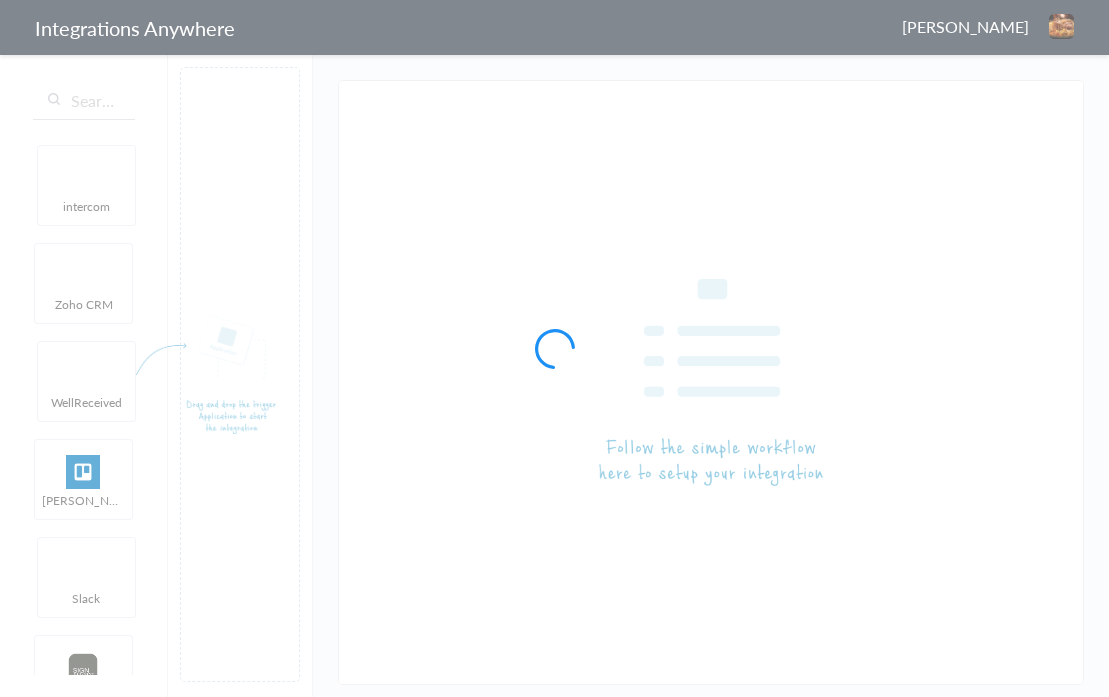 type on "HelloSells - Clio" 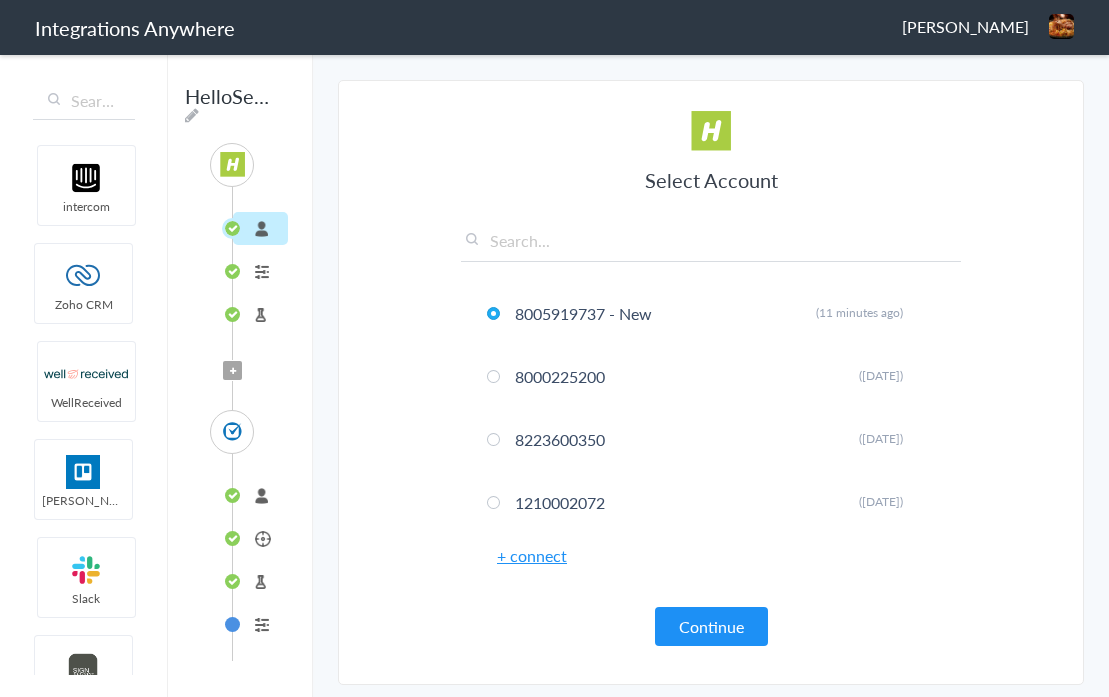 click on "Communication" at bounding box center (260, 538) 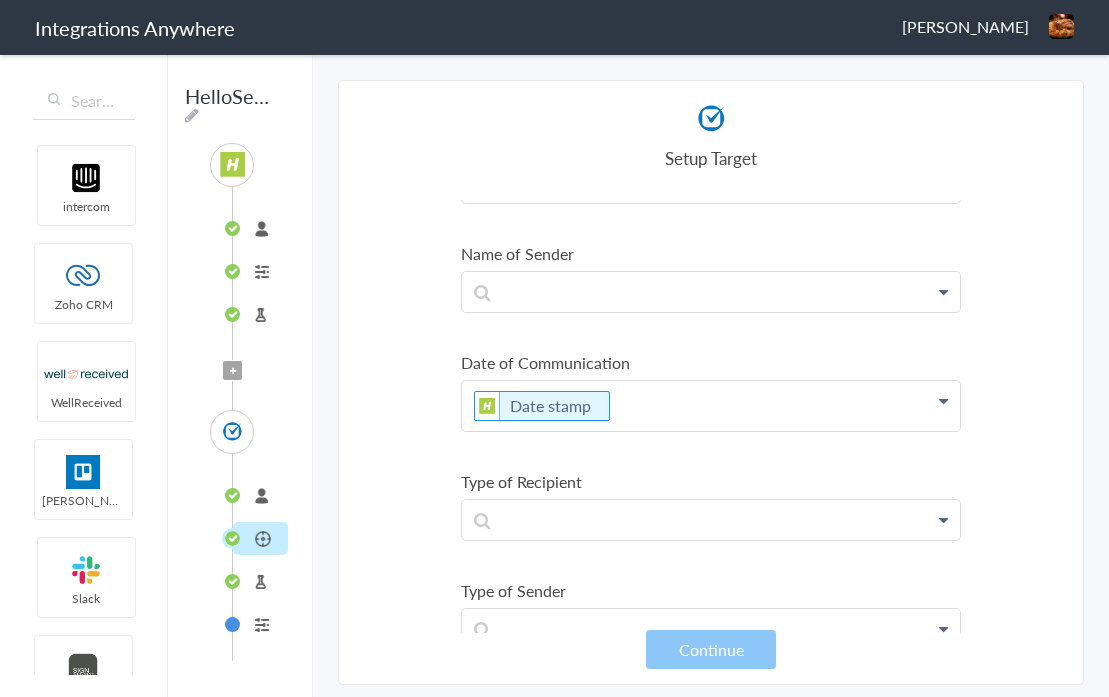 scroll, scrollTop: 442, scrollLeft: 0, axis: vertical 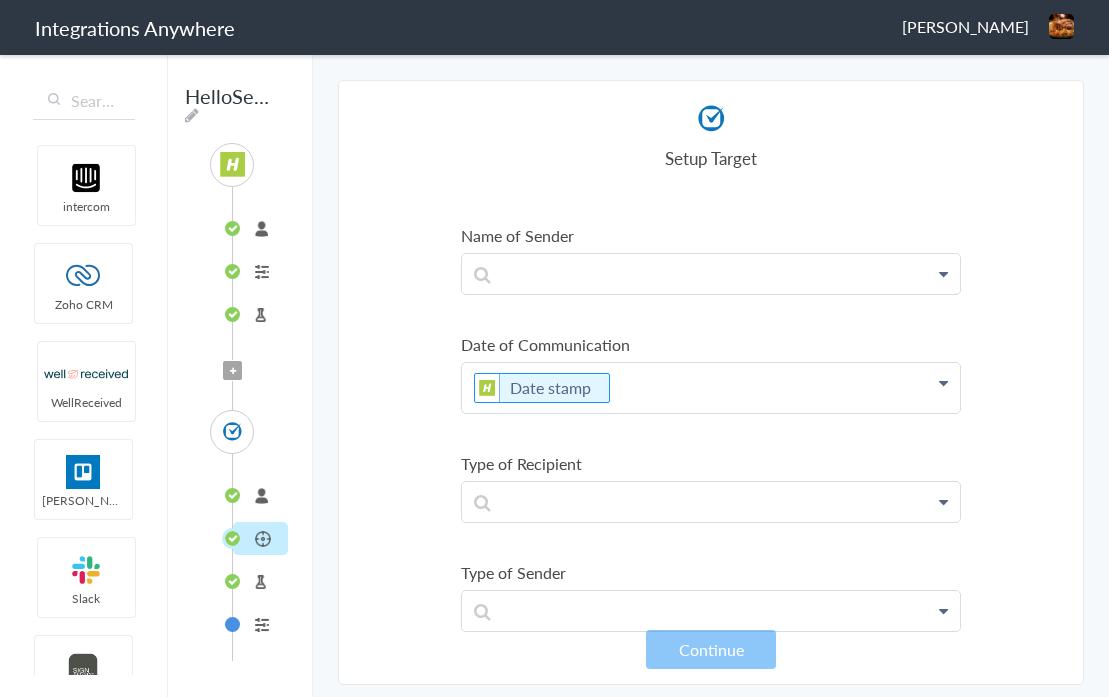 click on "Date stamp" at bounding box center [711, -187] 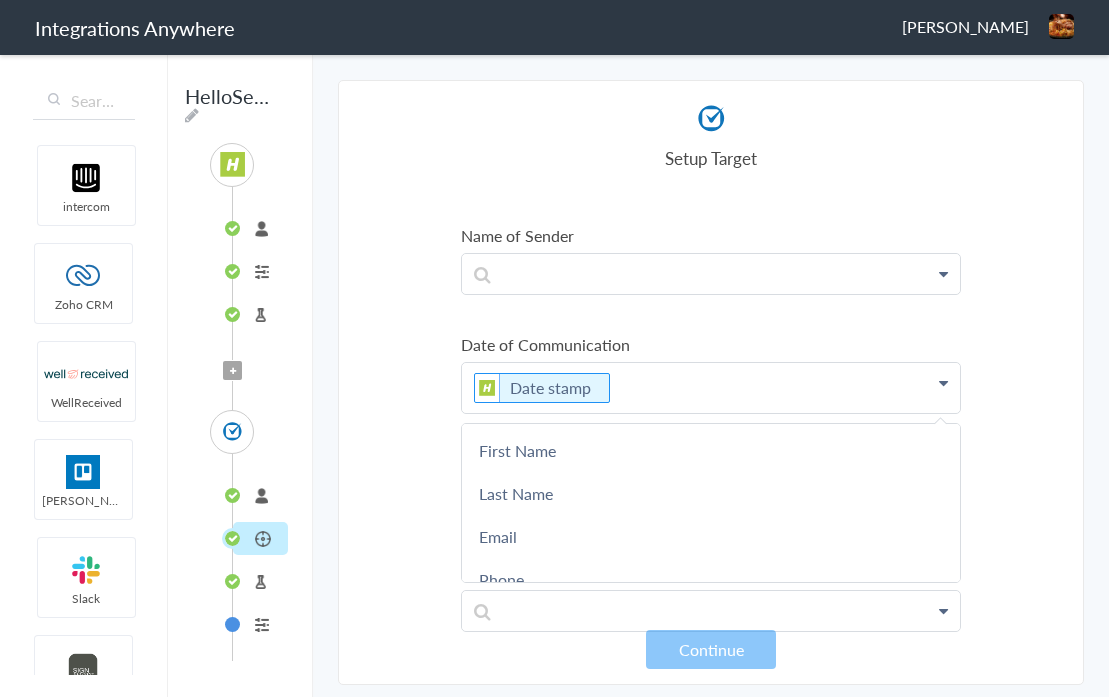 type 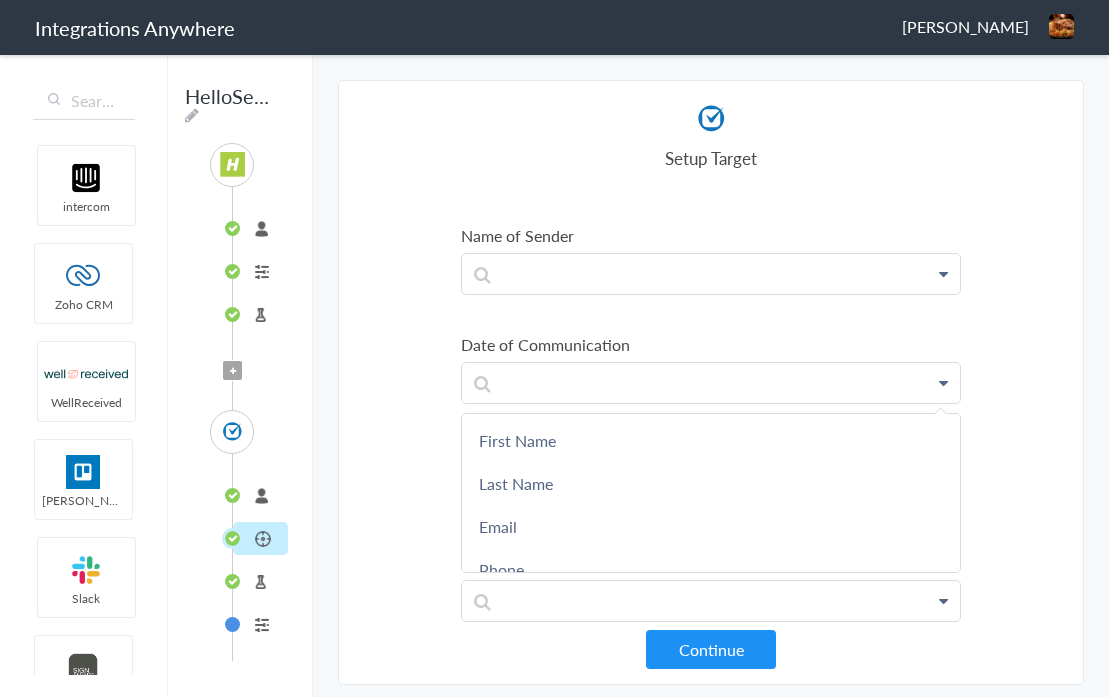 click on "Type of Communication   Lookup available    Lookup available  PhoneCommunication    Clio         HelloSells    First Name   Last Name   Email   Phone   Call Start Time   Account ID   Date stamp   HistoryId   accountNumber   Call Type   Message Page URL   Call End Time   Drop Down   Connection Id   Caller ID   Brief Description of question   Staff ID   Call Closing Note     Subject First Name   First Name   Last Name   Email   Phone   Call Start Time   Account ID   Date stamp   HistoryId   accountNumber   Call Type   Message Page URL   Call End Time   Drop Down   Connection Id   Caller ID   Brief Description of question   Staff ID   Call Closing Note   Body First Name   First Name   Last Name   Email   Phone   Call Start Time   Account ID   Date stamp   HistoryId   accountNumber   Call Type   Message Page URL   Call End Time   Drop Down   Connection Id   Caller ID   Brief Description of question   Staff ID   Call Closing Note   Name of Recipient Name of Sender Date of Communication First Name   Last Name" at bounding box center (711, 244) 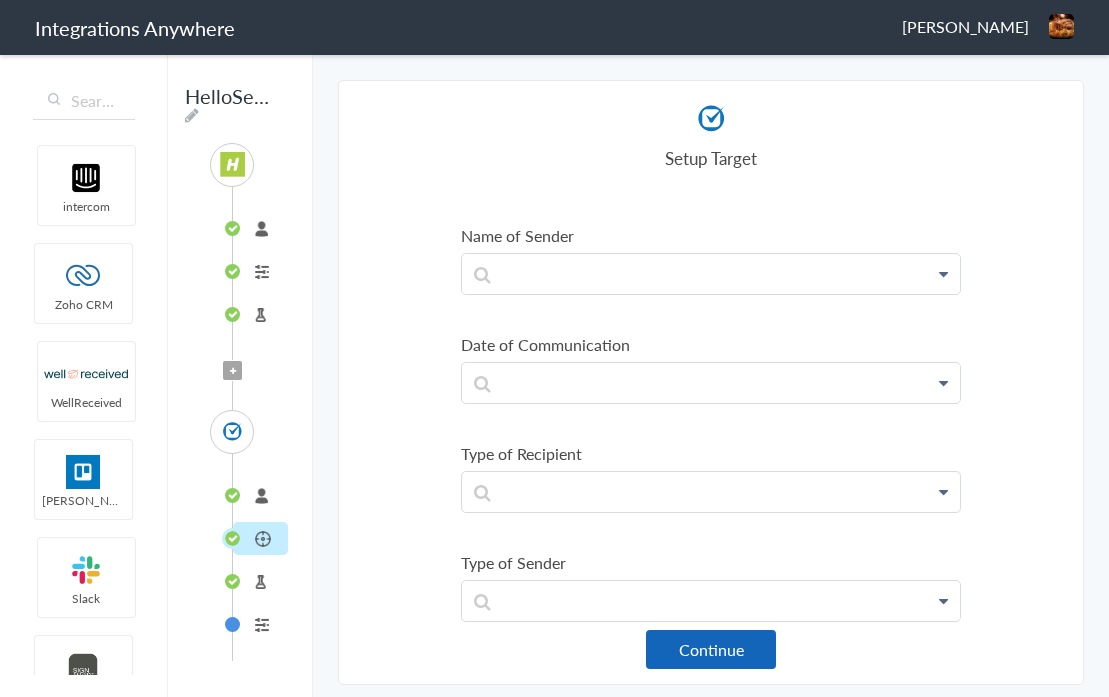 click on "Continue" at bounding box center [711, 649] 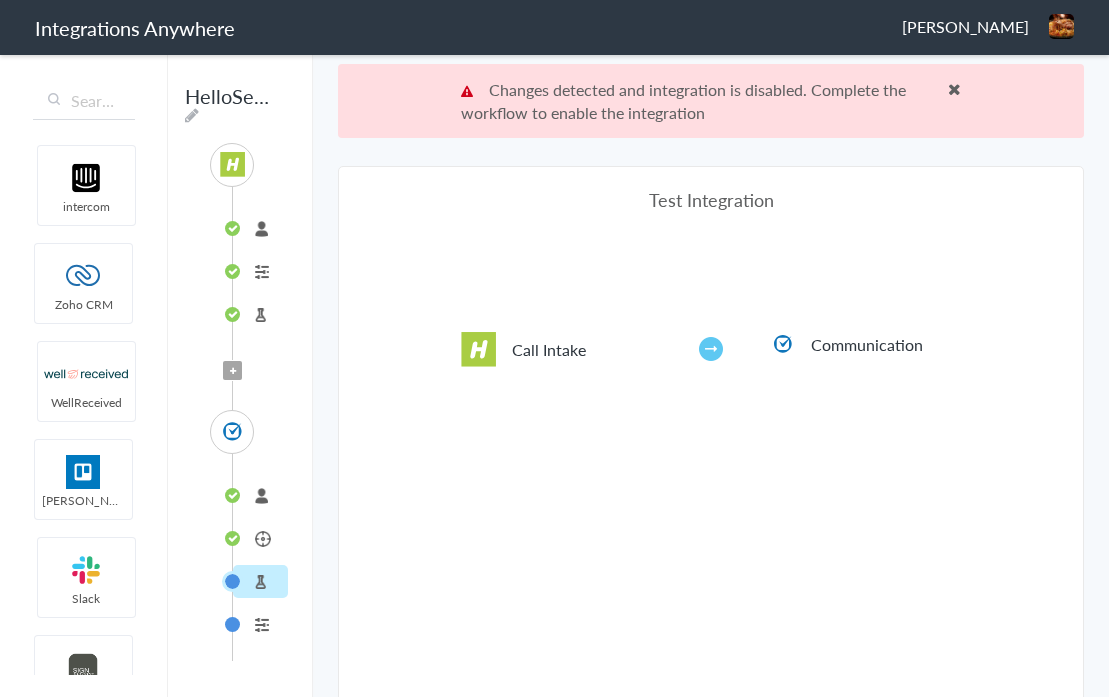 click at bounding box center [954, 89] 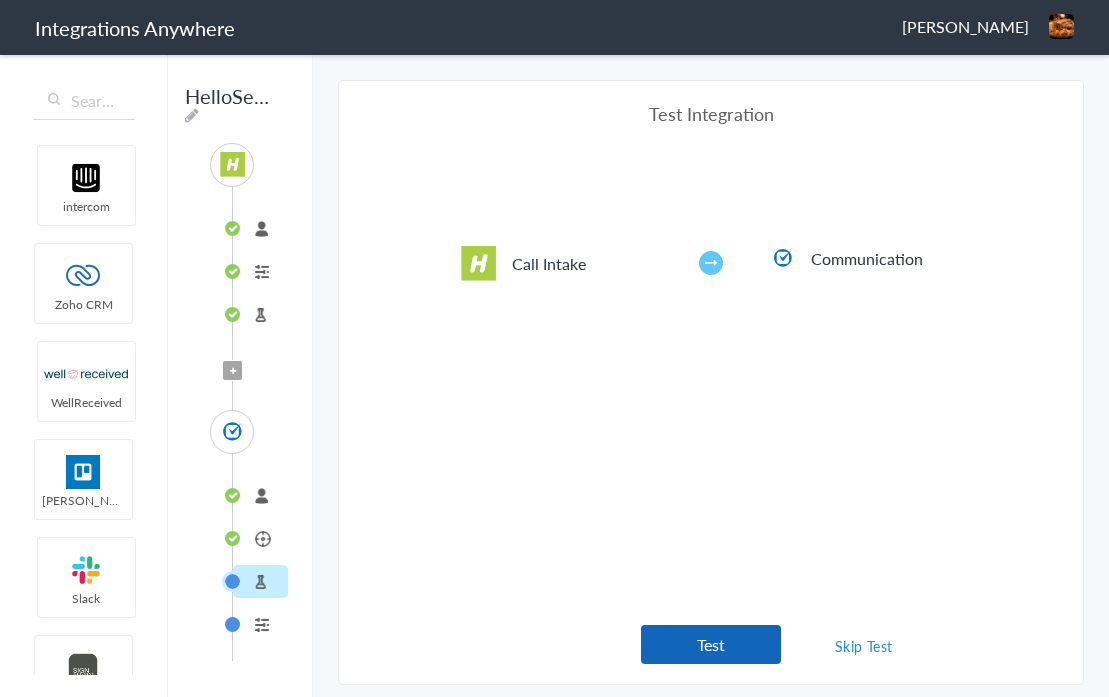 click on "Test" at bounding box center [711, 644] 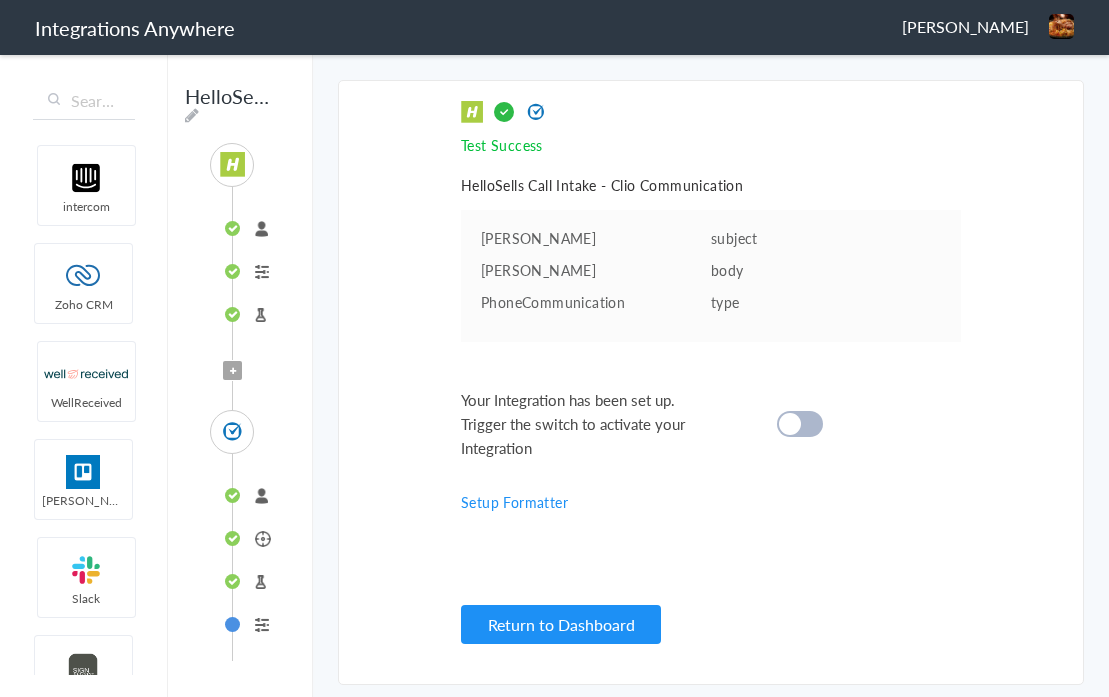 click at bounding box center (800, 424) 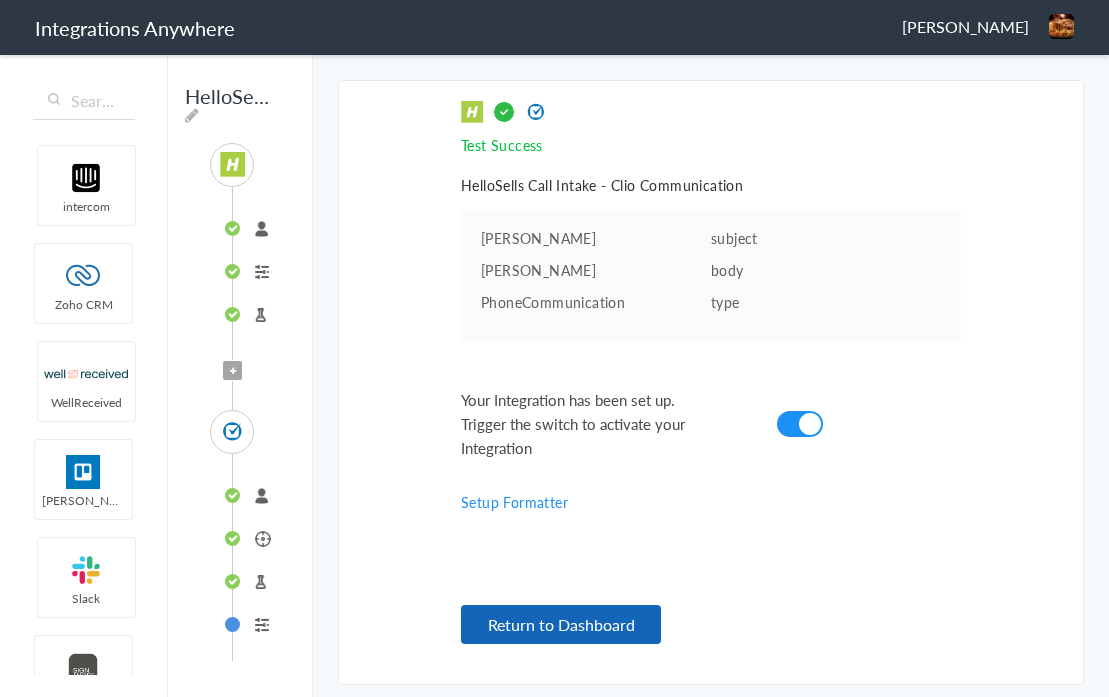 click on "Return to Dashboard" at bounding box center (561, 624) 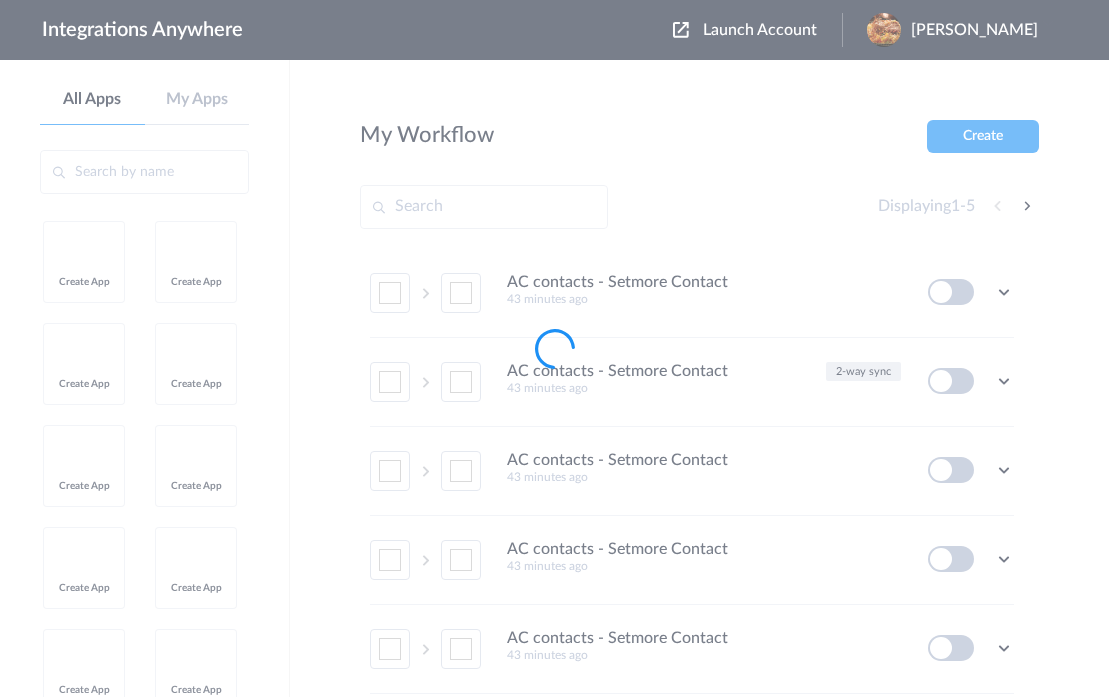scroll, scrollTop: 0, scrollLeft: 0, axis: both 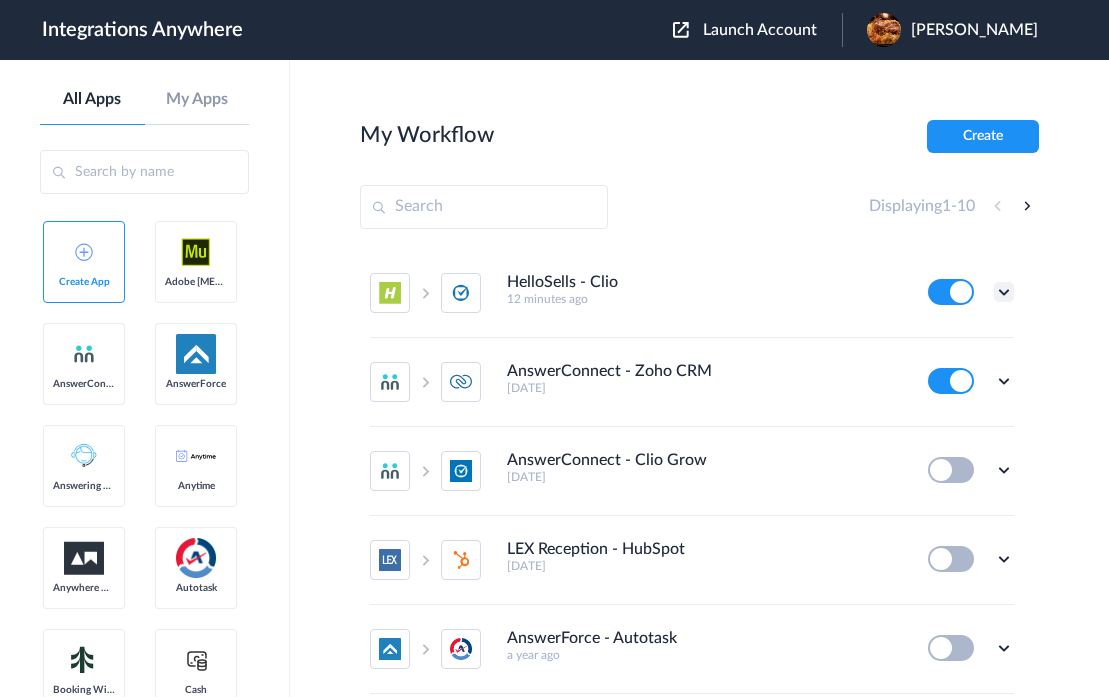 click at bounding box center (1004, 292) 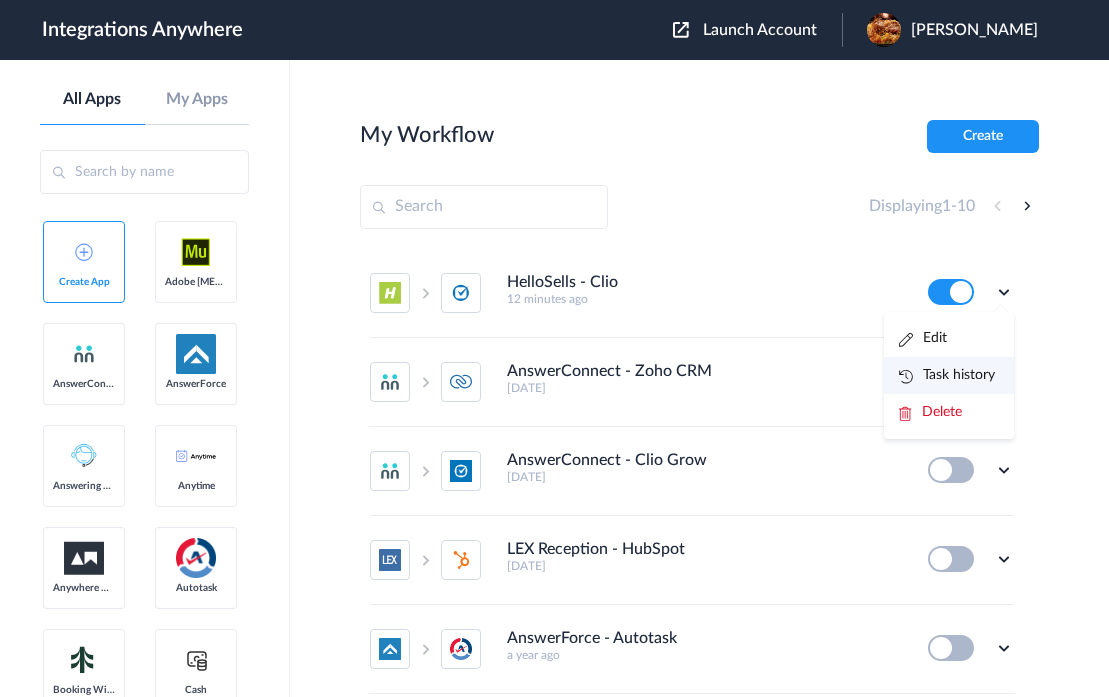 click on "Task history" at bounding box center (947, 375) 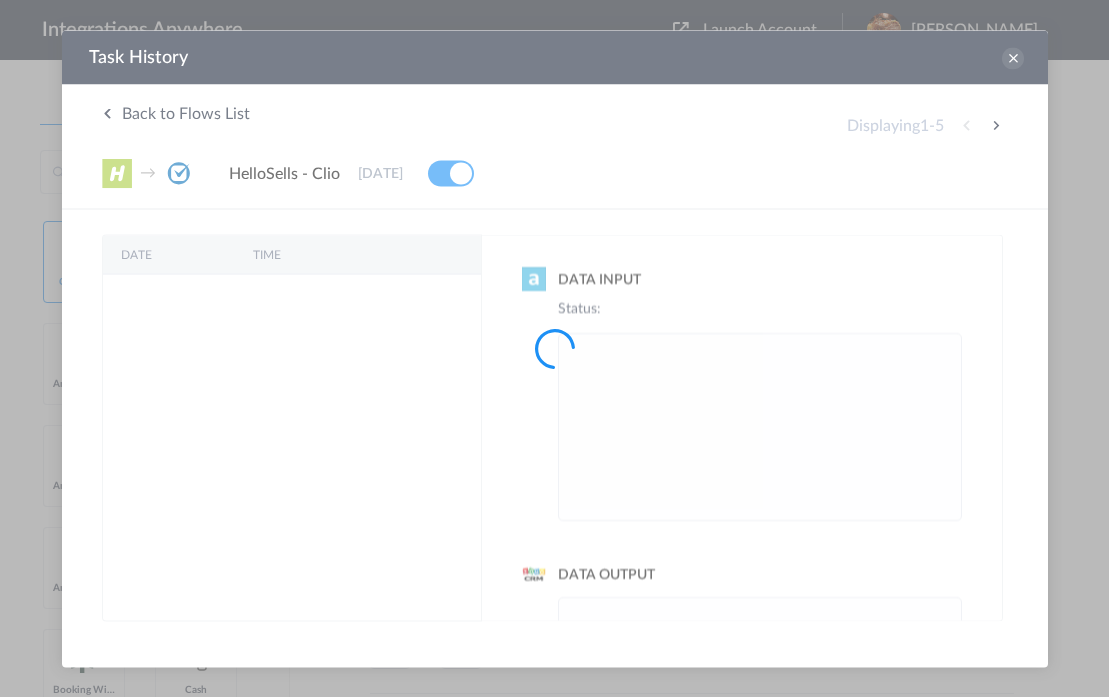 scroll, scrollTop: 0, scrollLeft: 0, axis: both 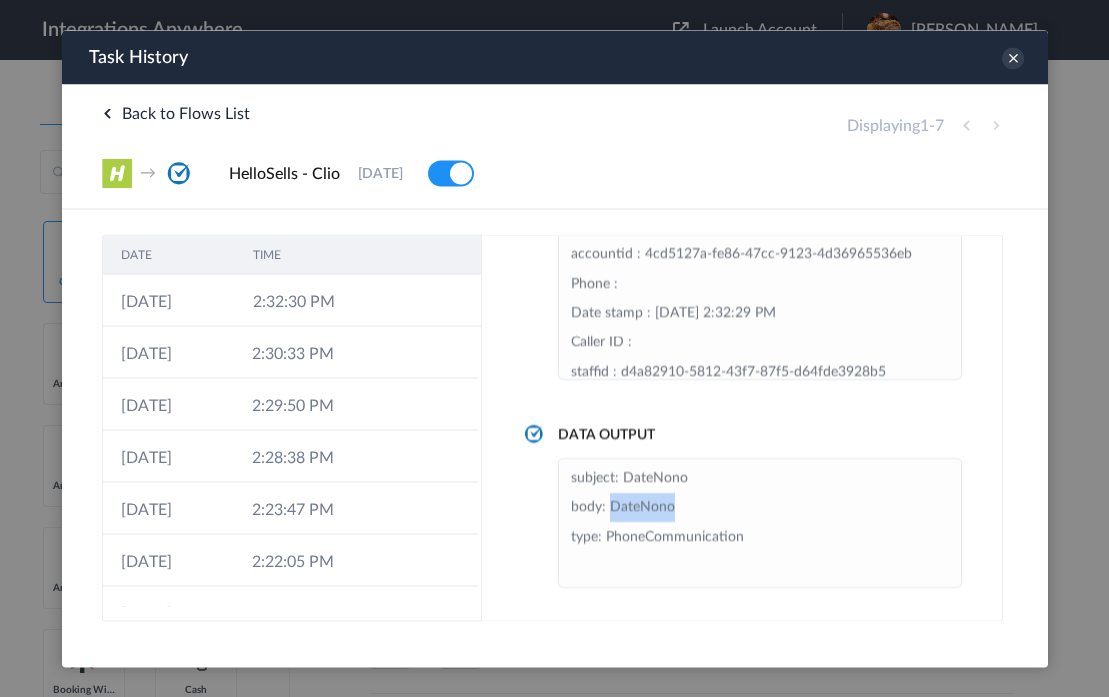 drag, startPoint x: 609, startPoint y: 507, endPoint x: 708, endPoint y: 507, distance: 99 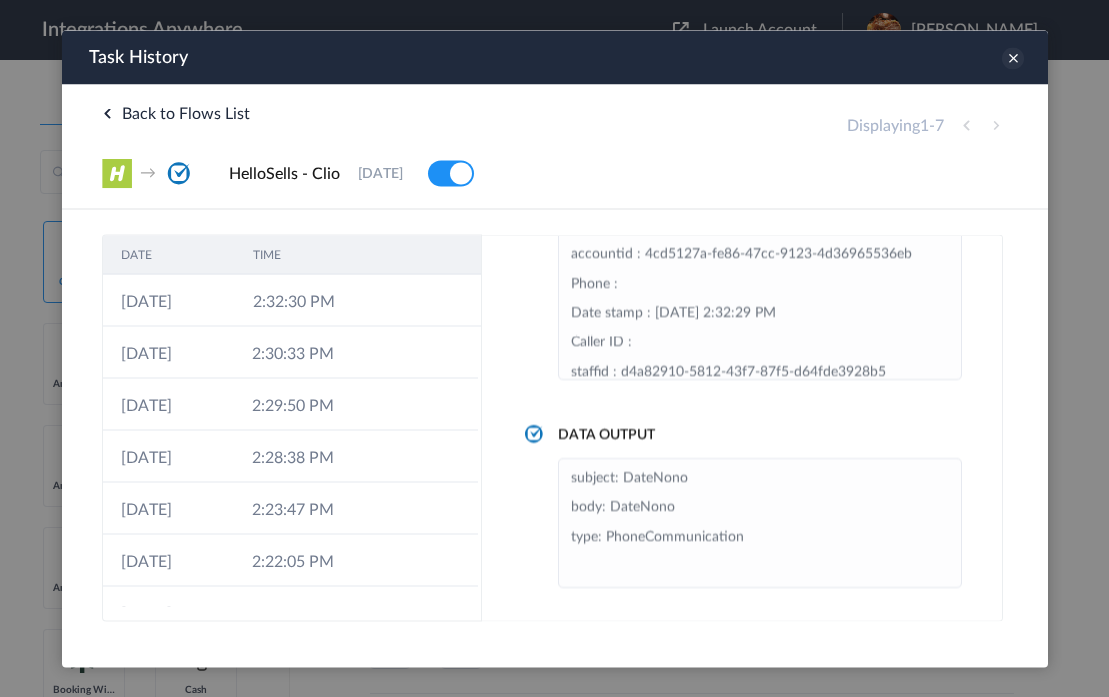click at bounding box center (1012, 58) 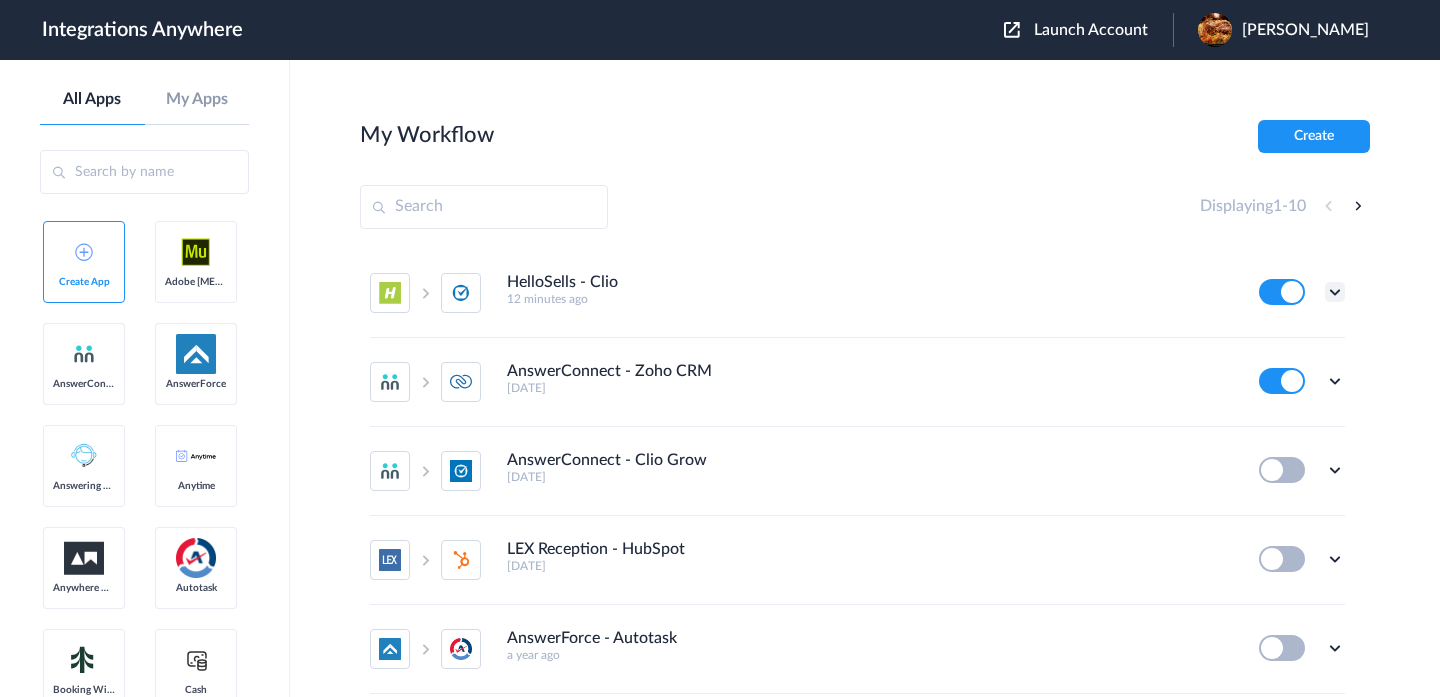 click at bounding box center [1335, 292] 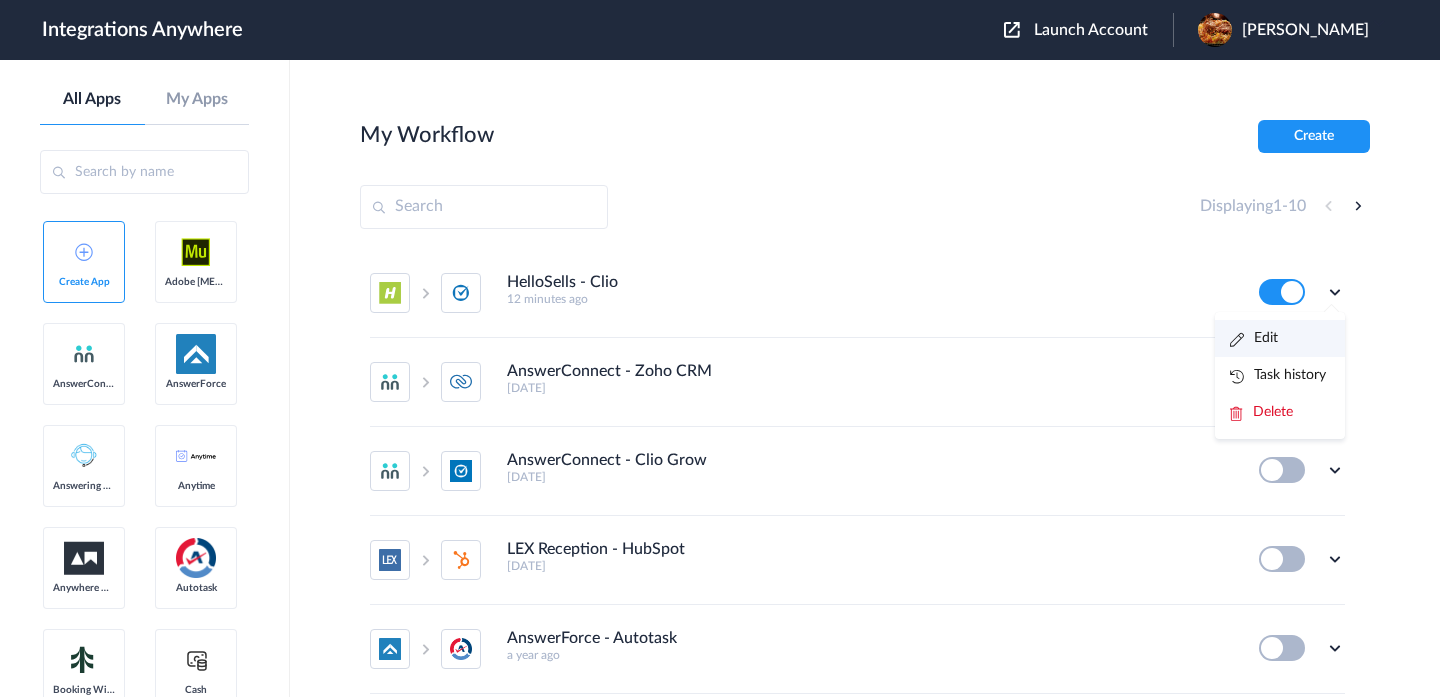 click on "Edit" at bounding box center [1254, 338] 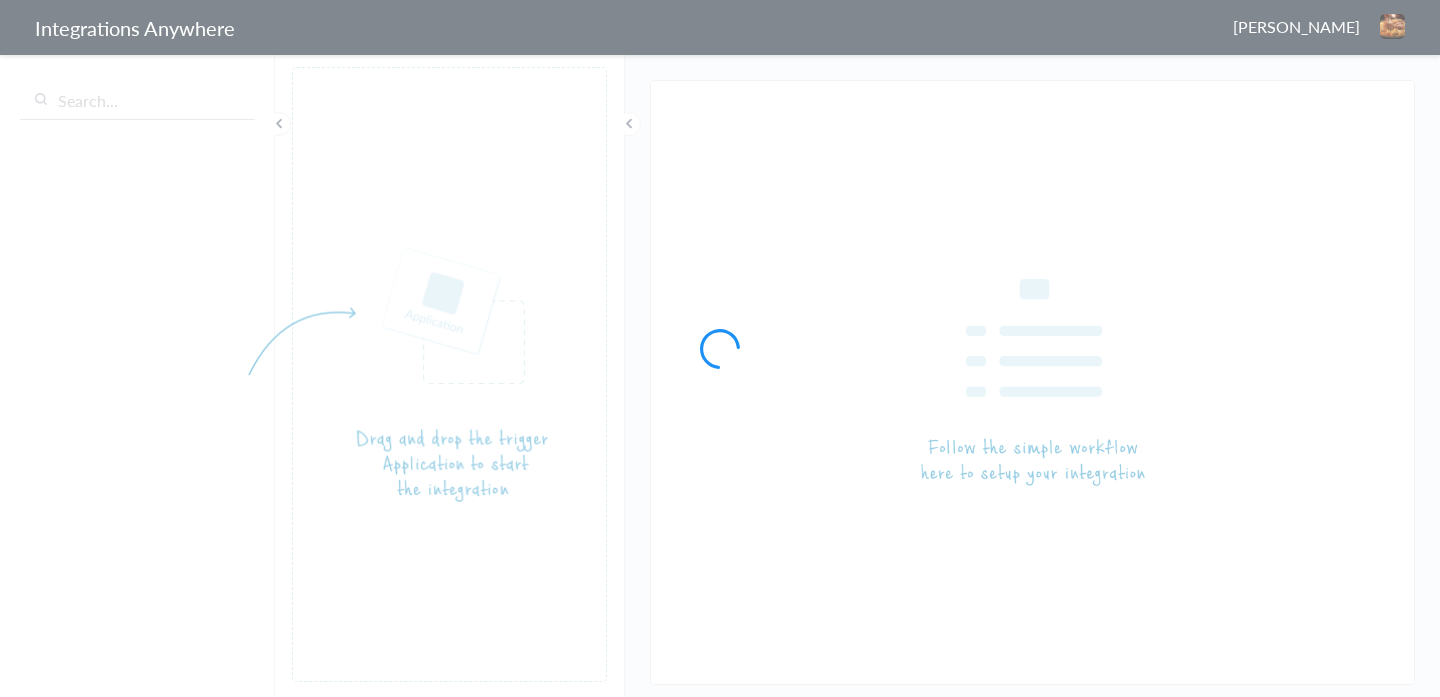 scroll, scrollTop: 0, scrollLeft: 0, axis: both 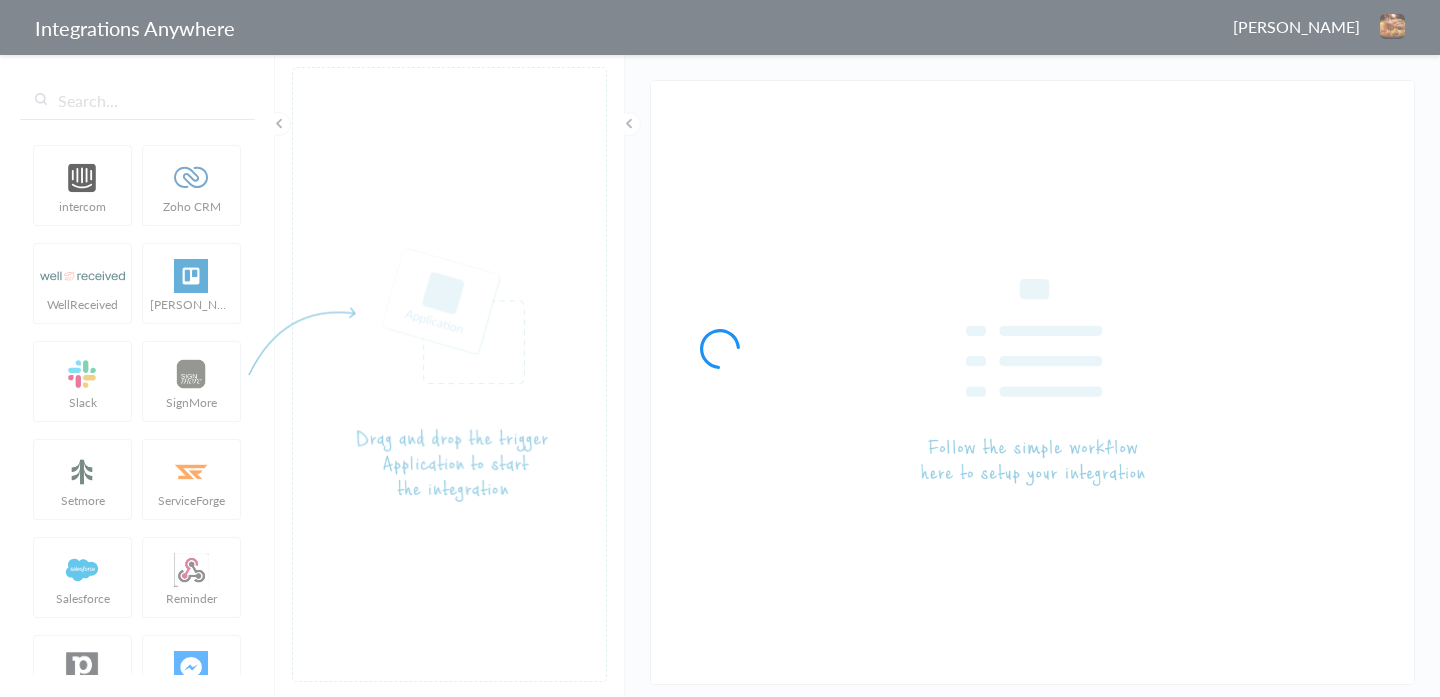 type on "HelloSells - Clio" 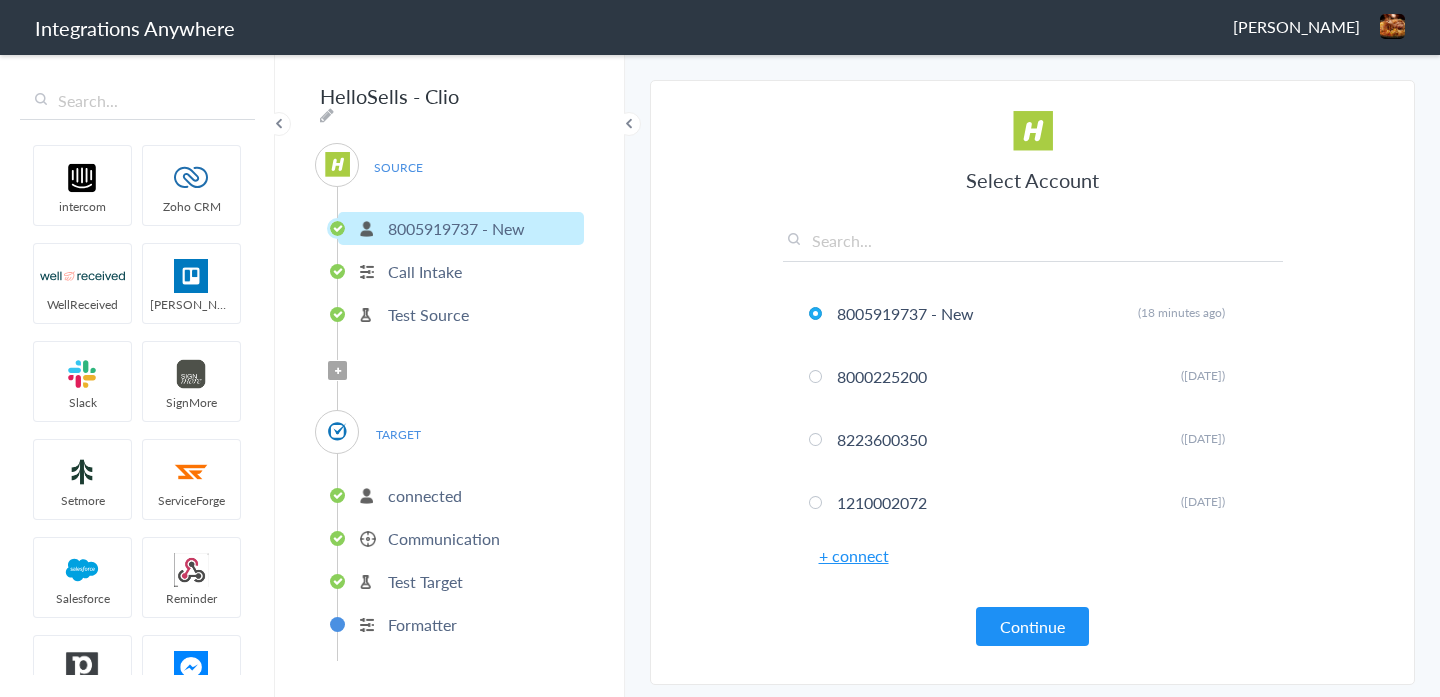 click on "Communication" at bounding box center (444, 538) 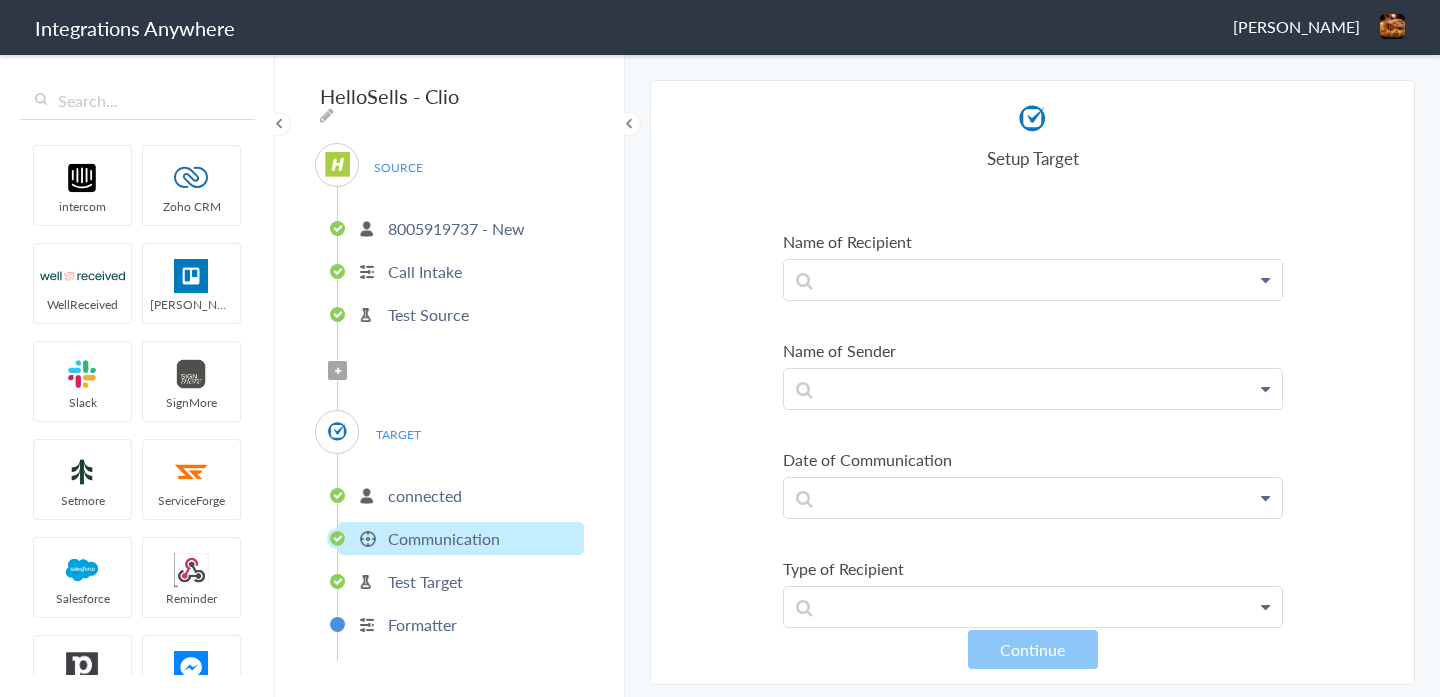 scroll, scrollTop: 385, scrollLeft: 0, axis: vertical 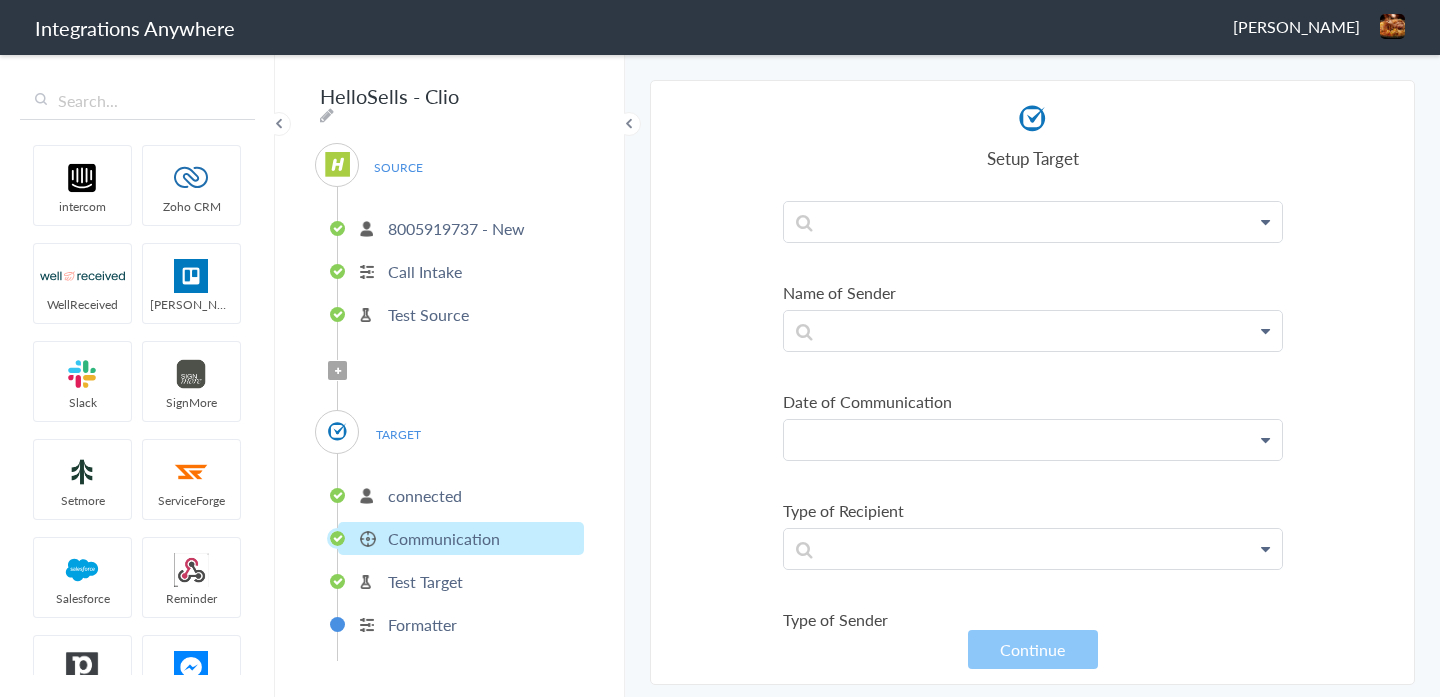 click at bounding box center (1033, -130) 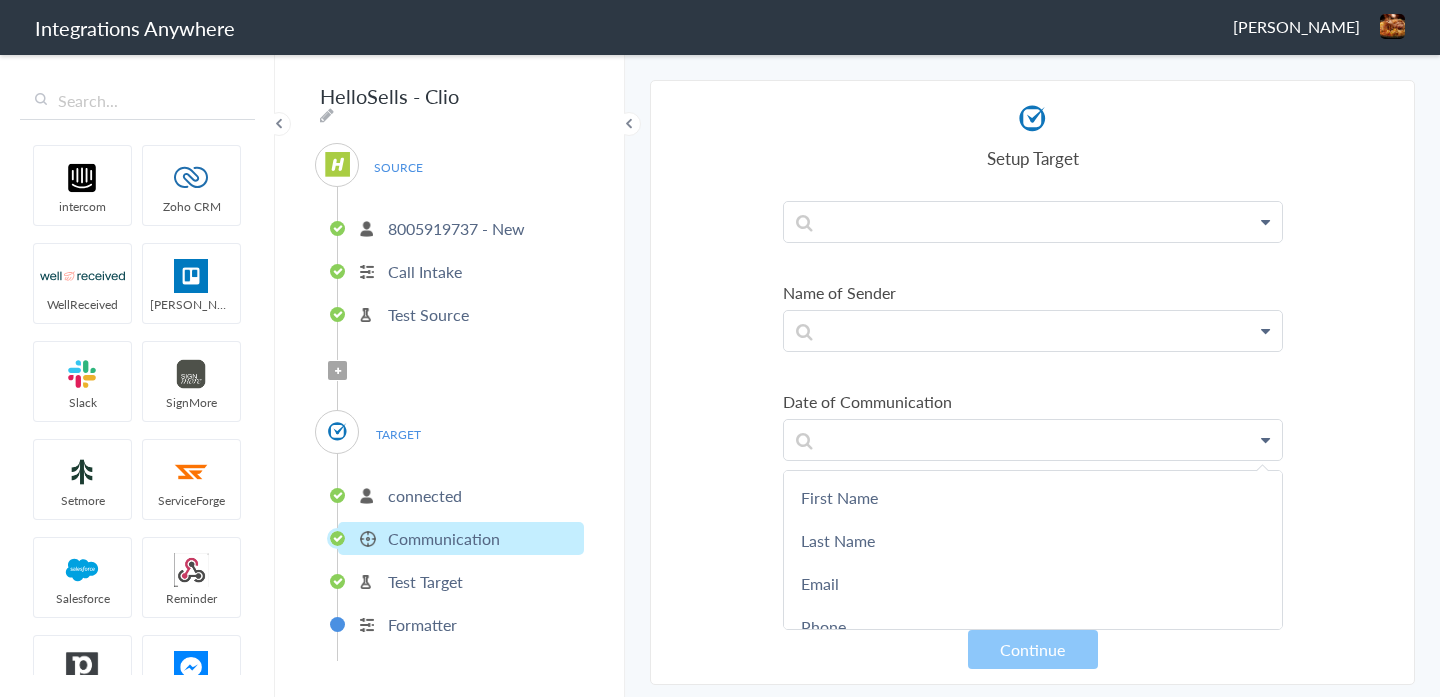 click on "[PERSON_NAME]" at bounding box center [1296, 26] 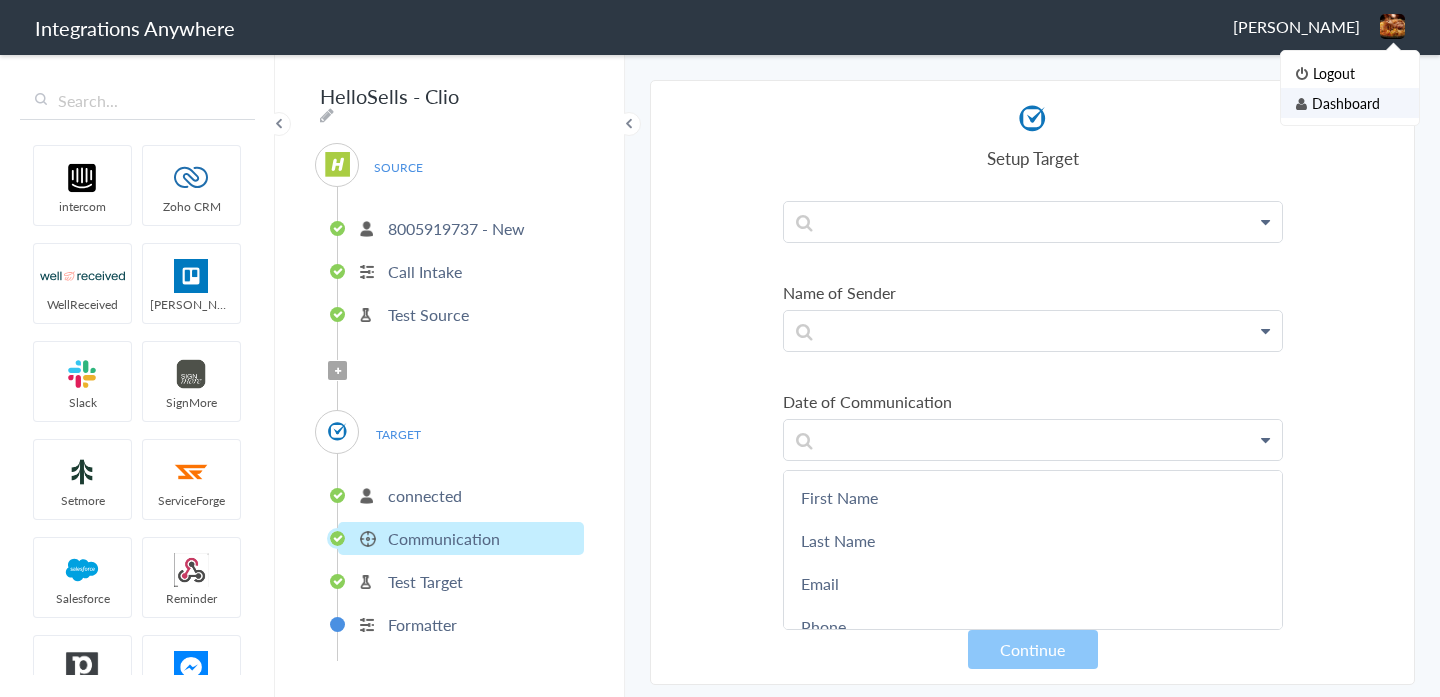 click on "Dashboard" at bounding box center (1350, 103) 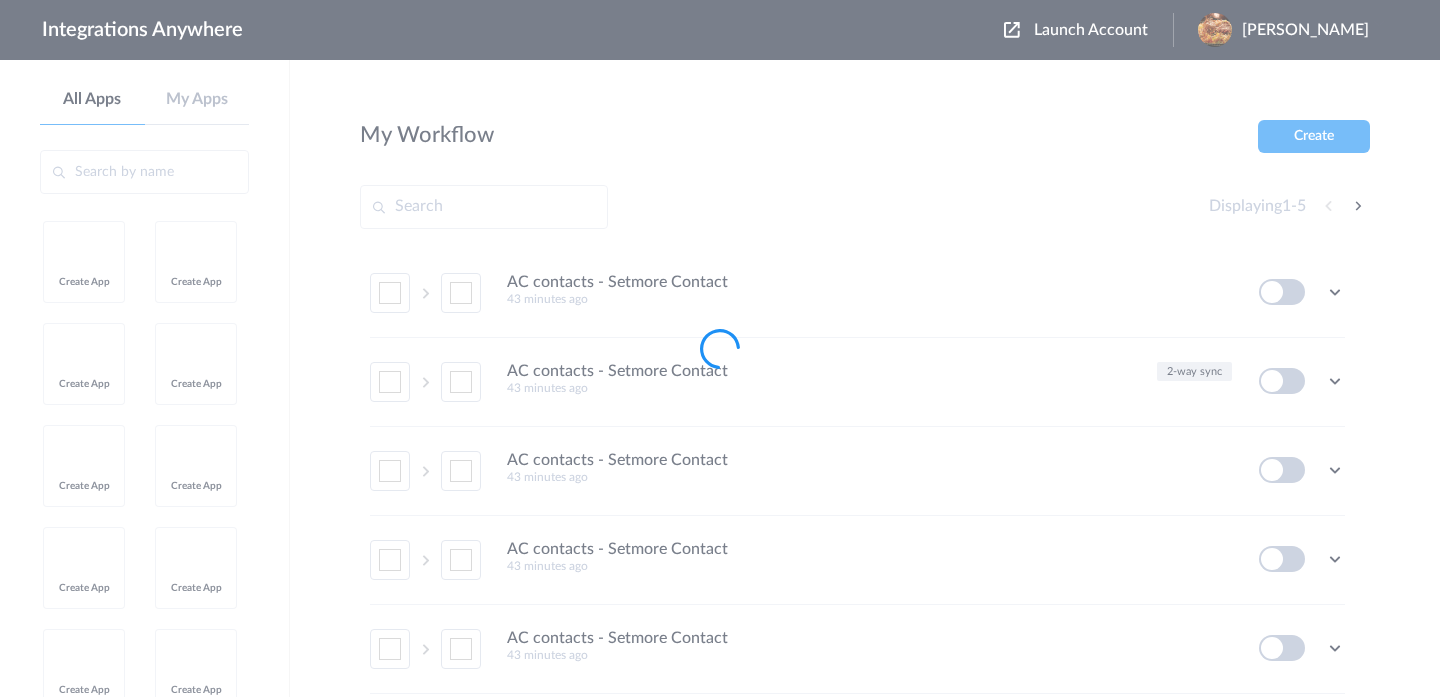 scroll, scrollTop: 0, scrollLeft: 0, axis: both 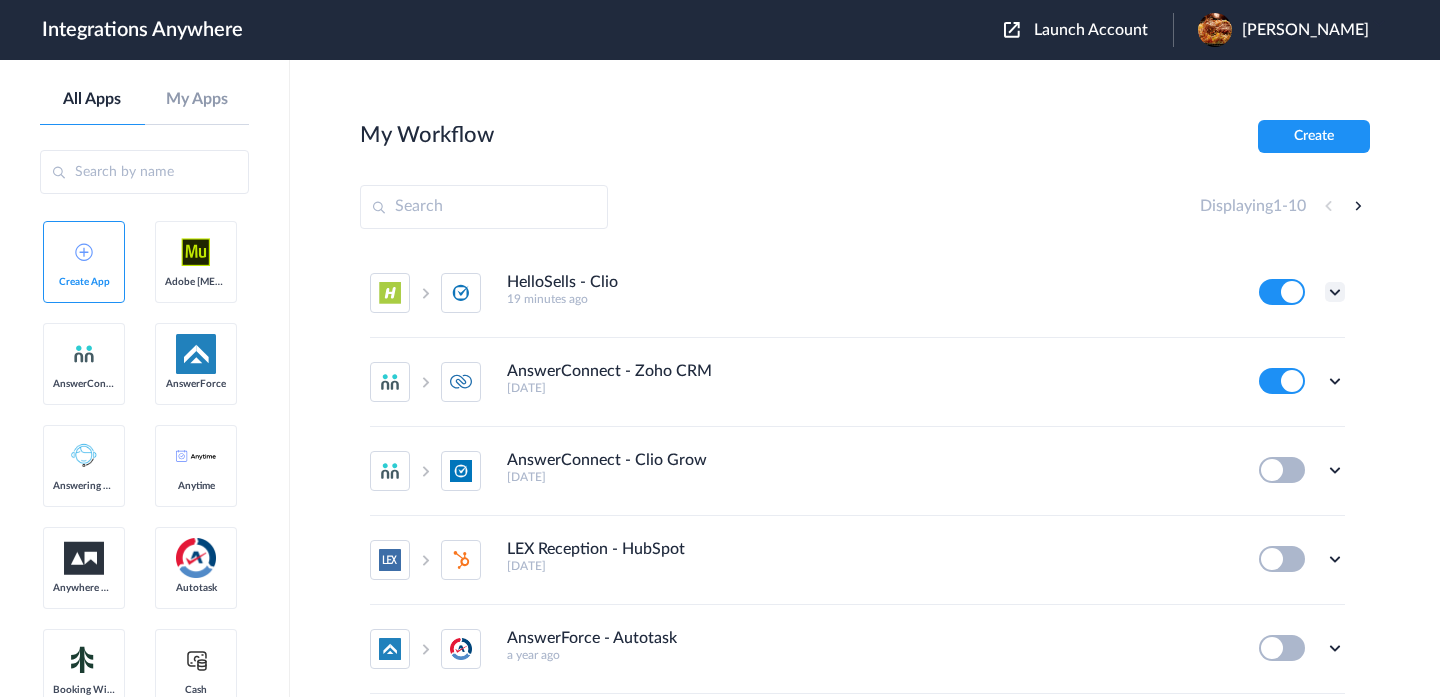 click at bounding box center [1335, 292] 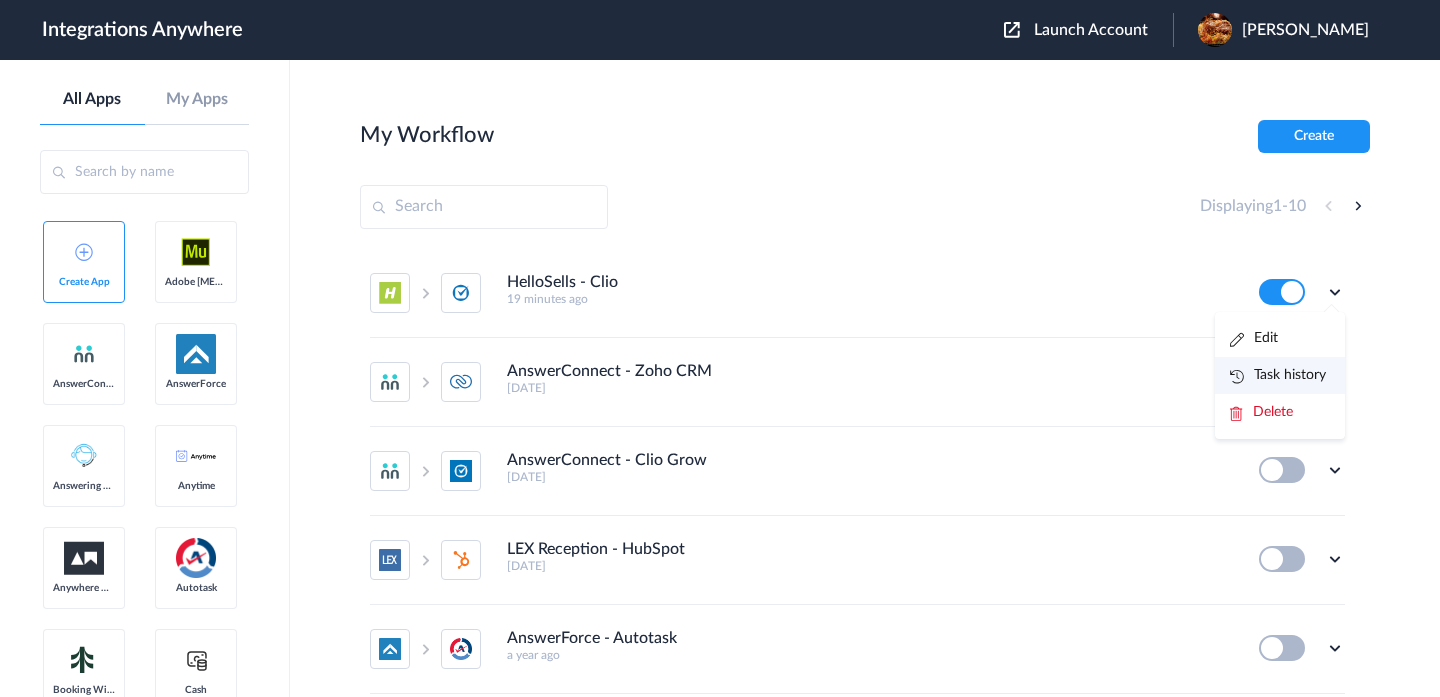 click on "Task history" at bounding box center [1278, 375] 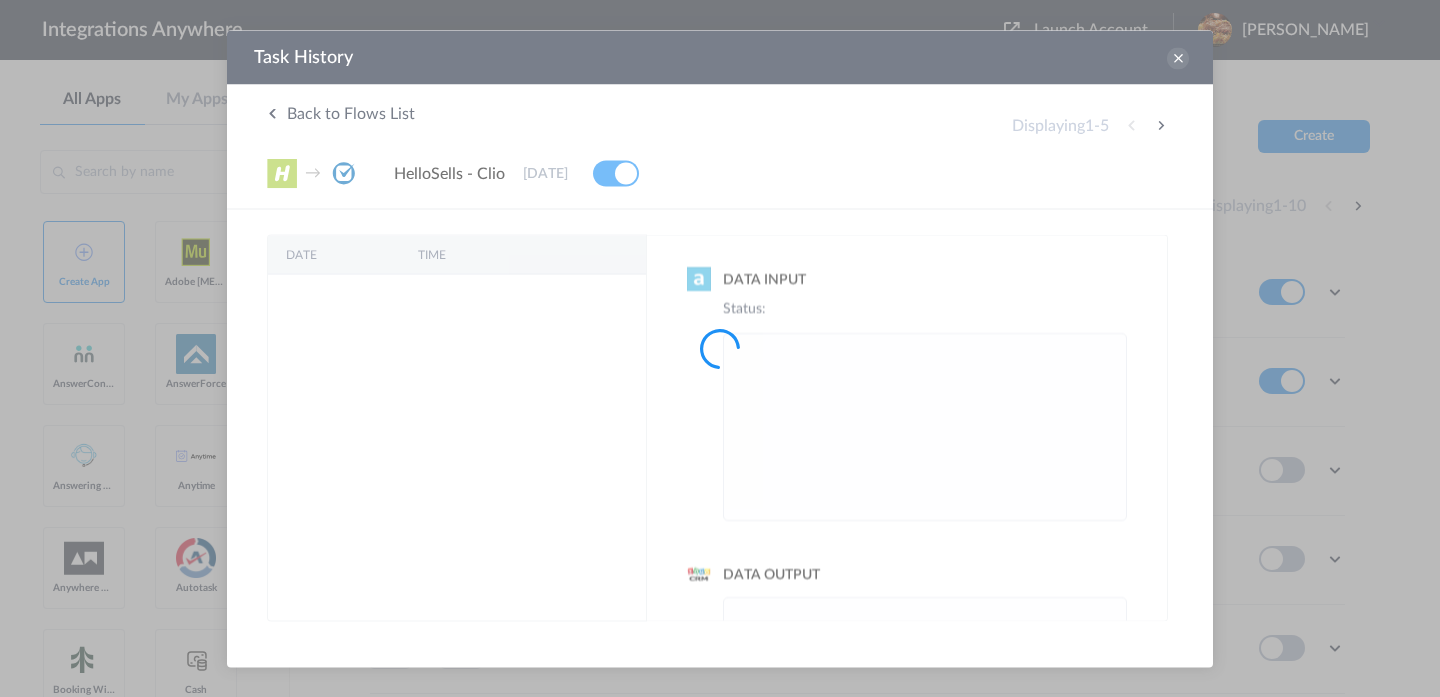scroll, scrollTop: 0, scrollLeft: 0, axis: both 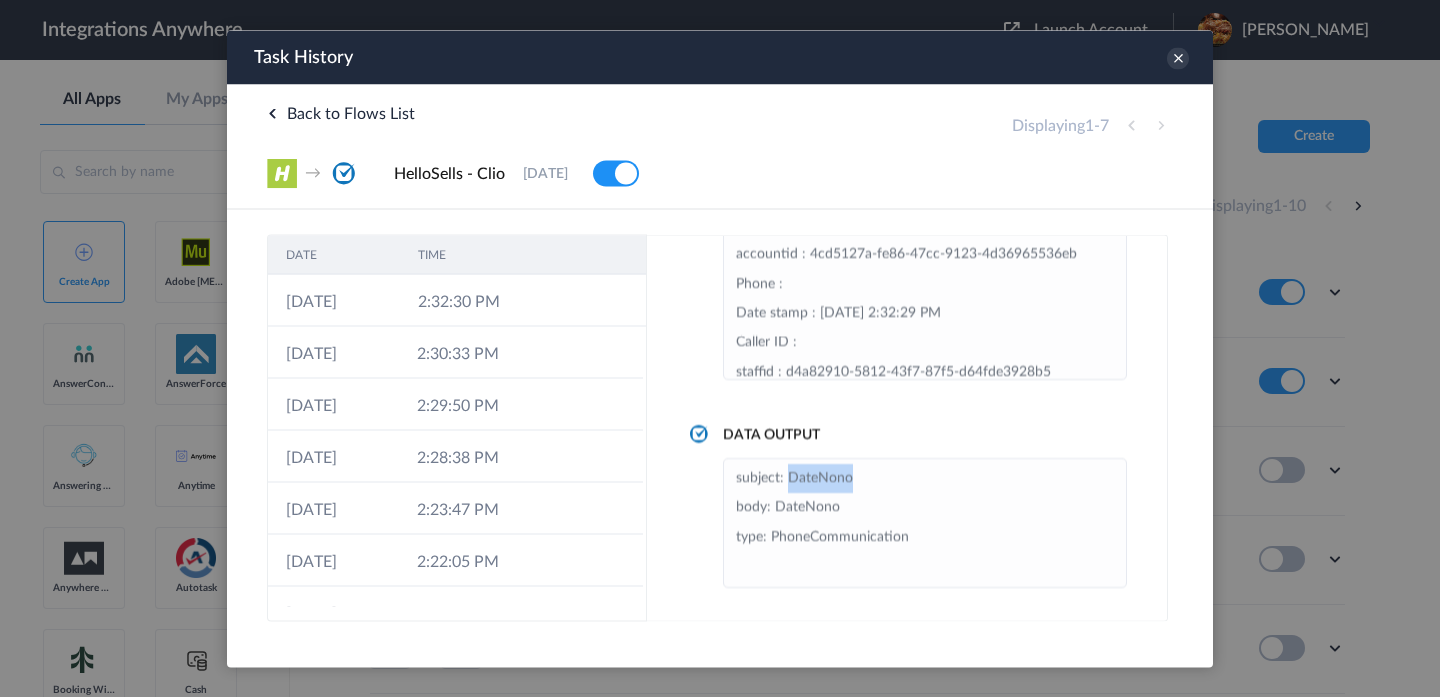 drag, startPoint x: 788, startPoint y: 480, endPoint x: 905, endPoint y: 480, distance: 117 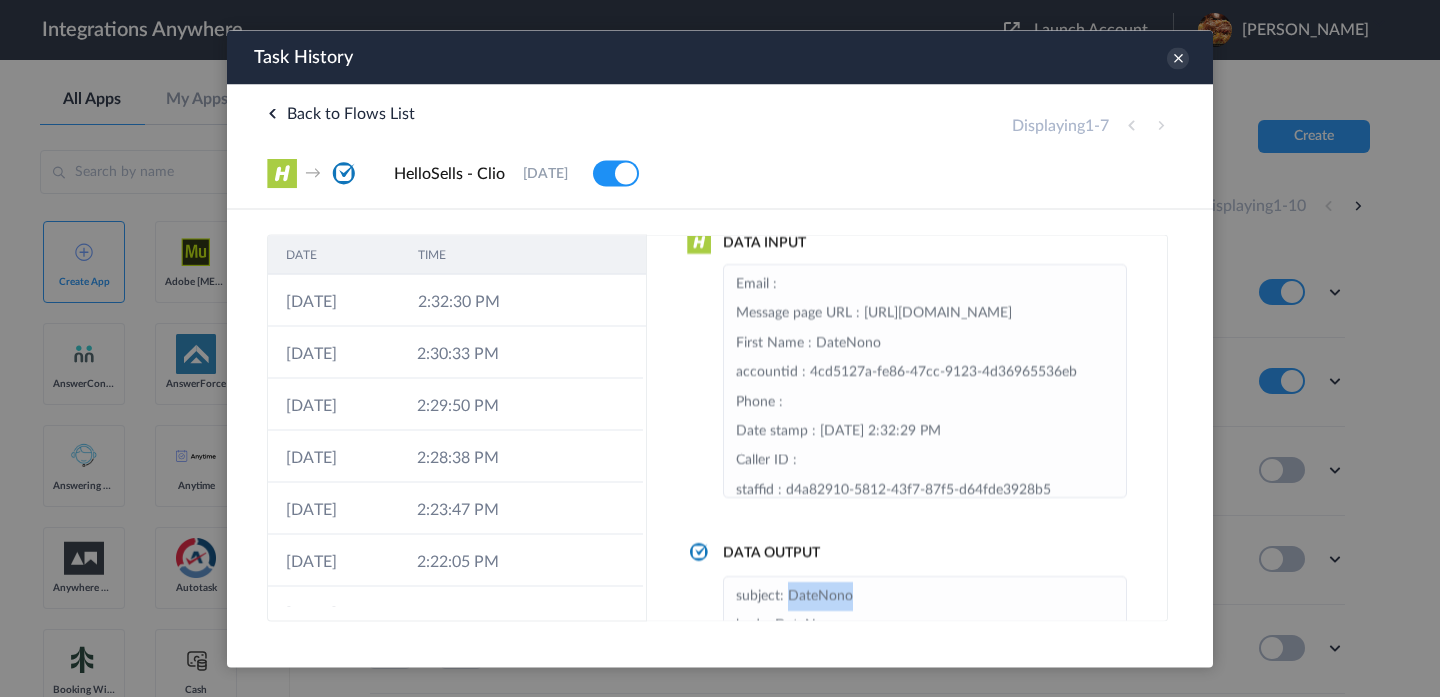 scroll, scrollTop: 0, scrollLeft: 0, axis: both 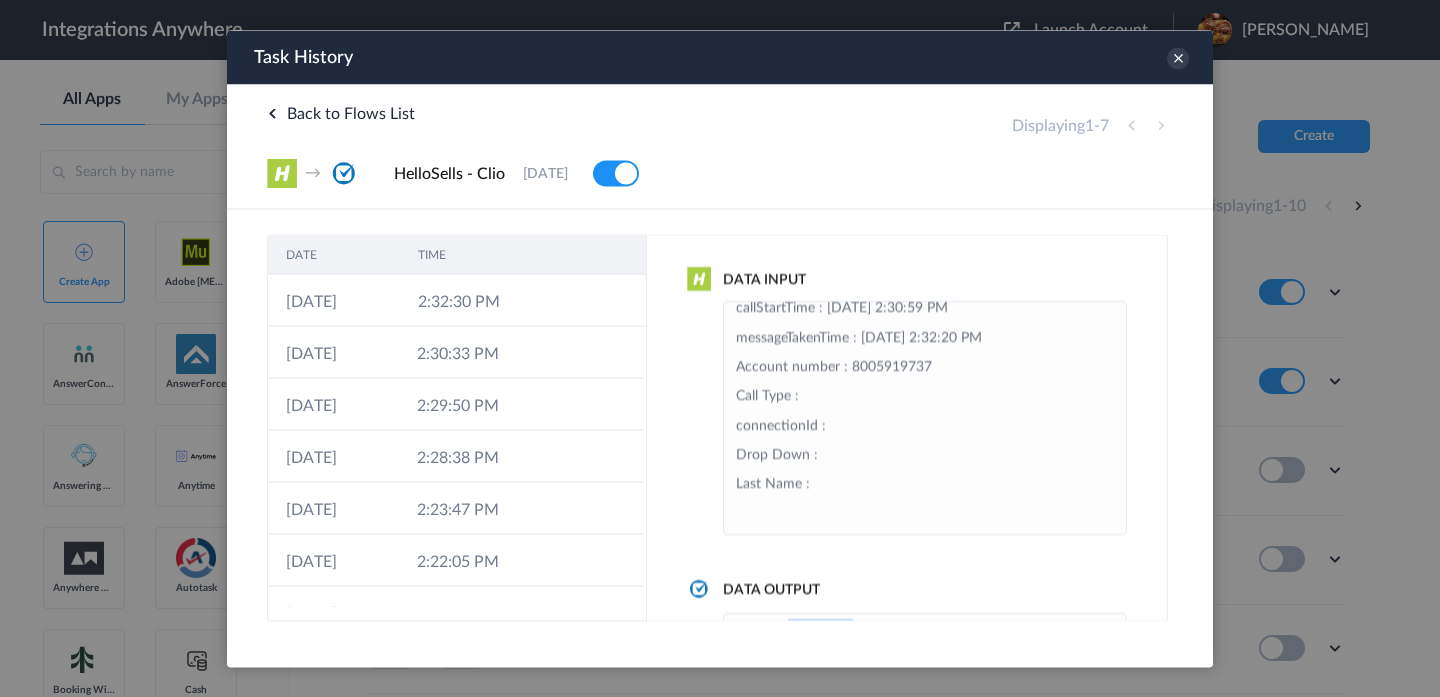 drag, startPoint x: 900, startPoint y: 425, endPoint x: 988, endPoint y: 422, distance: 88.051125 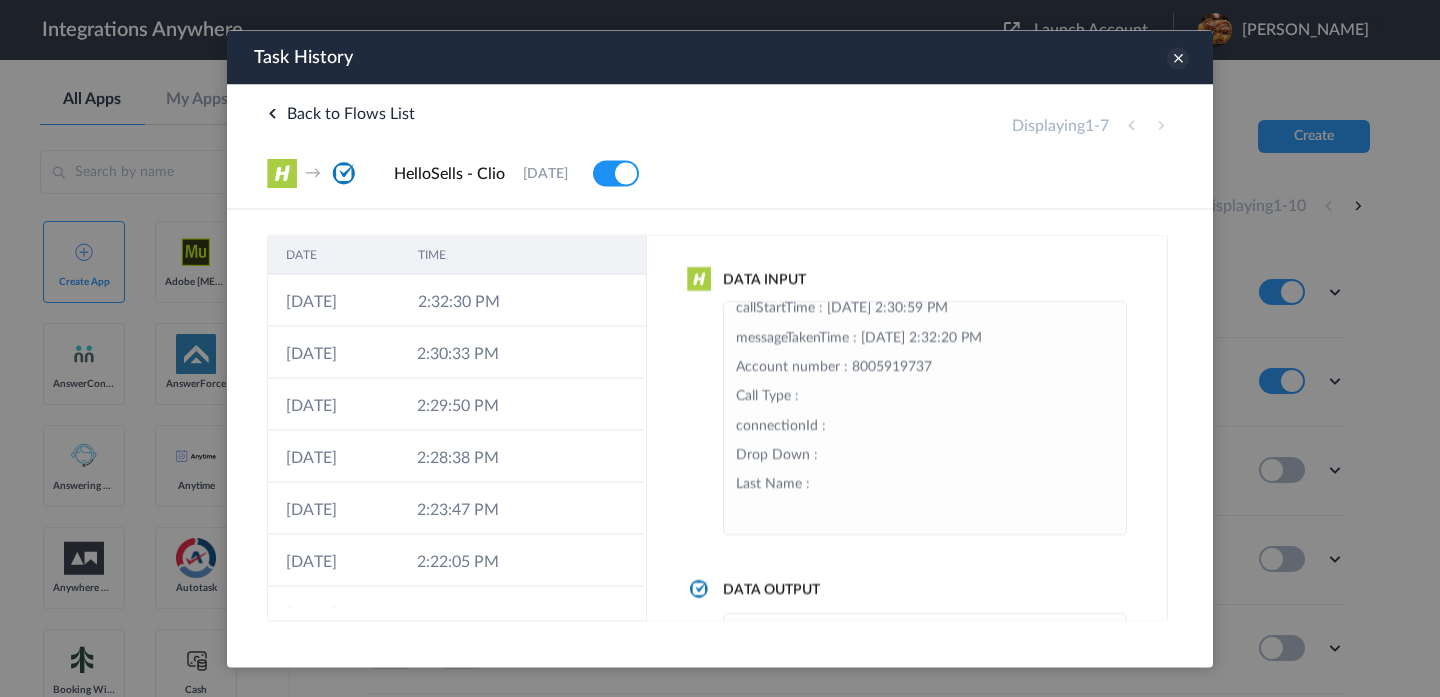 click at bounding box center [1178, 58] 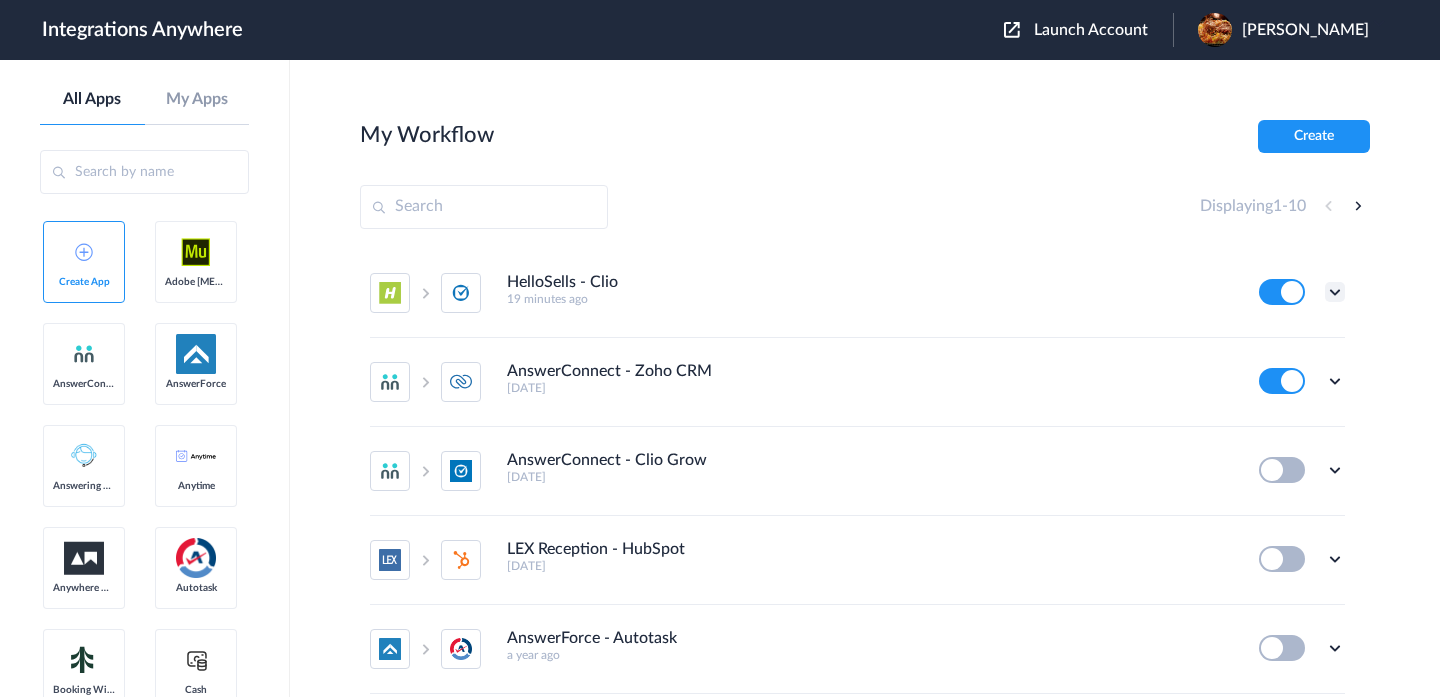 click at bounding box center (1335, 292) 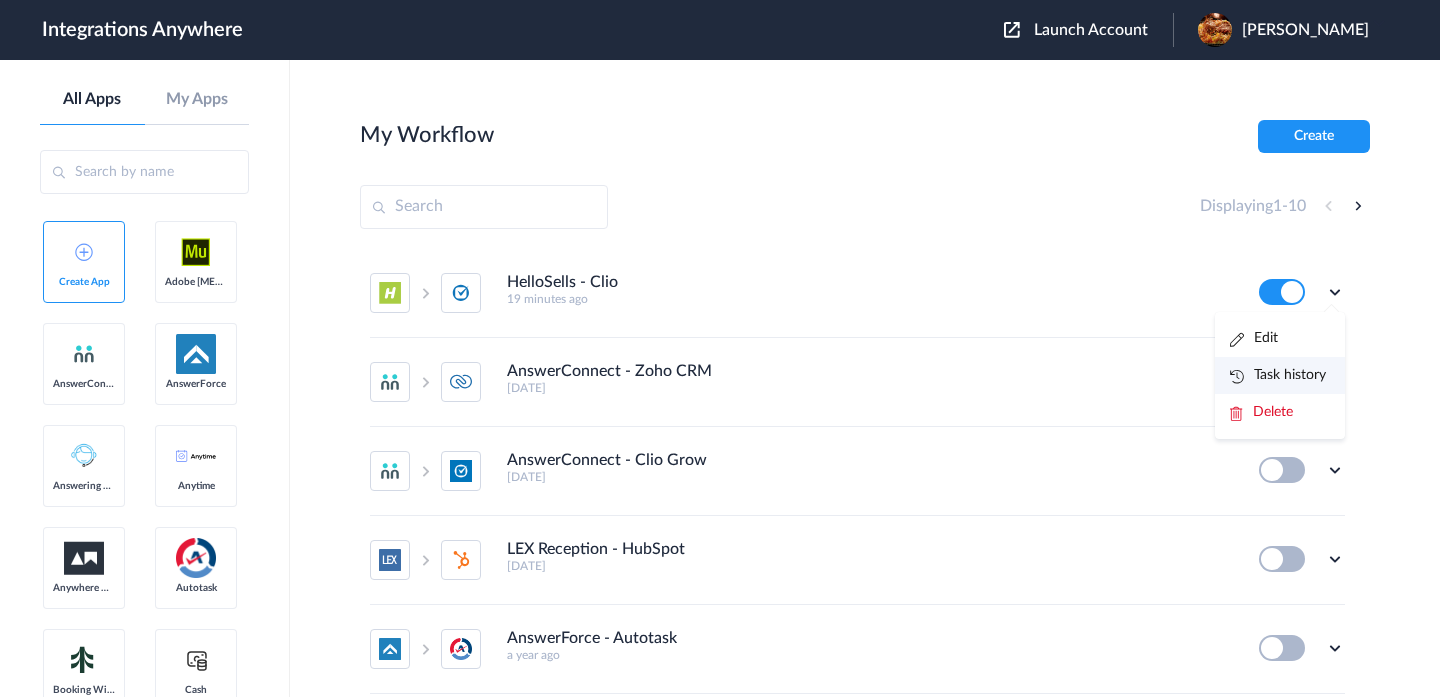 click on "Task history" at bounding box center (1280, 375) 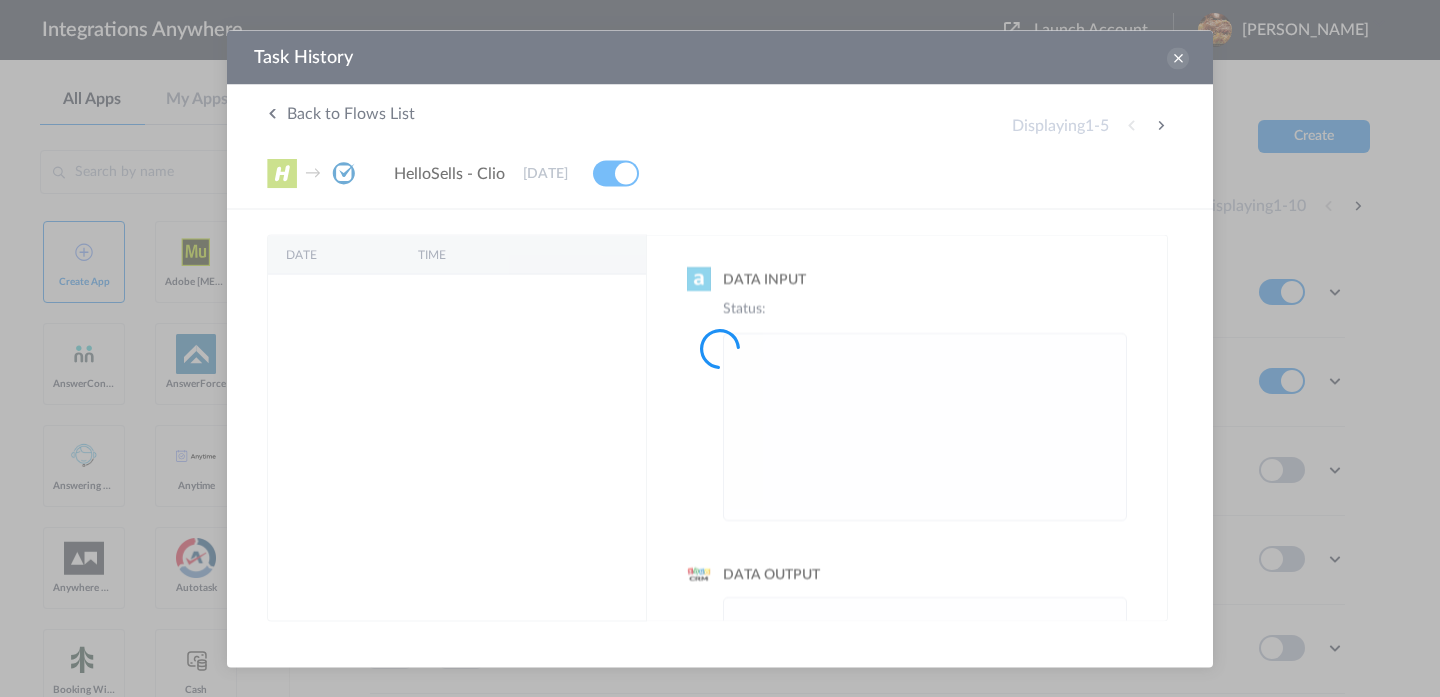 scroll, scrollTop: 0, scrollLeft: 0, axis: both 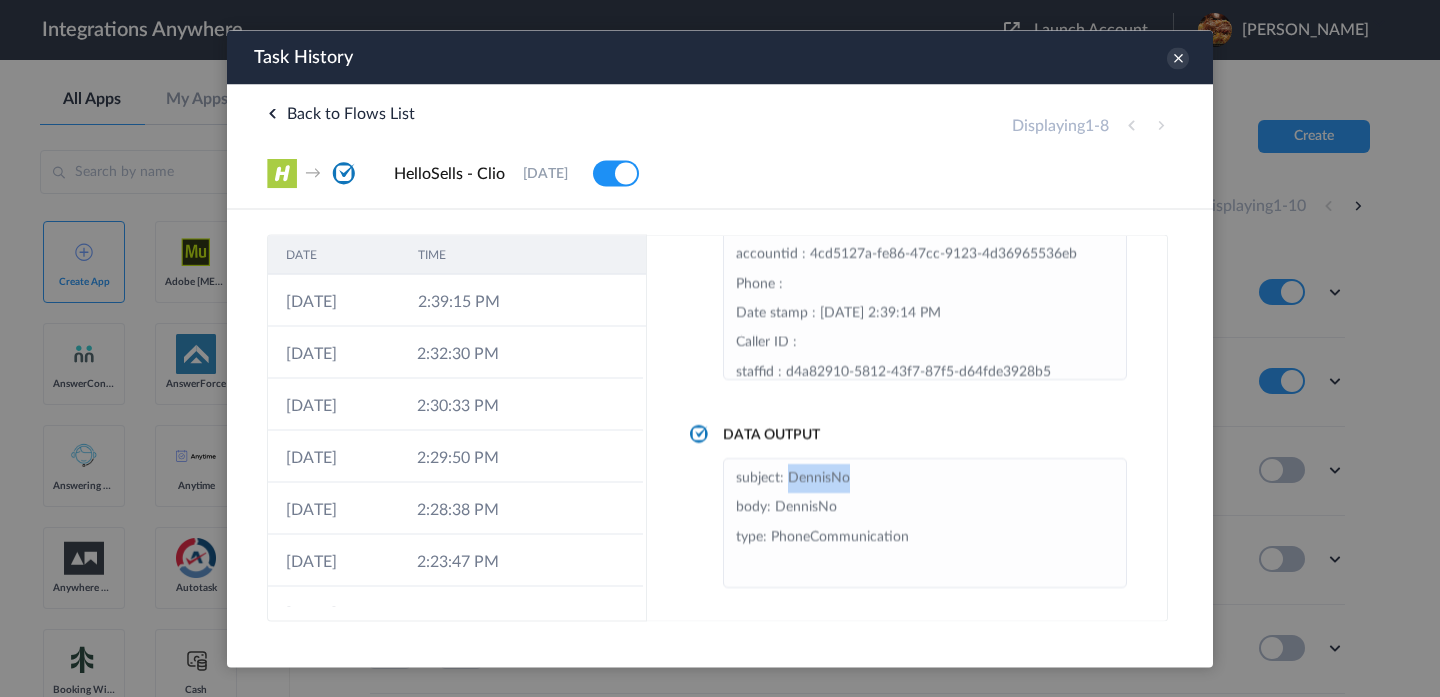drag, startPoint x: 788, startPoint y: 479, endPoint x: 893, endPoint y: 479, distance: 105 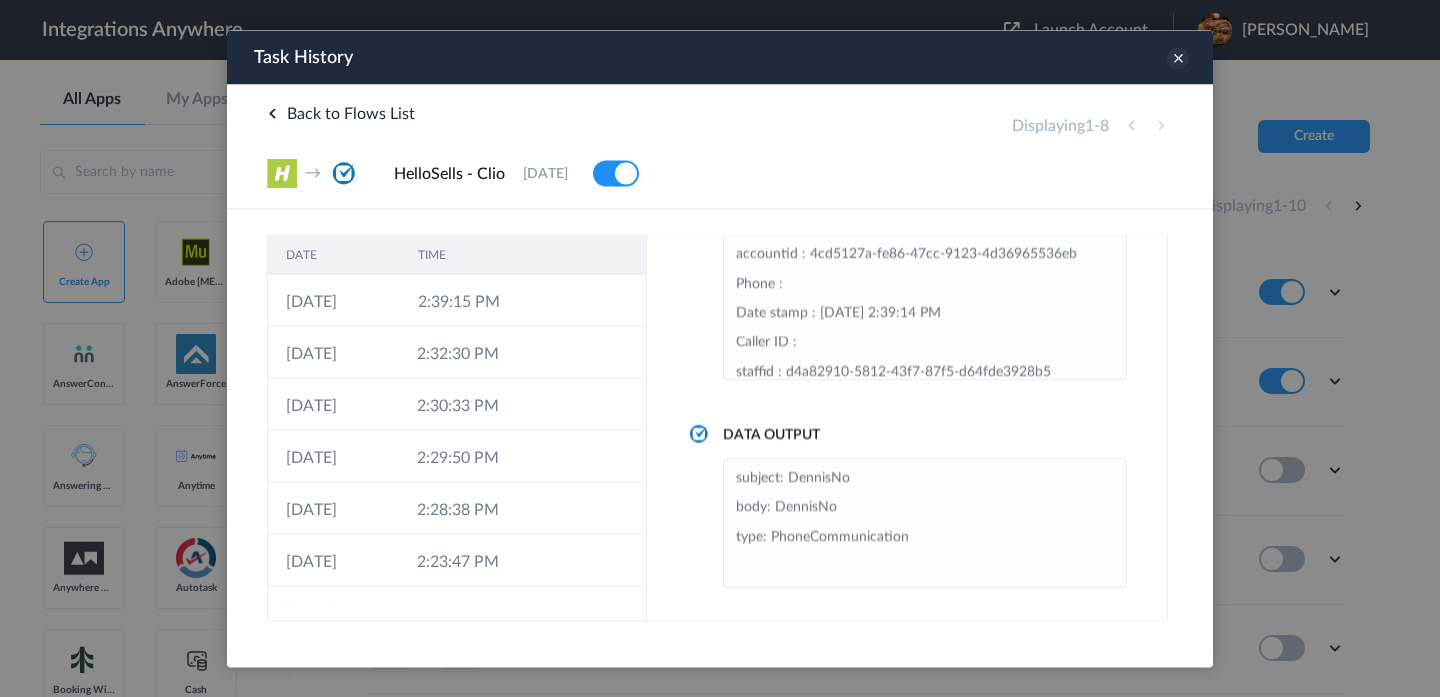 click at bounding box center [1178, 58] 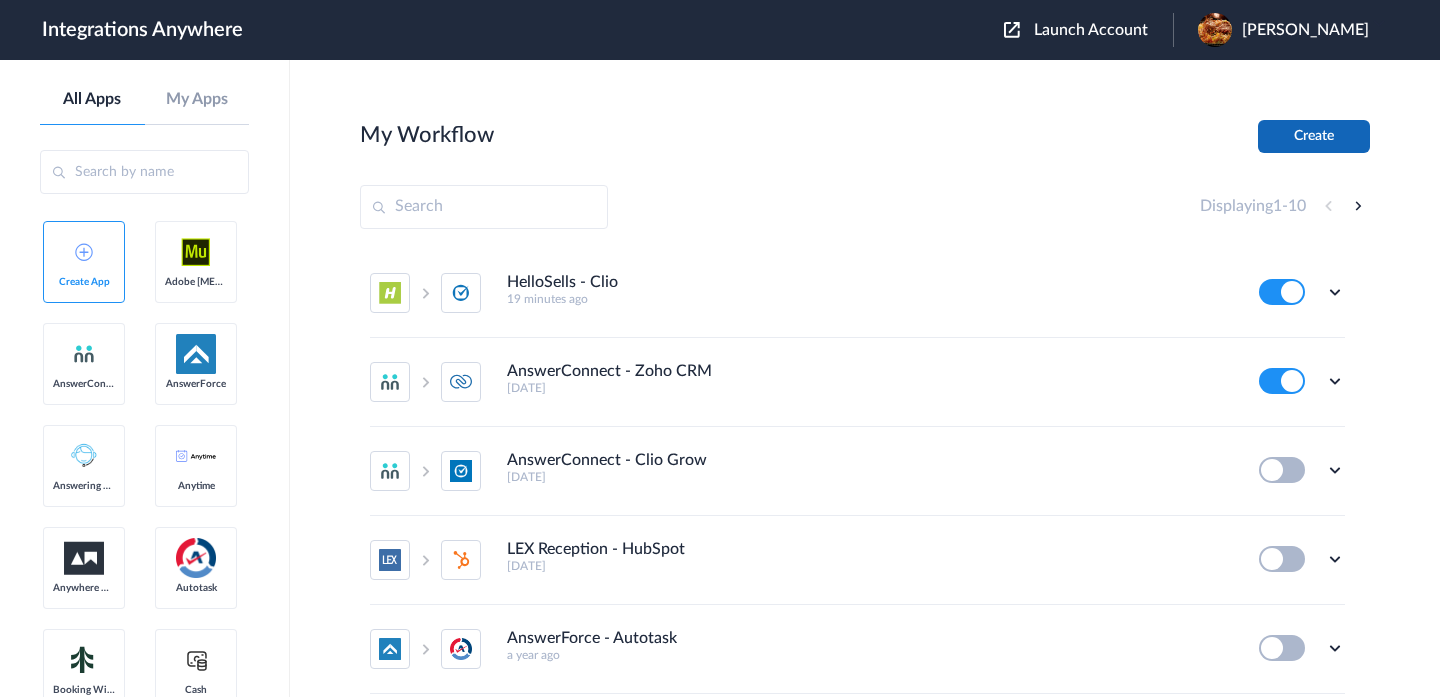 click on "Create" at bounding box center [1314, 136] 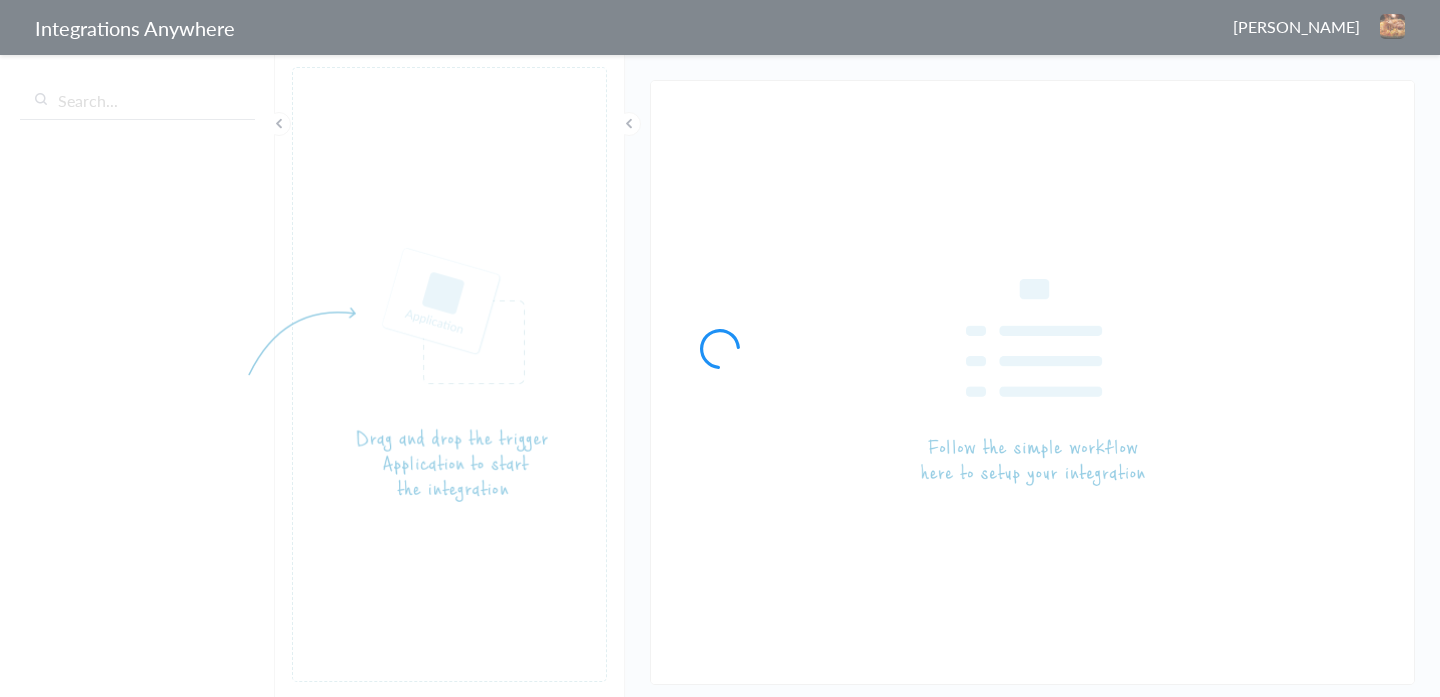 scroll, scrollTop: 0, scrollLeft: 0, axis: both 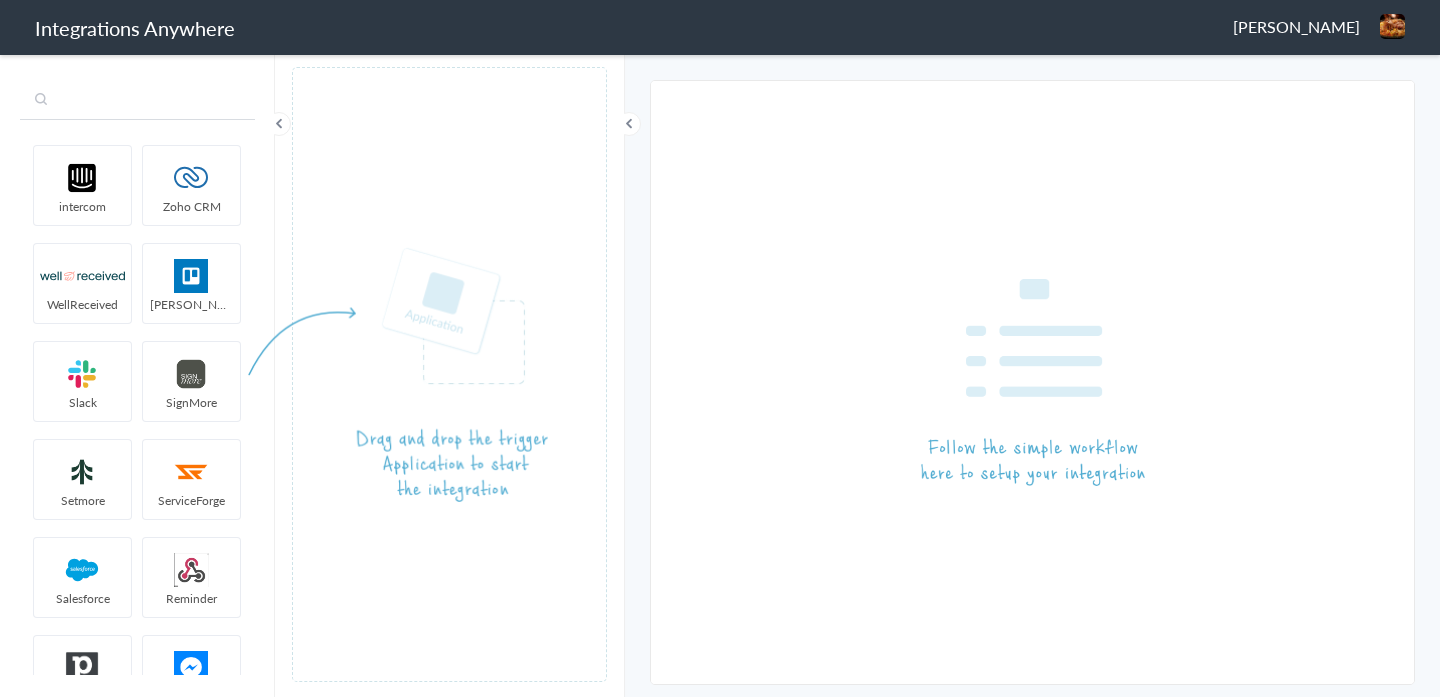 click at bounding box center [137, 101] 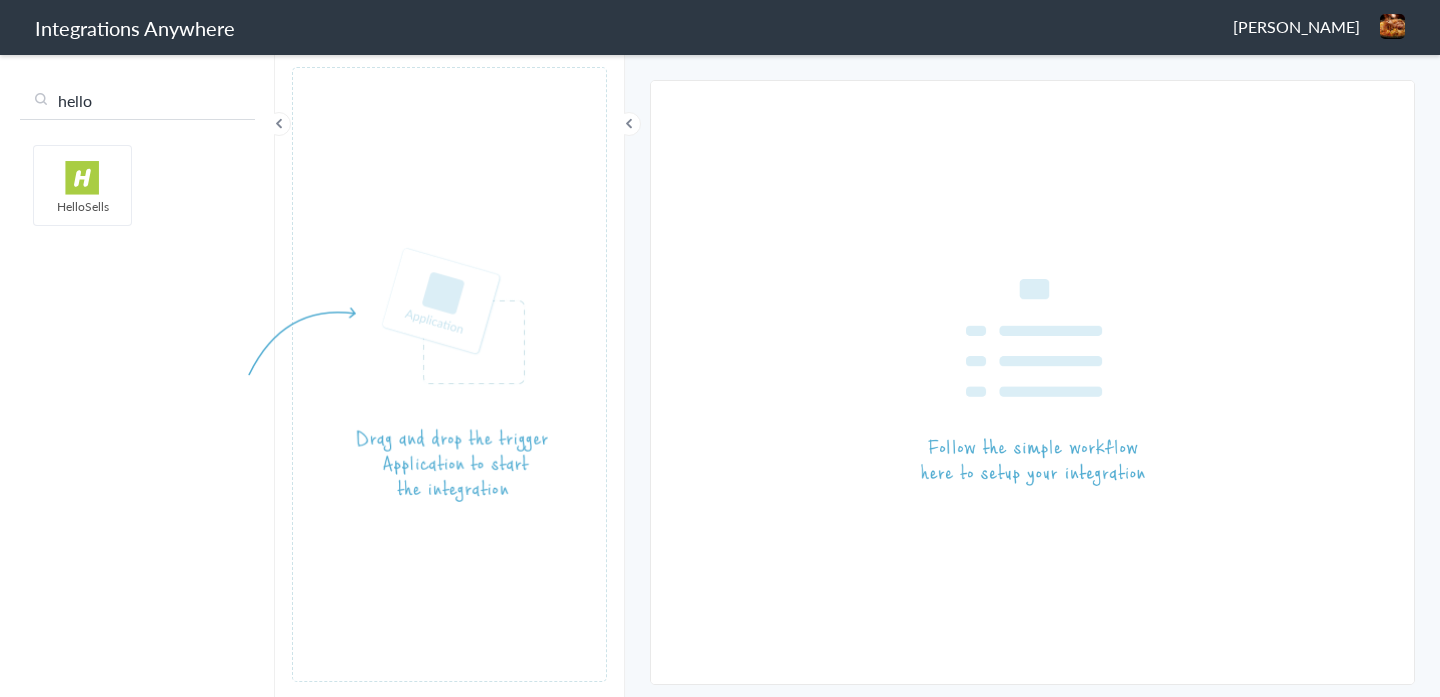type on "hello" 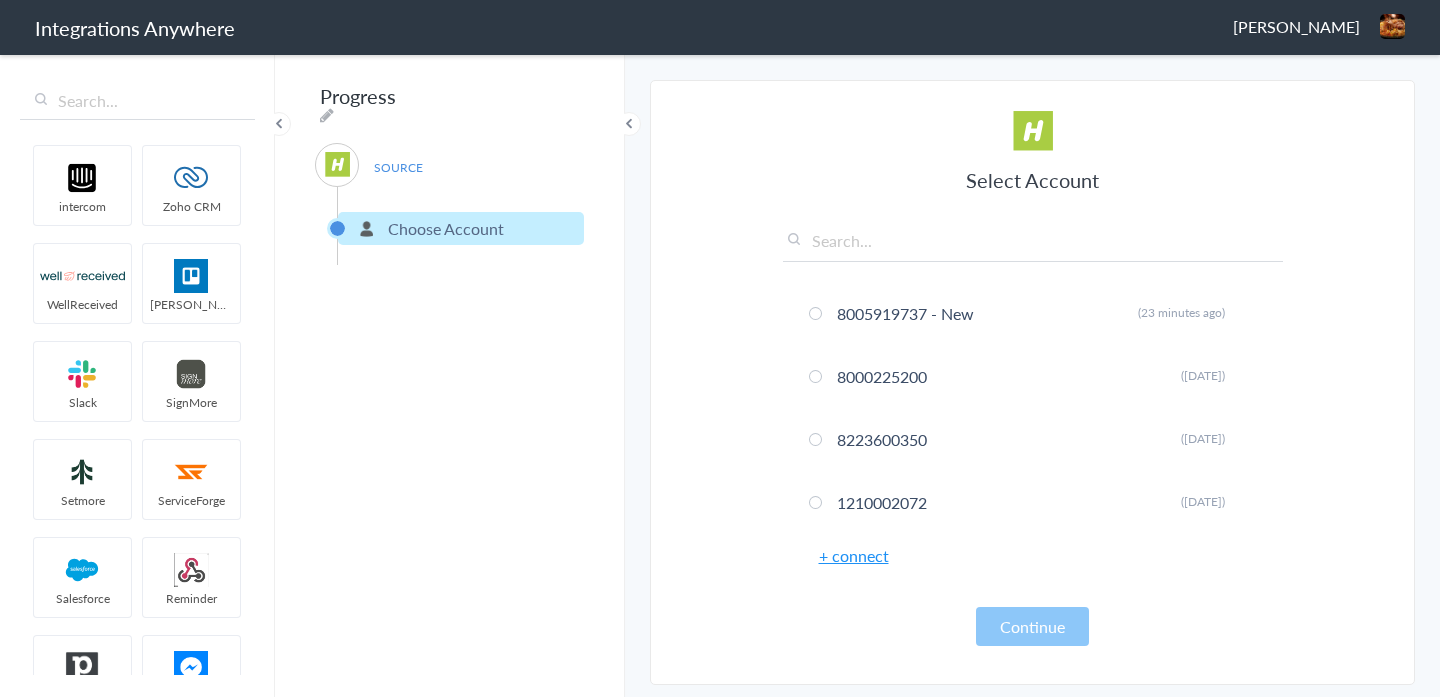 click on "+ connect" at bounding box center (854, 555) 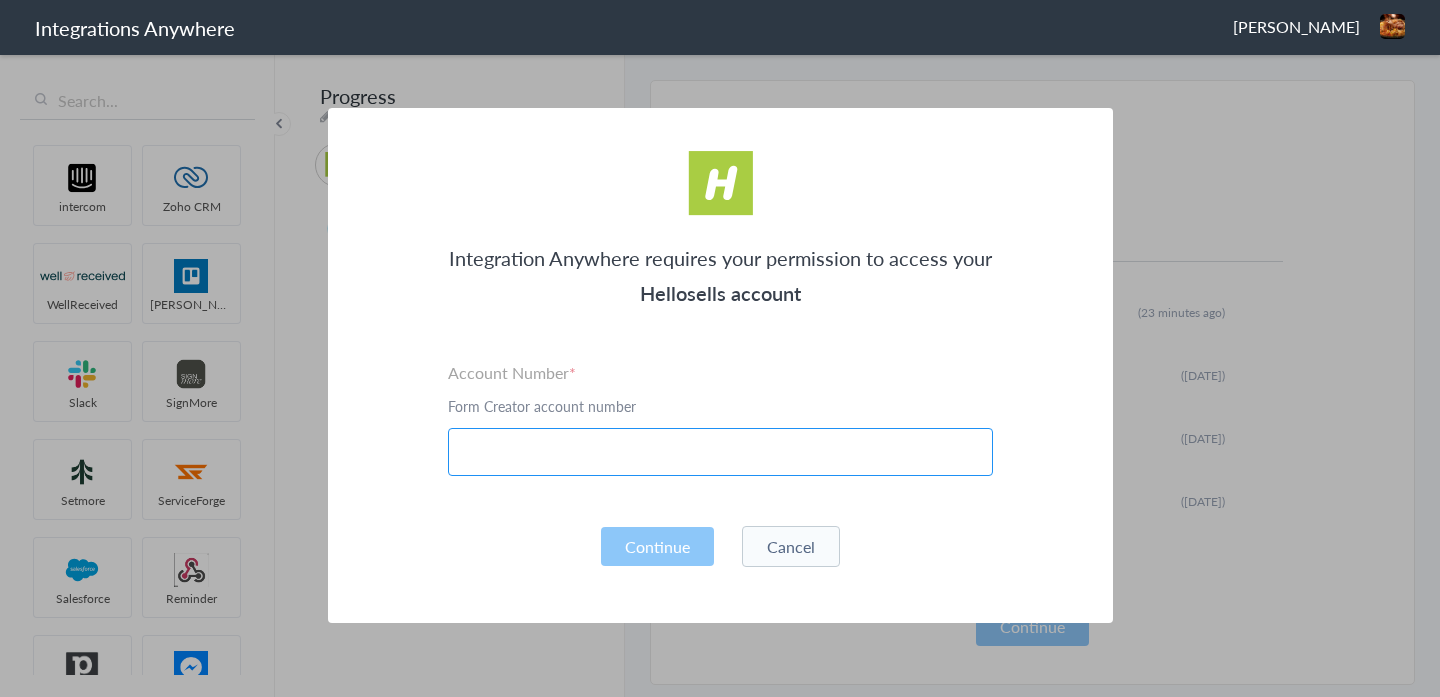 click at bounding box center [720, 452] 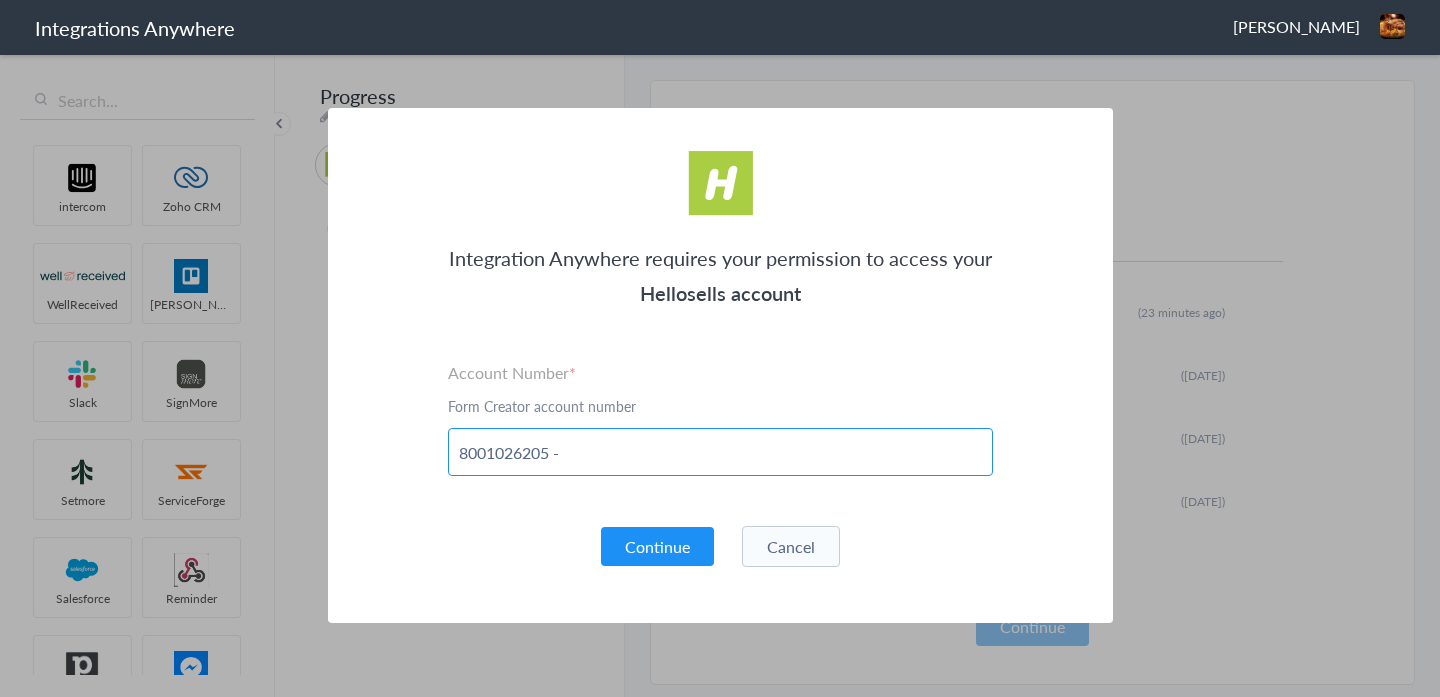 click on "8001026205 -" at bounding box center (720, 452) 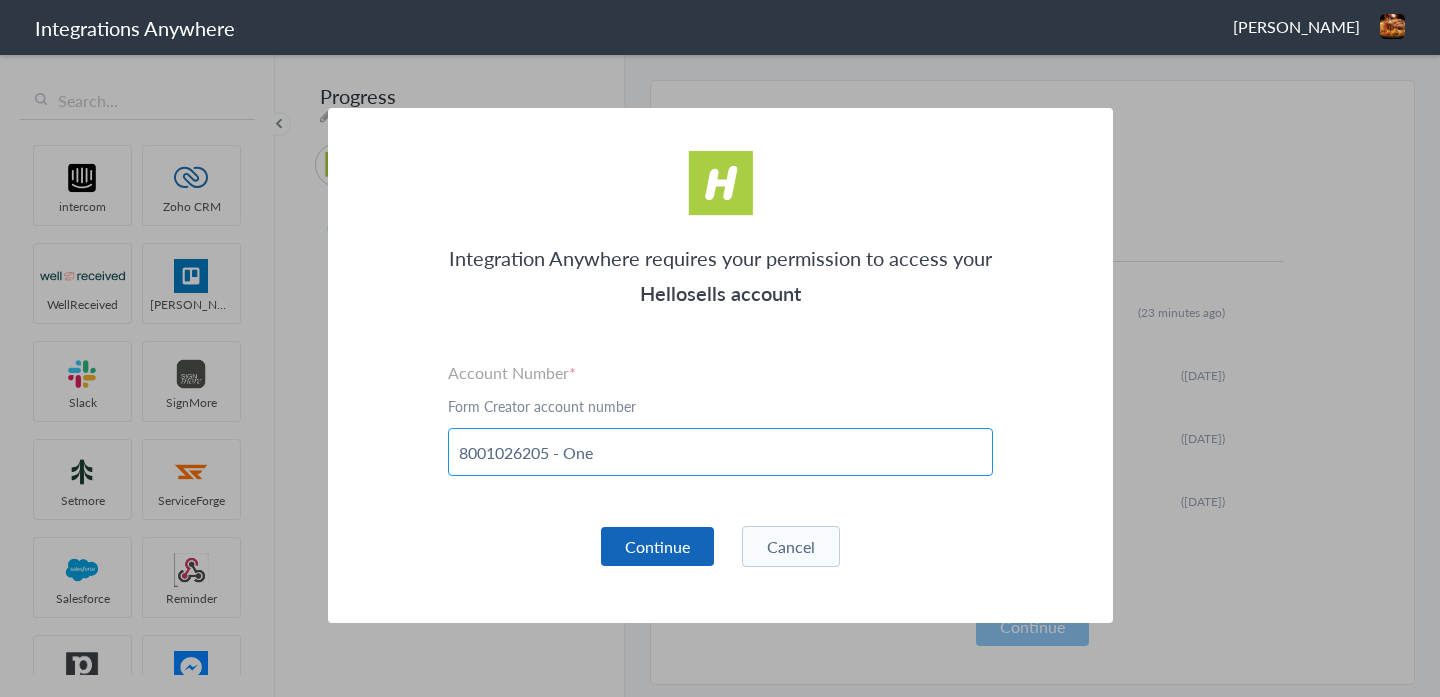 type on "8001026205 - One" 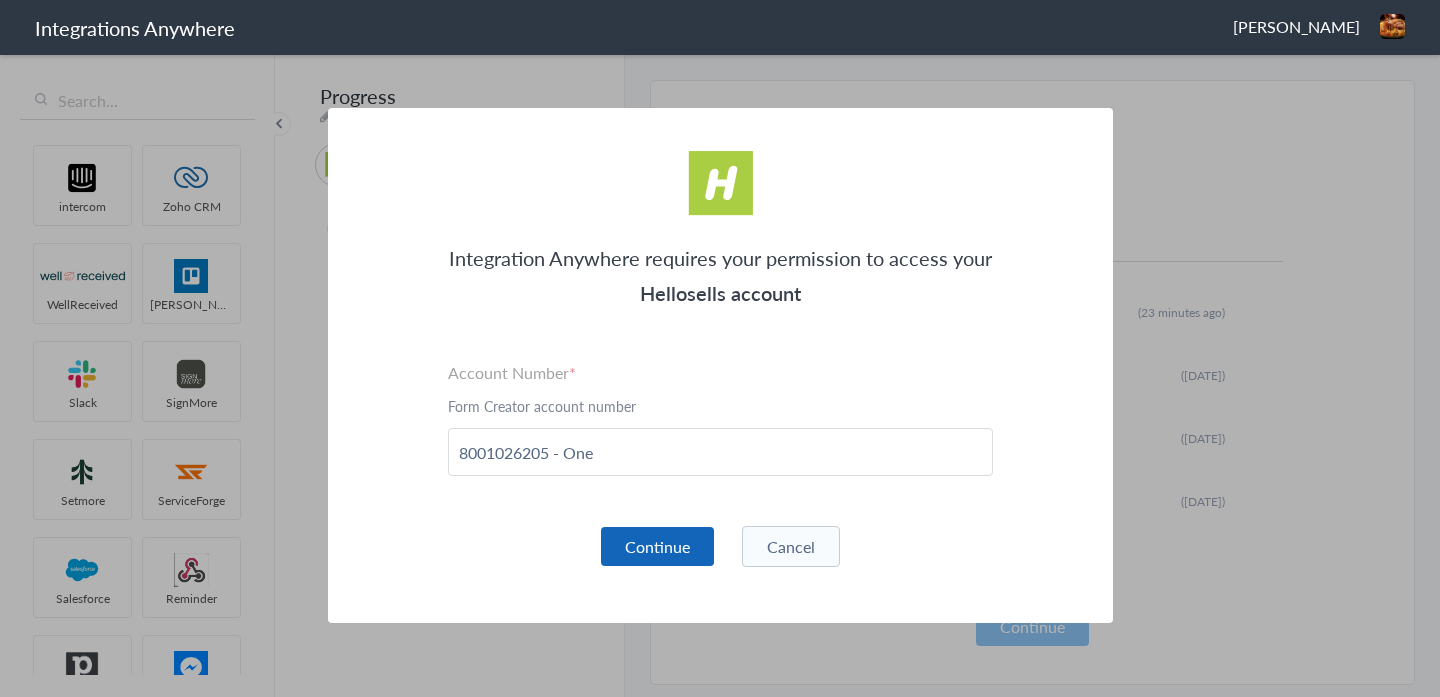 click on "Continue" at bounding box center (657, 546) 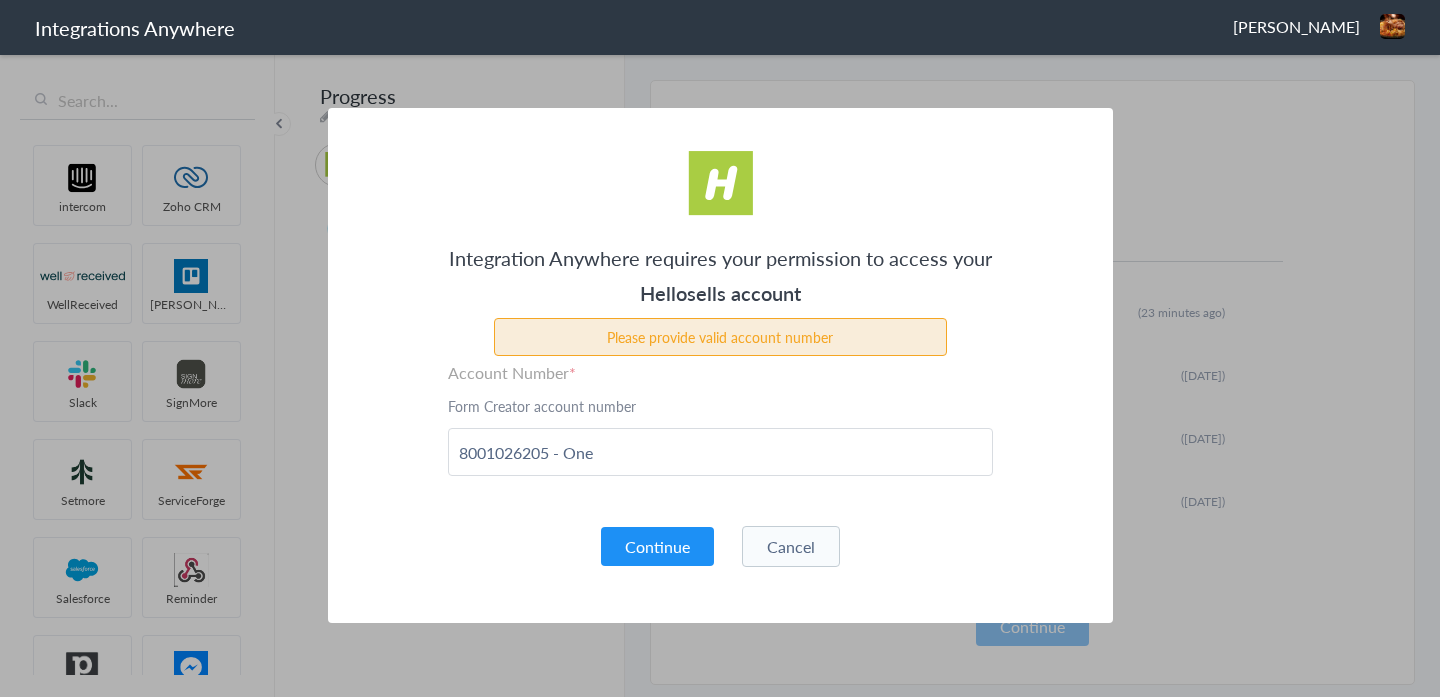 type 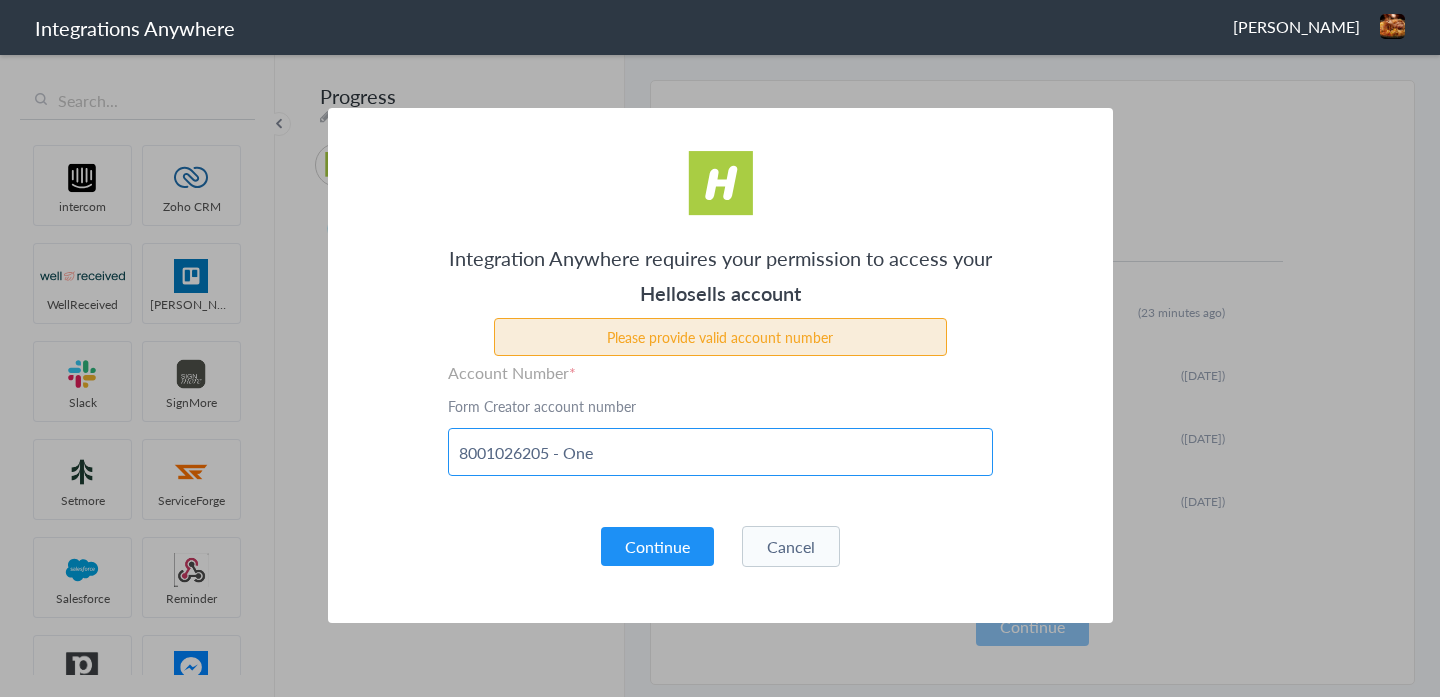 drag, startPoint x: 549, startPoint y: 456, endPoint x: 737, endPoint y: 456, distance: 188 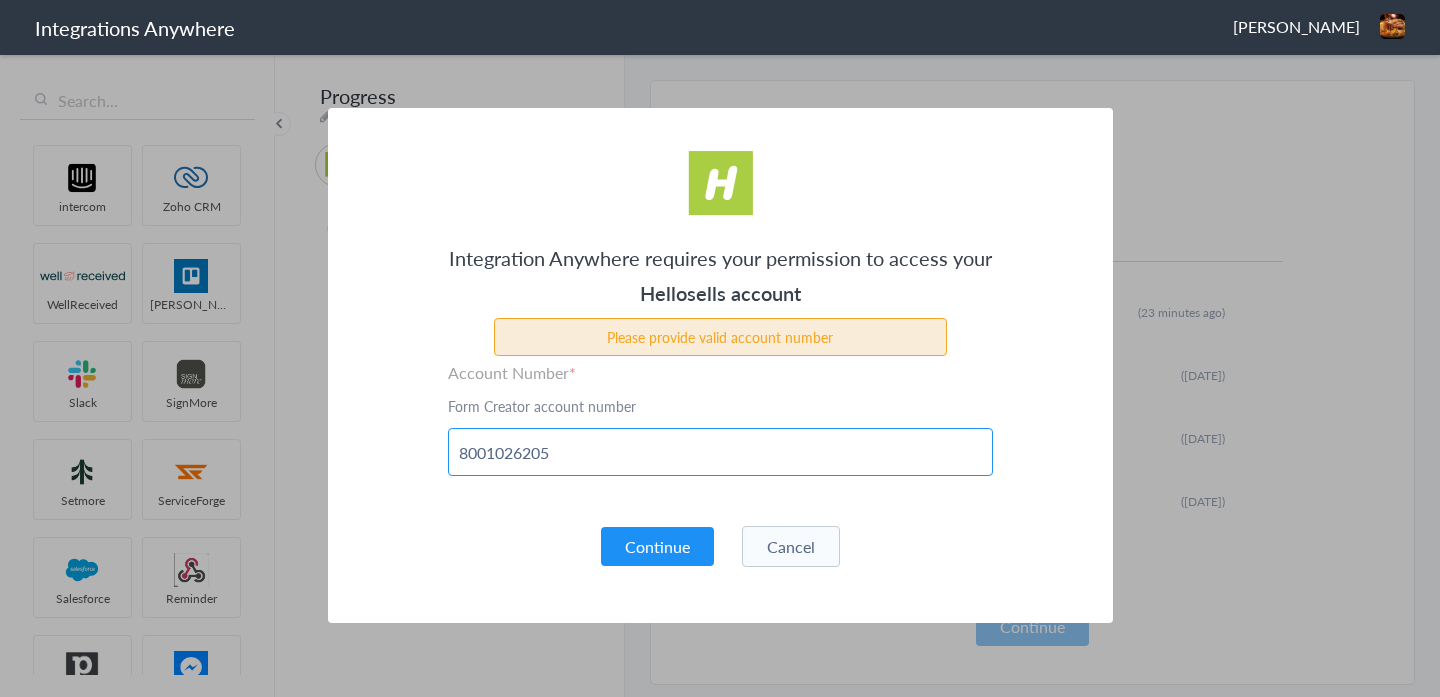 type on "8001026205" 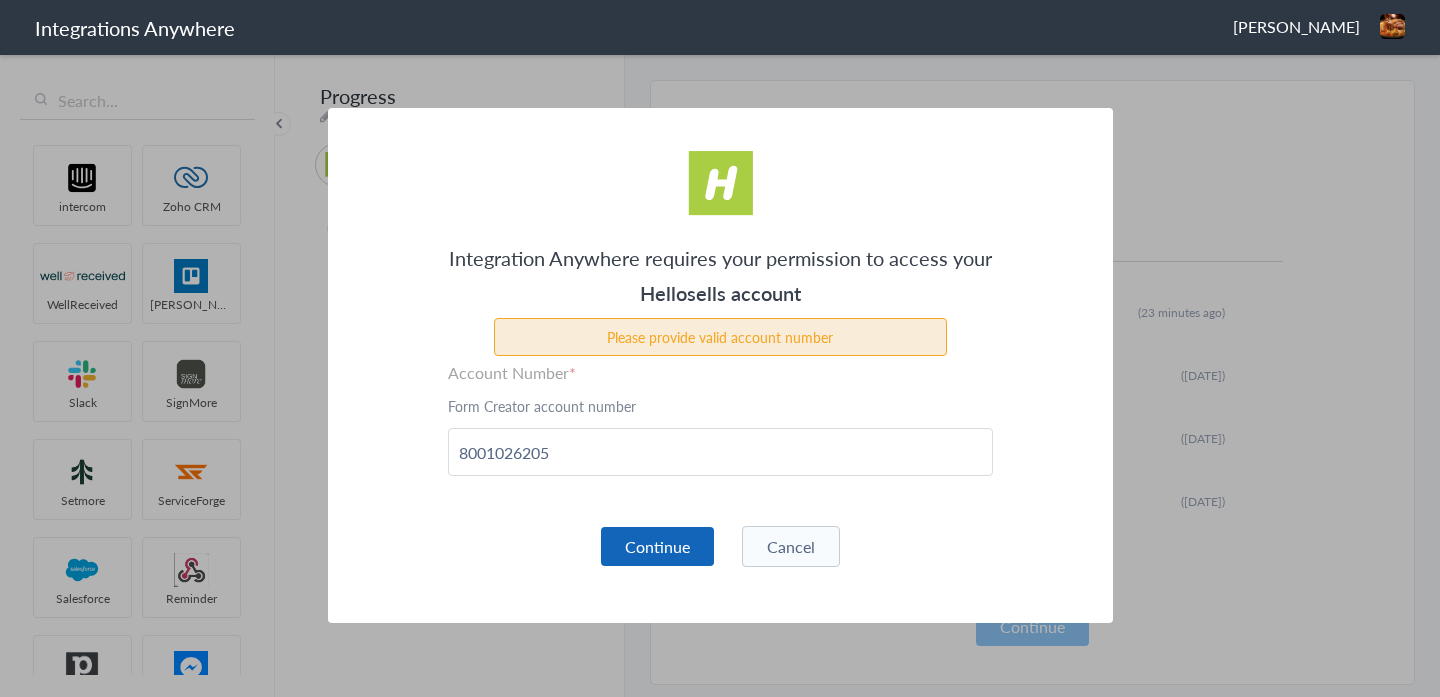 click on "Continue" at bounding box center [657, 546] 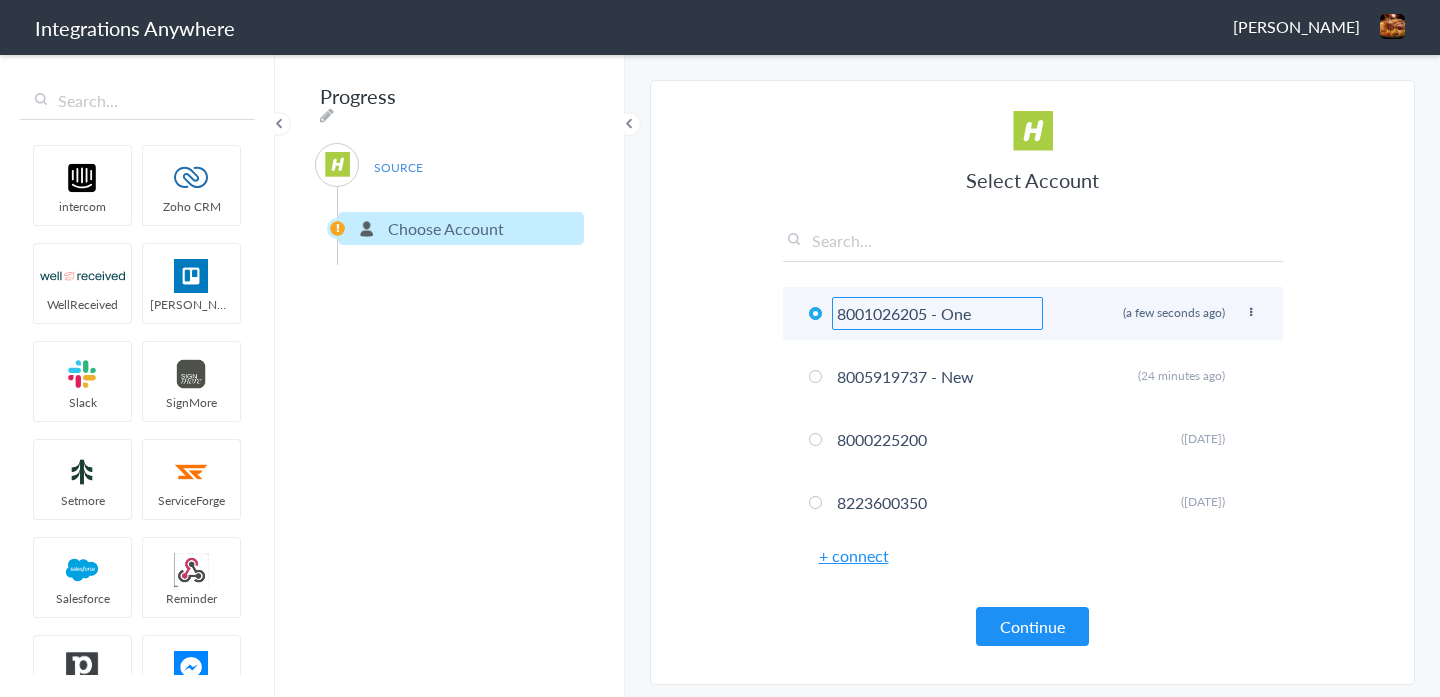 type on "8001026205 - One" 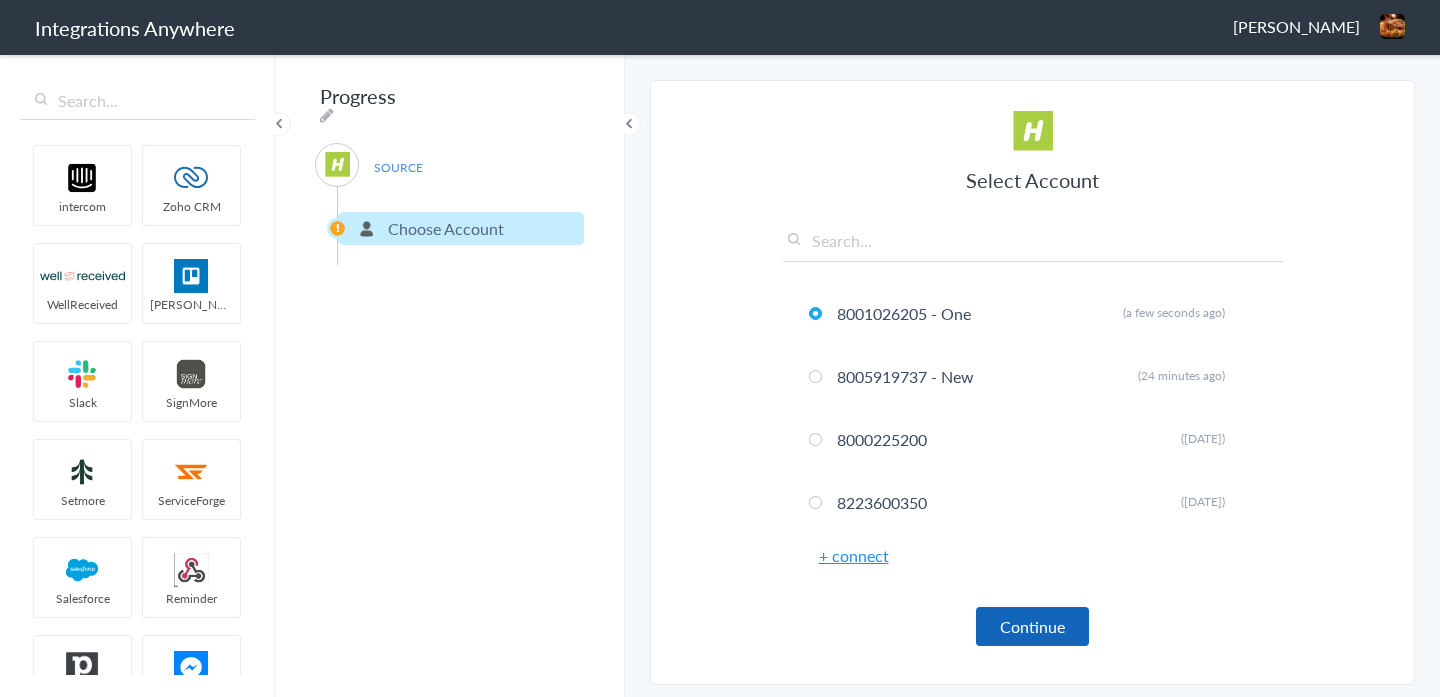 click on "Continue" at bounding box center [1032, 626] 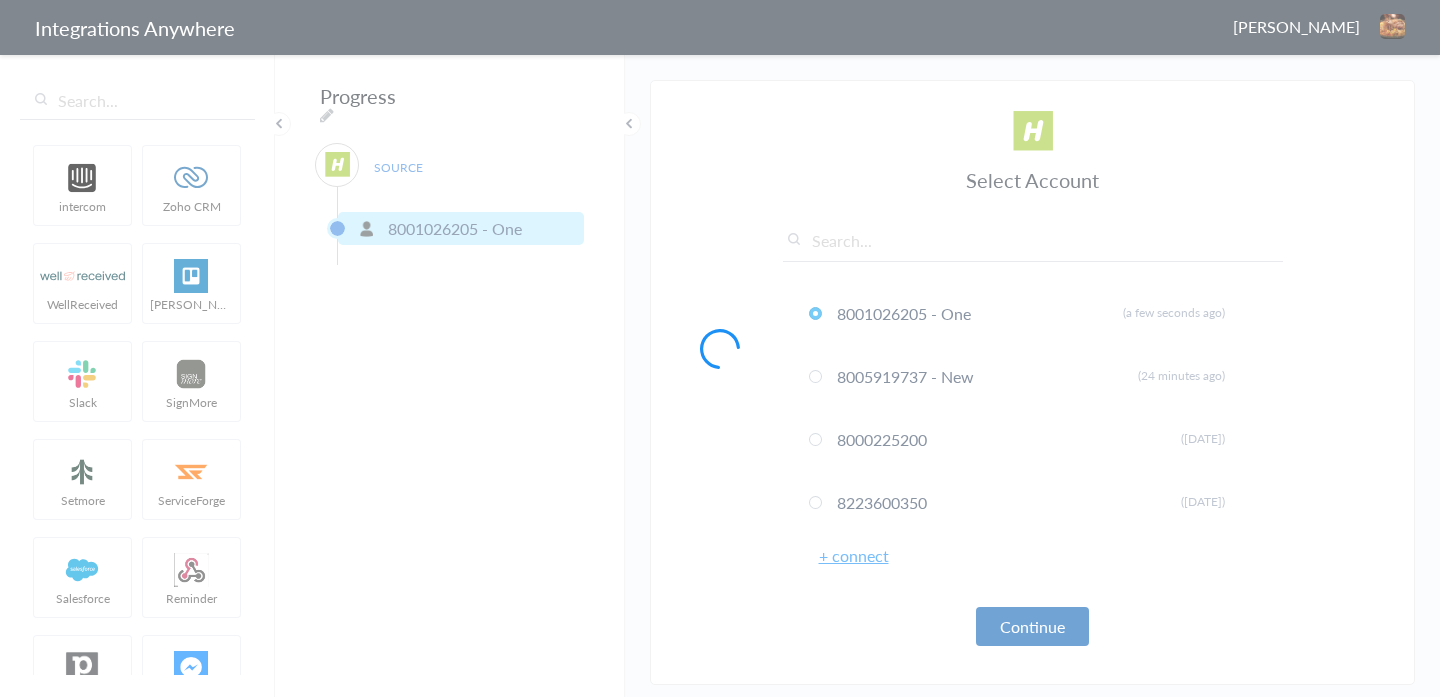 type 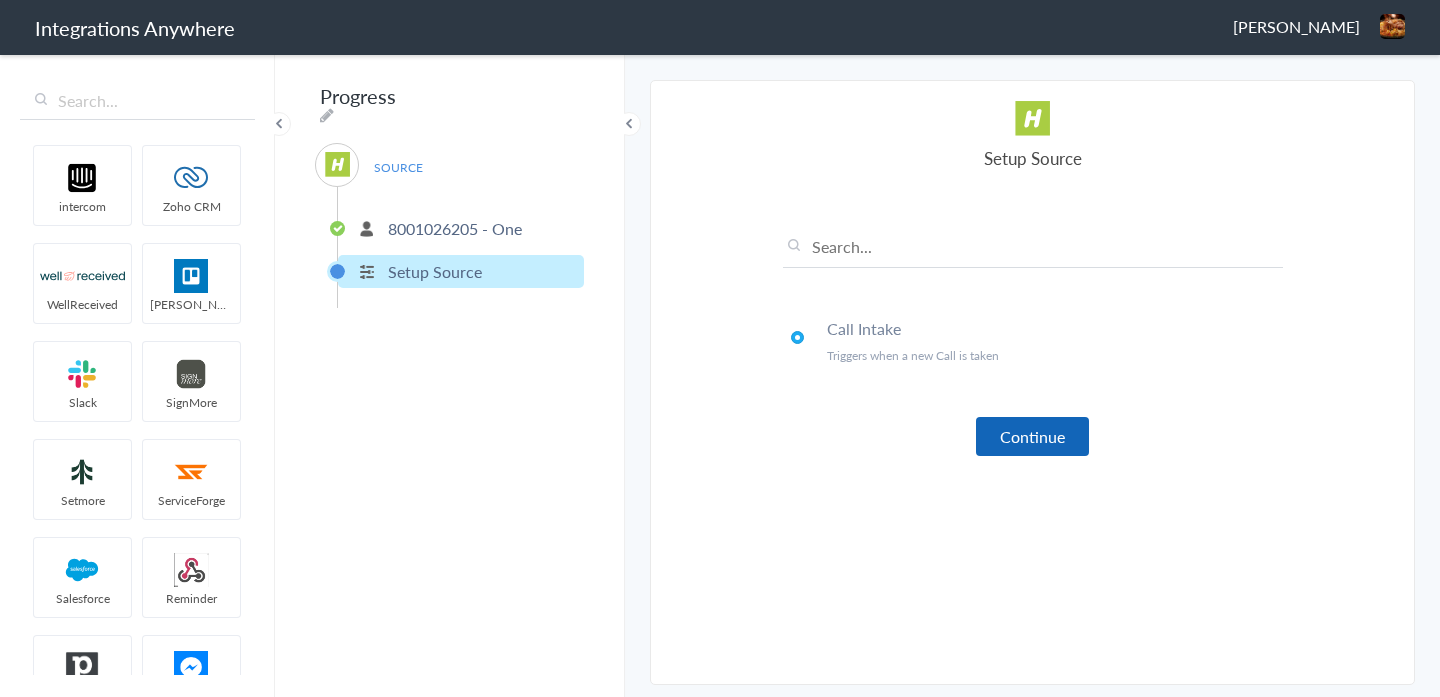 click on "Continue" at bounding box center (1032, 436) 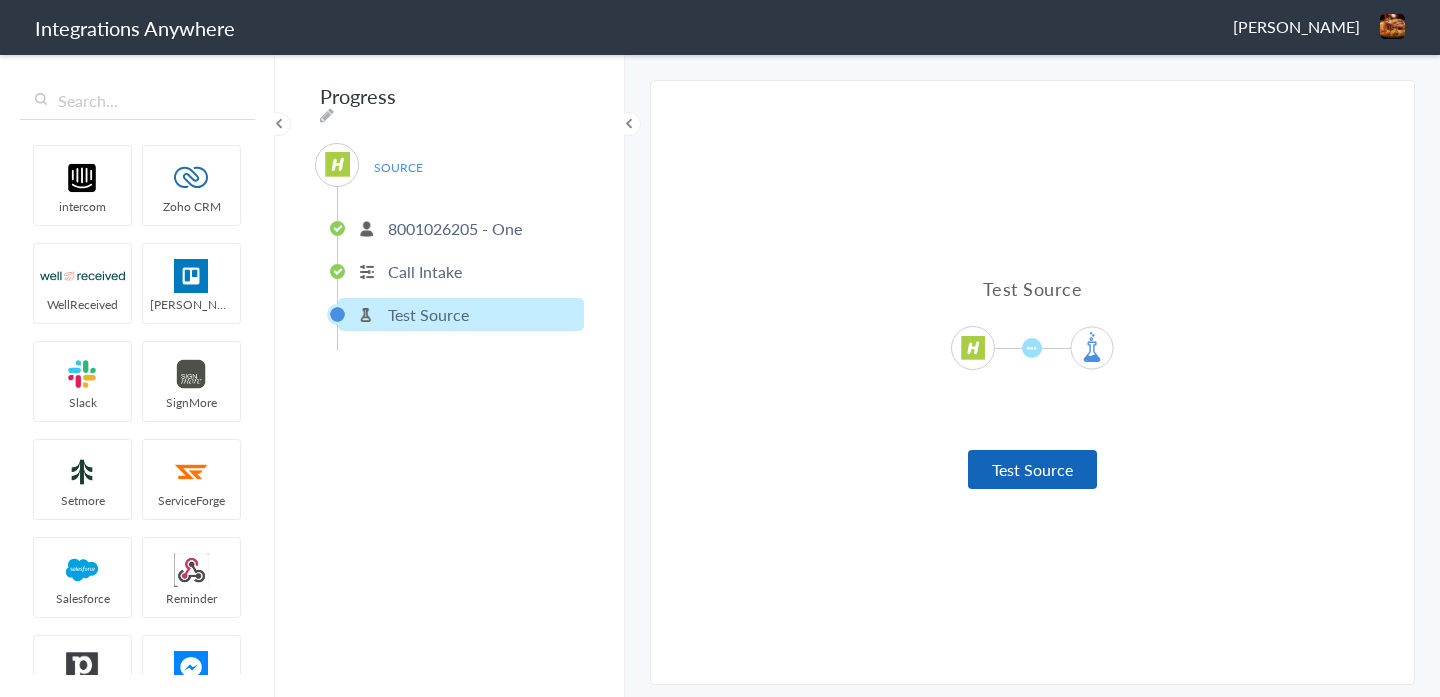 click on "Test Source" at bounding box center [1032, 469] 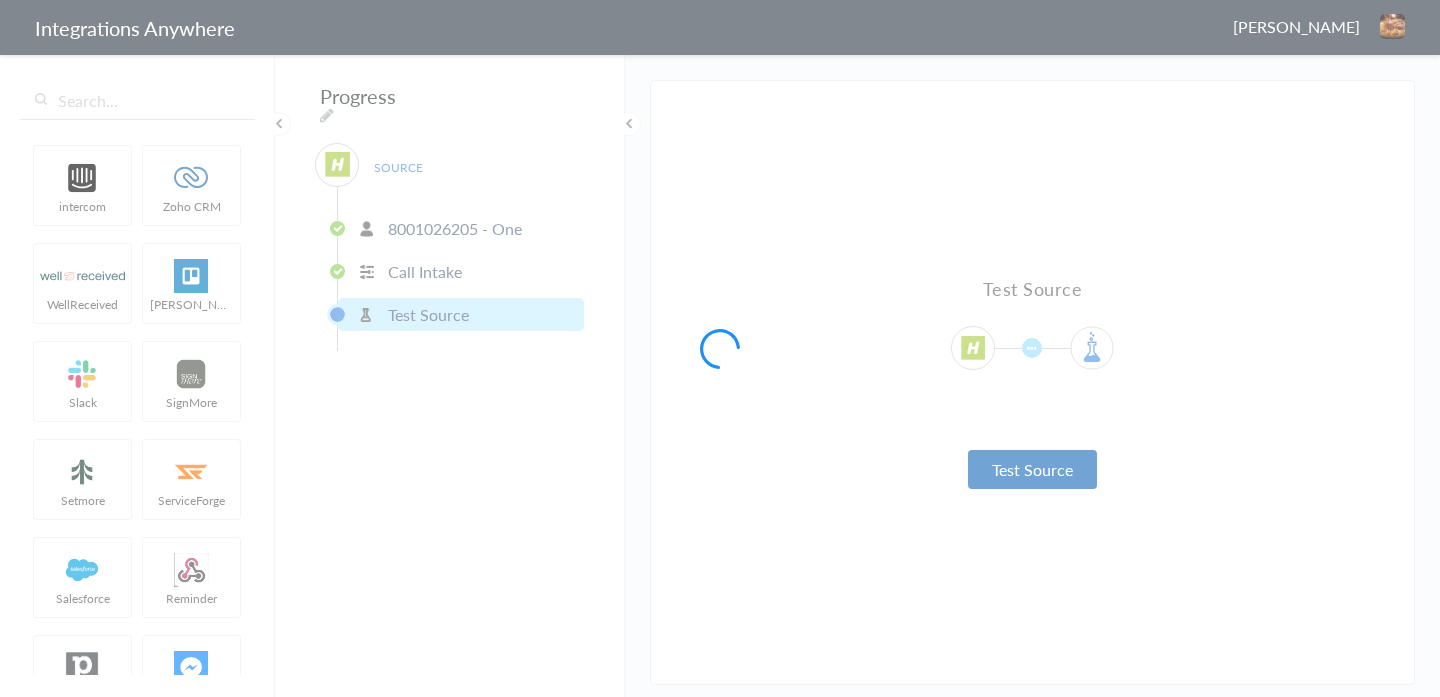 type 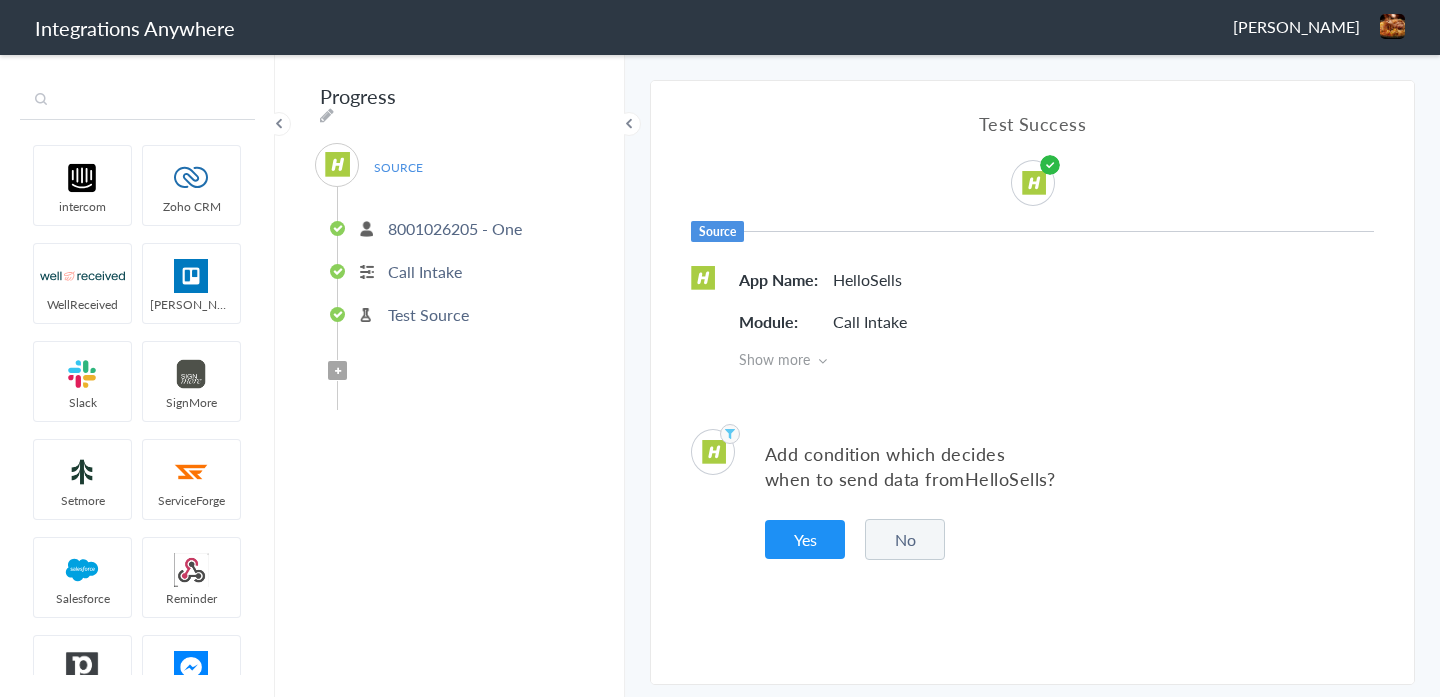click at bounding box center [137, 101] 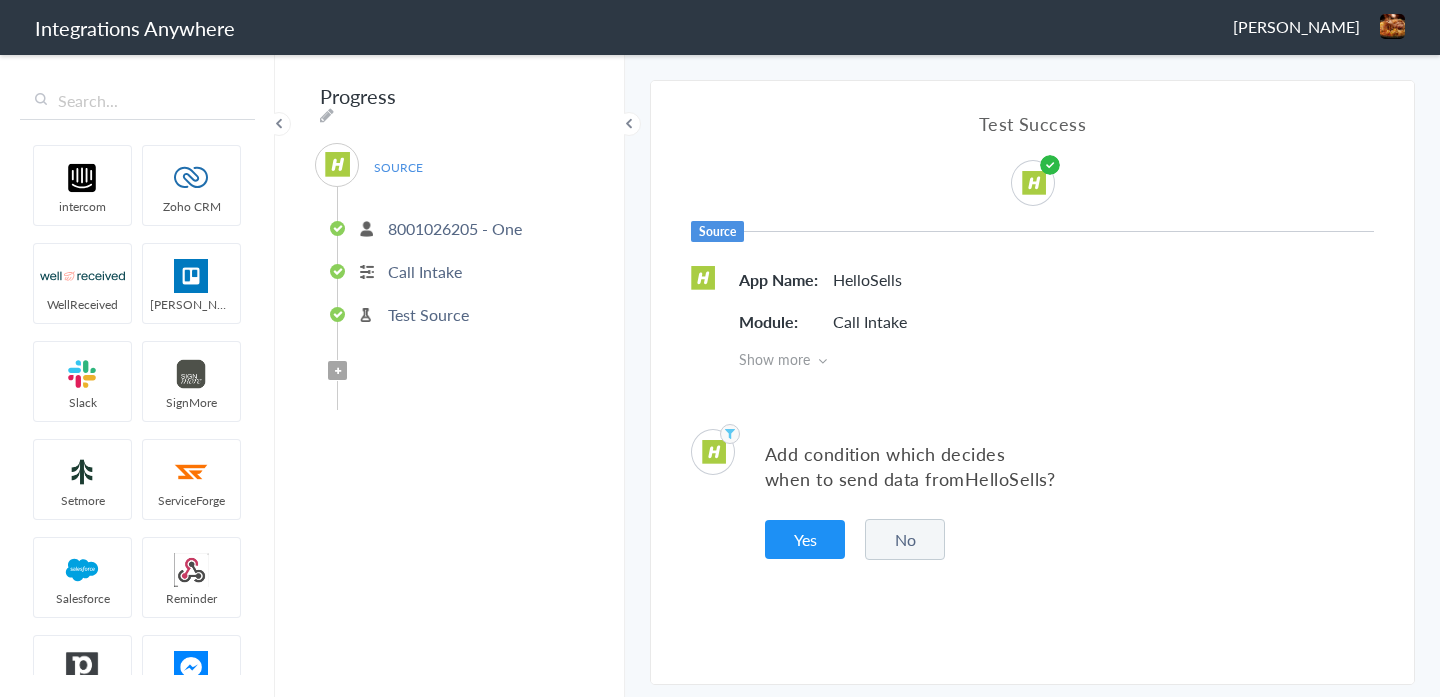 click on "No" at bounding box center (905, 539) 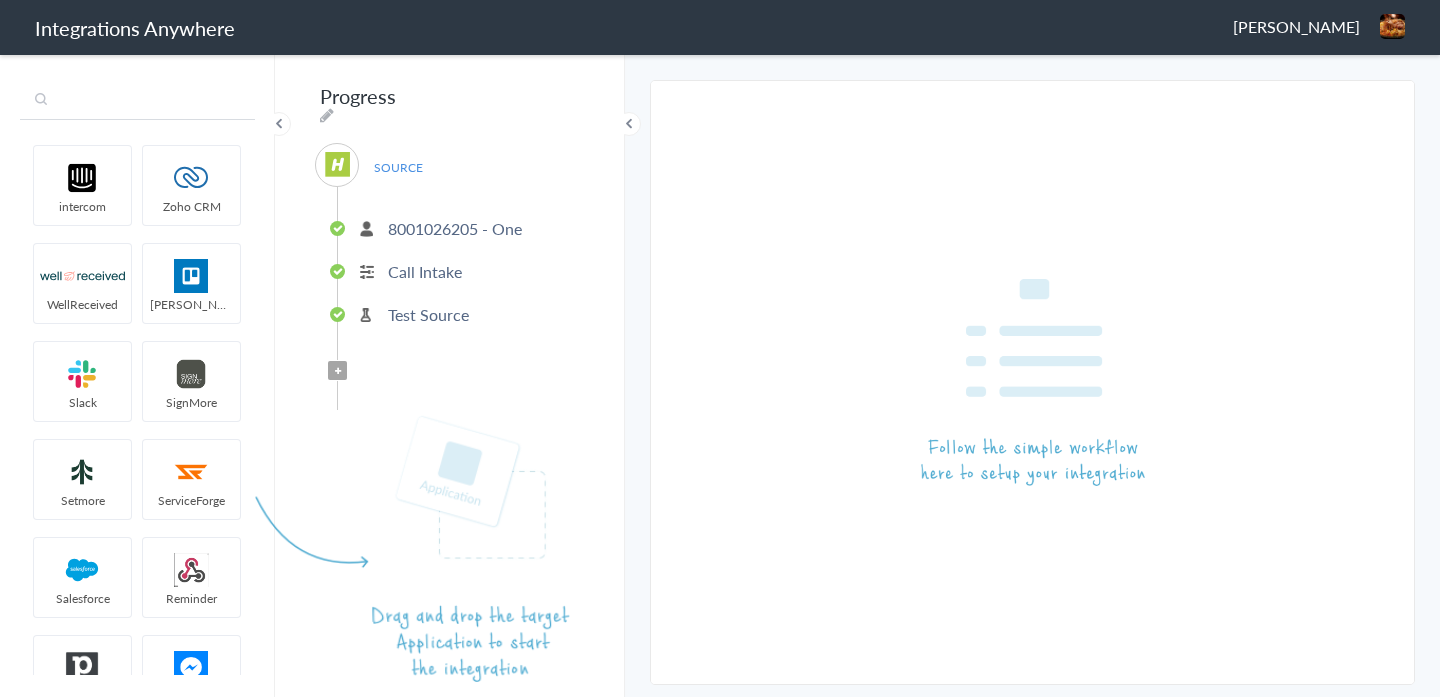 click at bounding box center (137, 101) 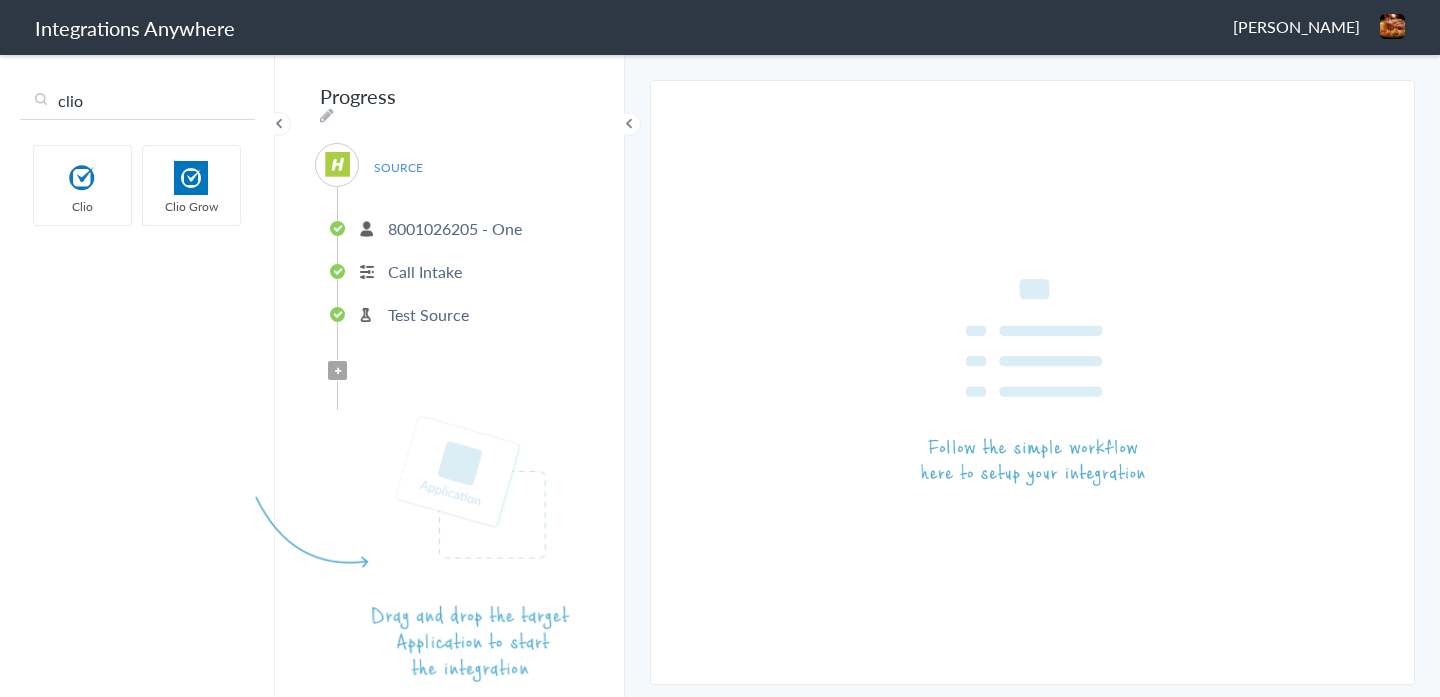 type on "clio" 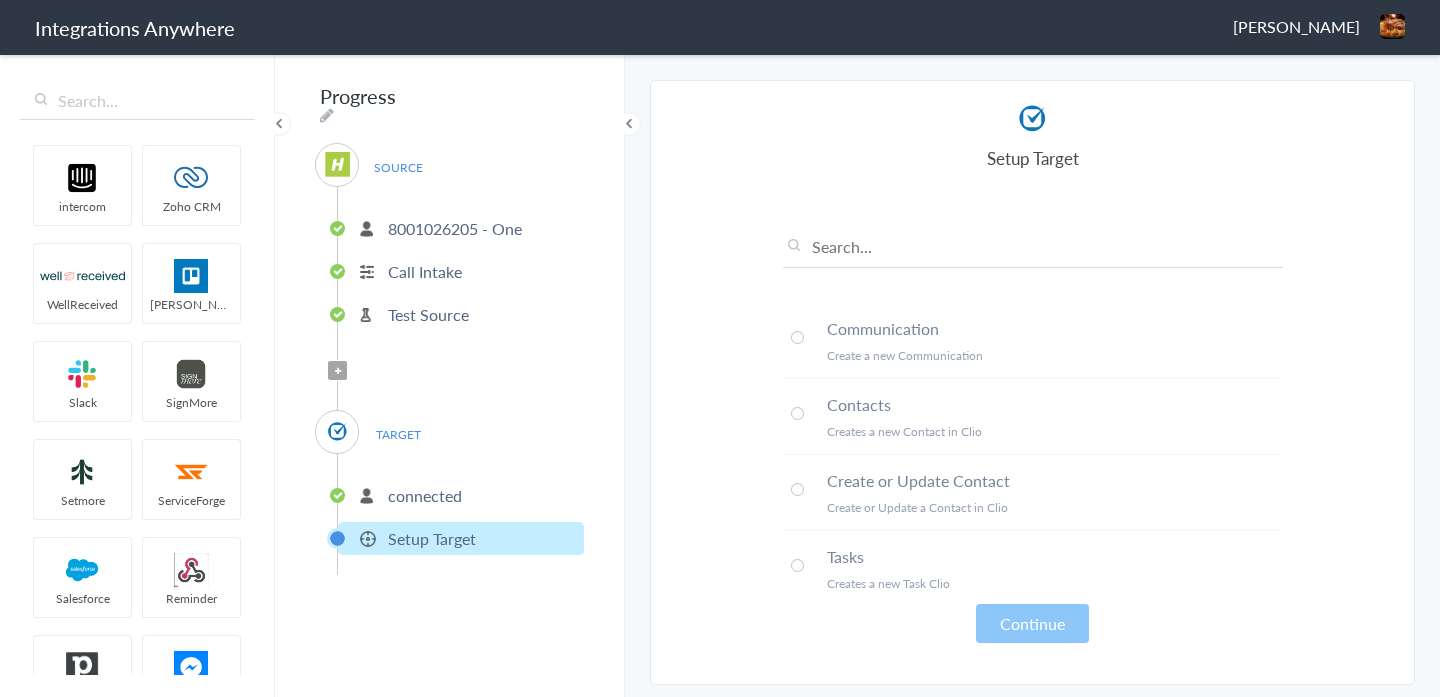click on "Tasks" at bounding box center [1055, 556] 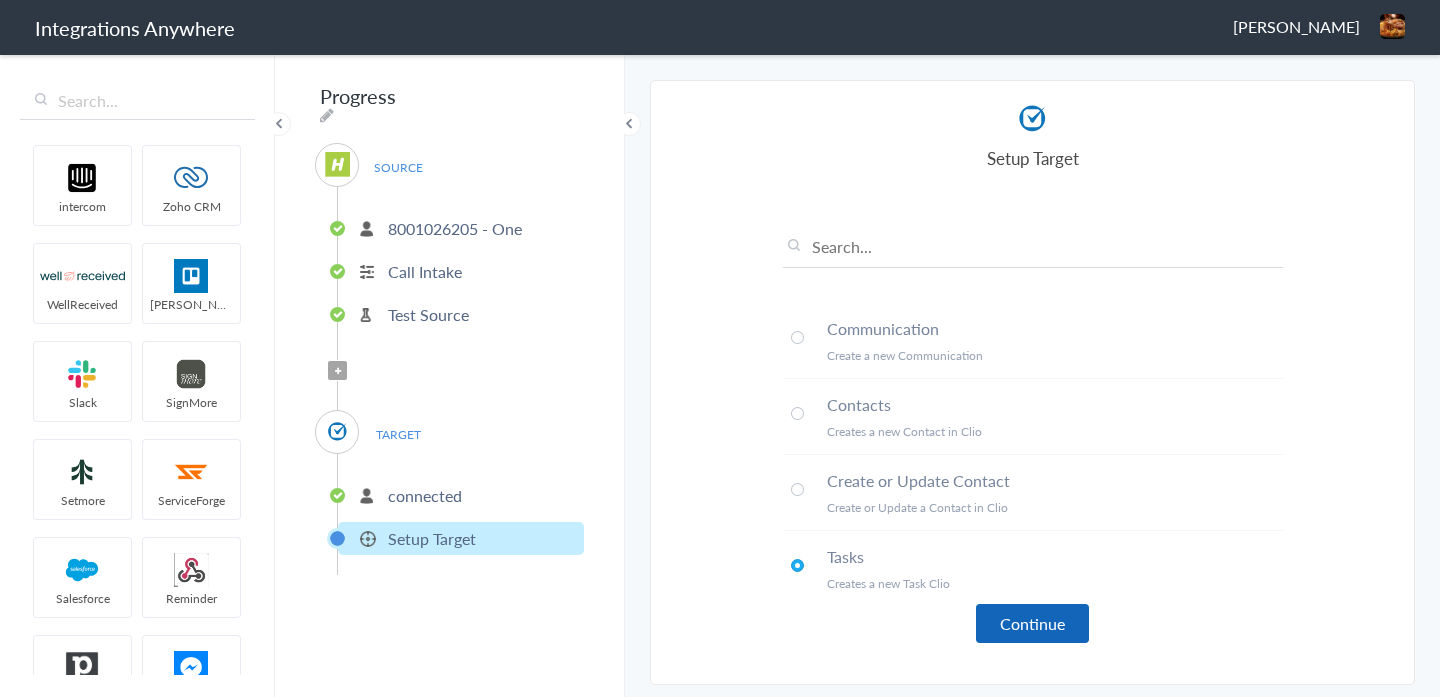 click on "Continue" at bounding box center (1032, 623) 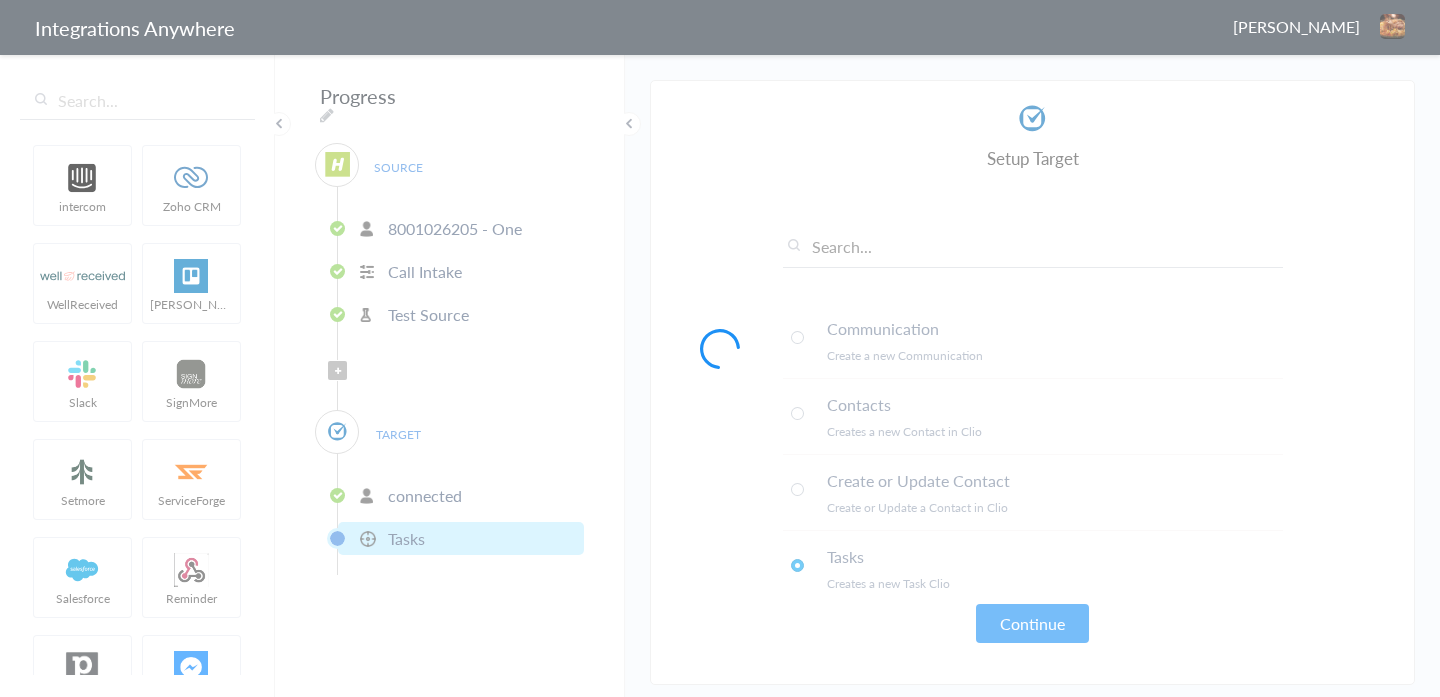 type 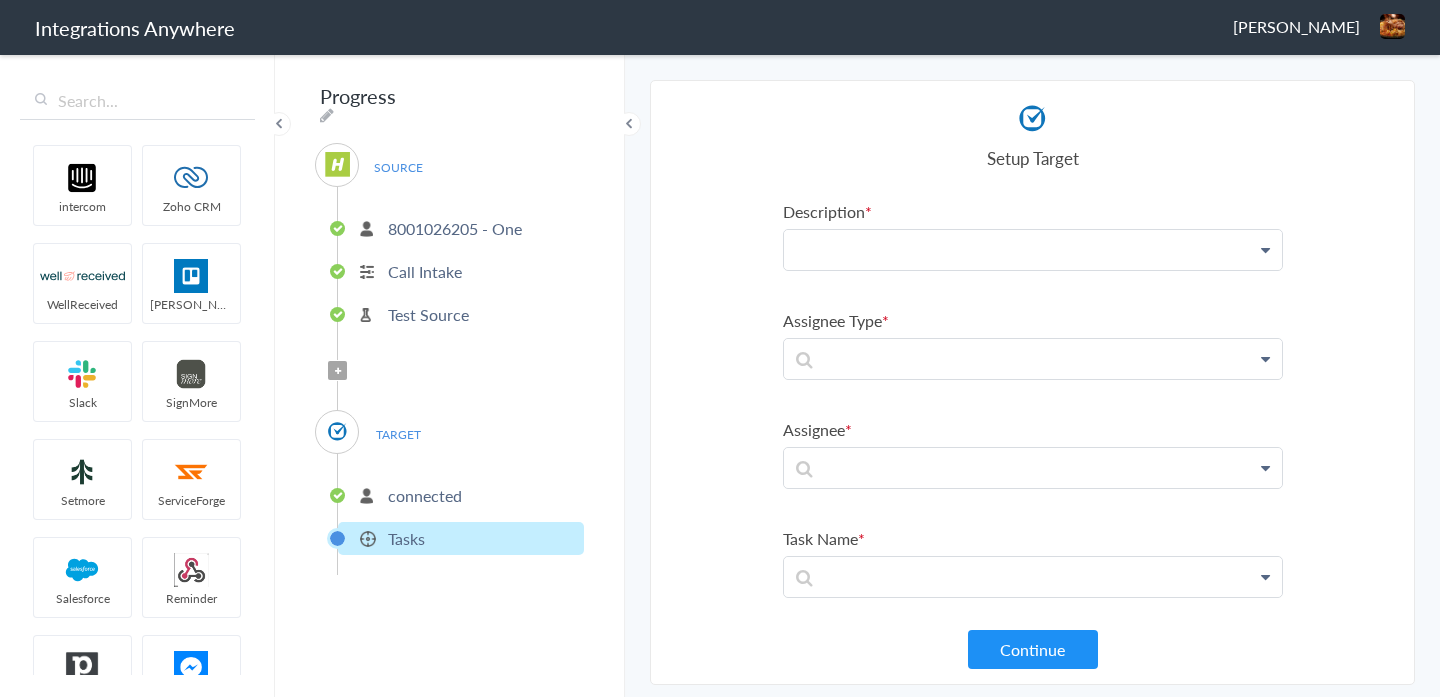 click at bounding box center [1033, 250] 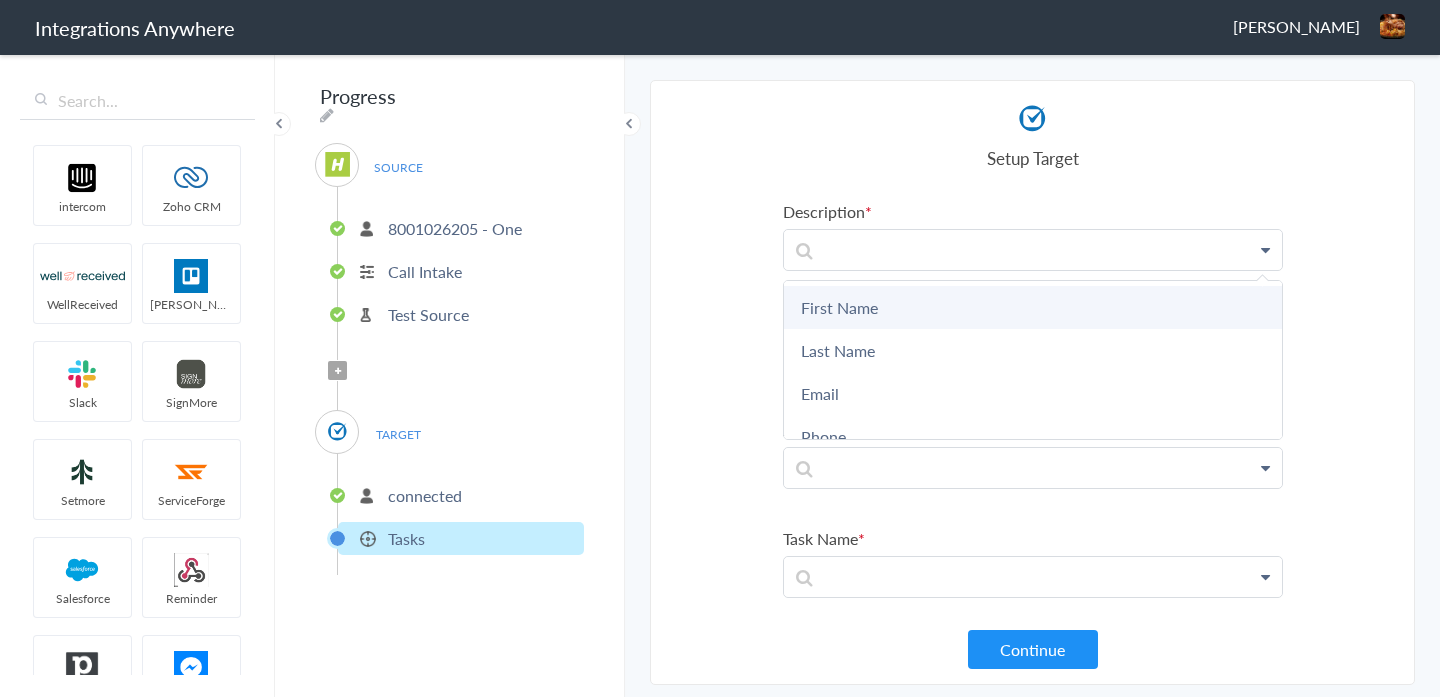 click on "First Name" at bounding box center [1033, 307] 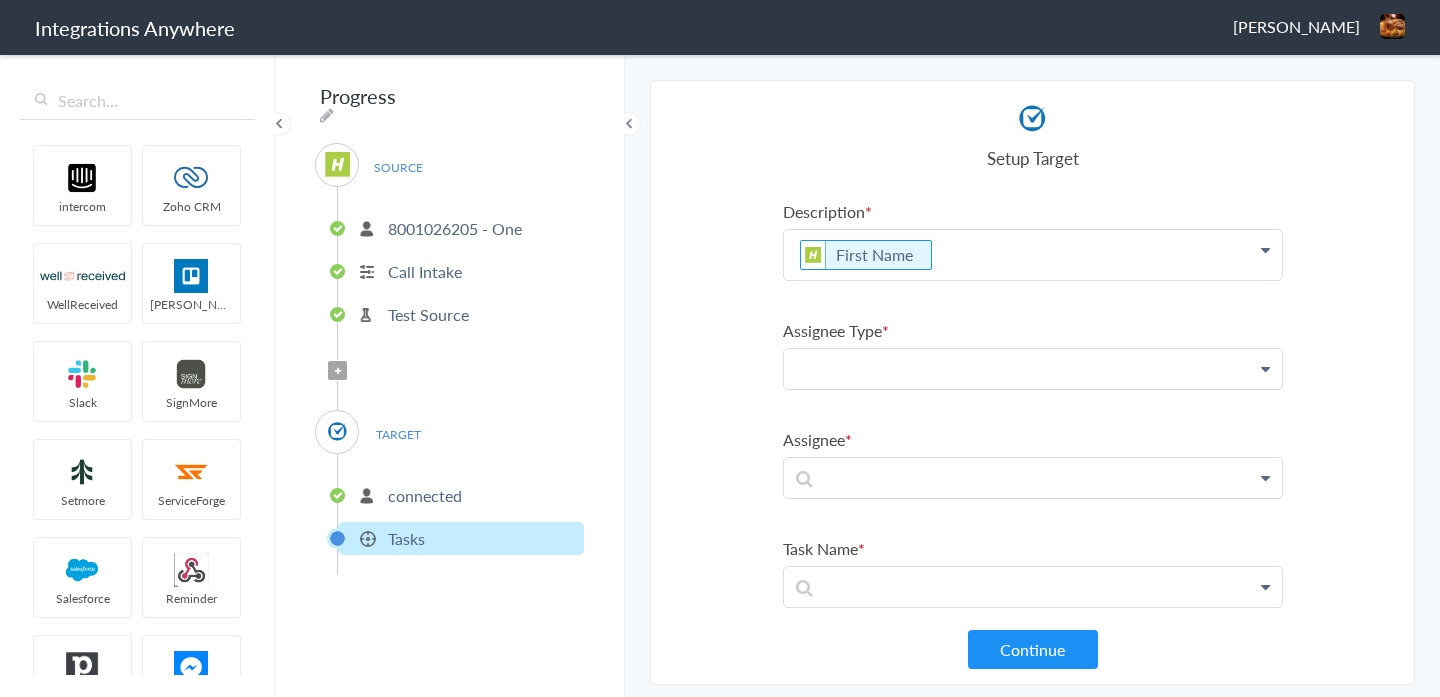 click at bounding box center [1033, 255] 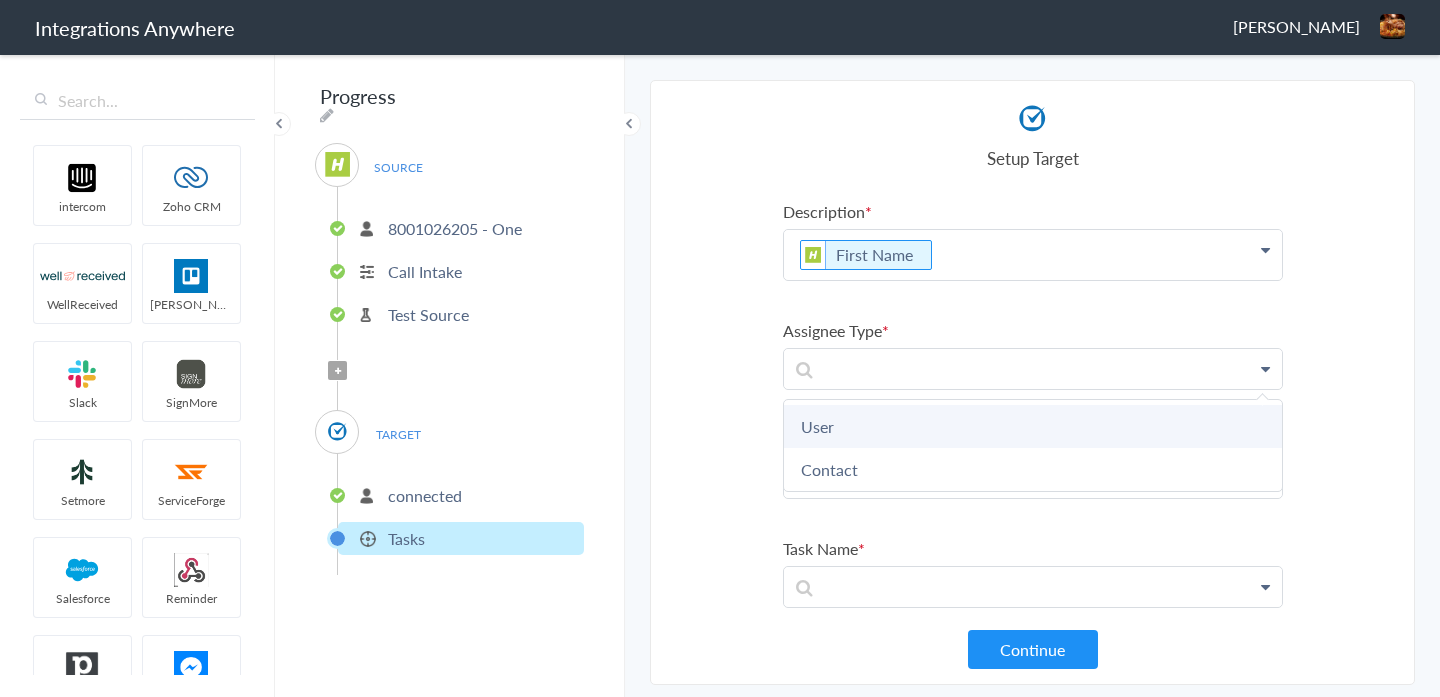 click on "User" at bounding box center (1033, 426) 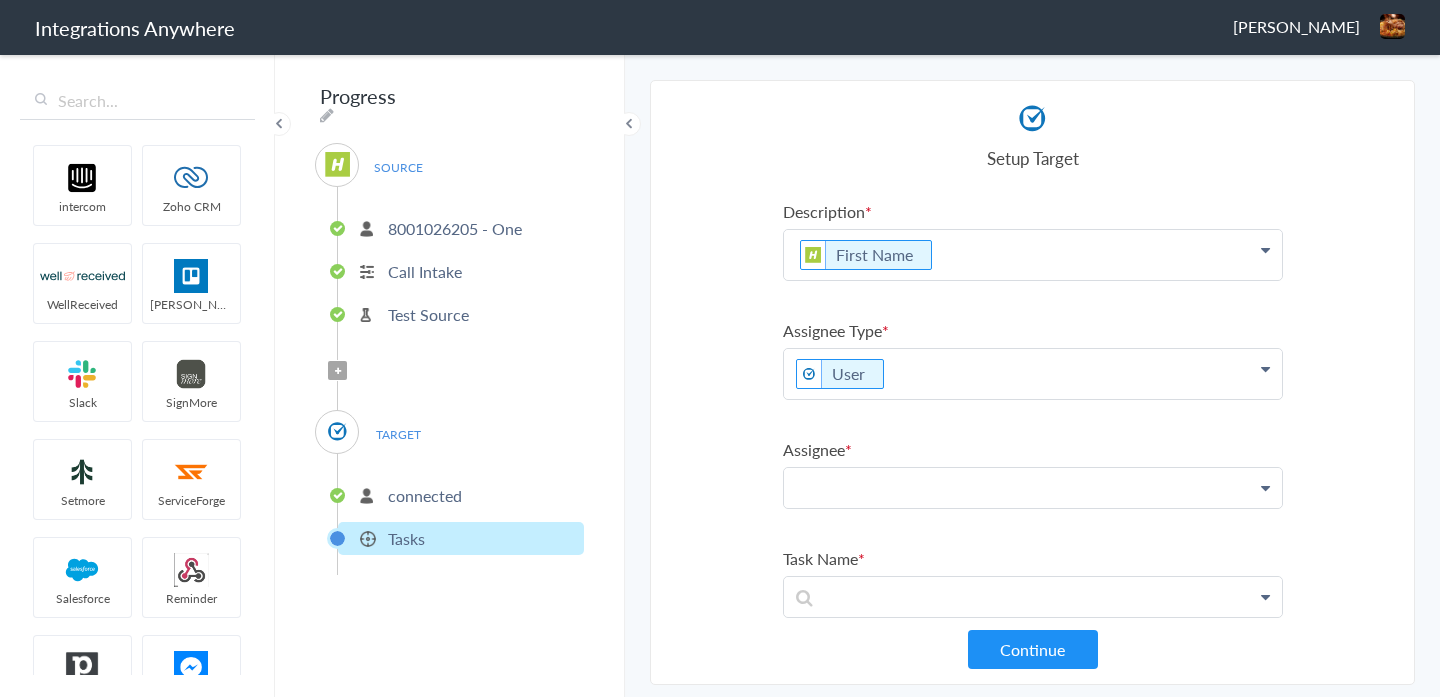 click at bounding box center (1033, 255) 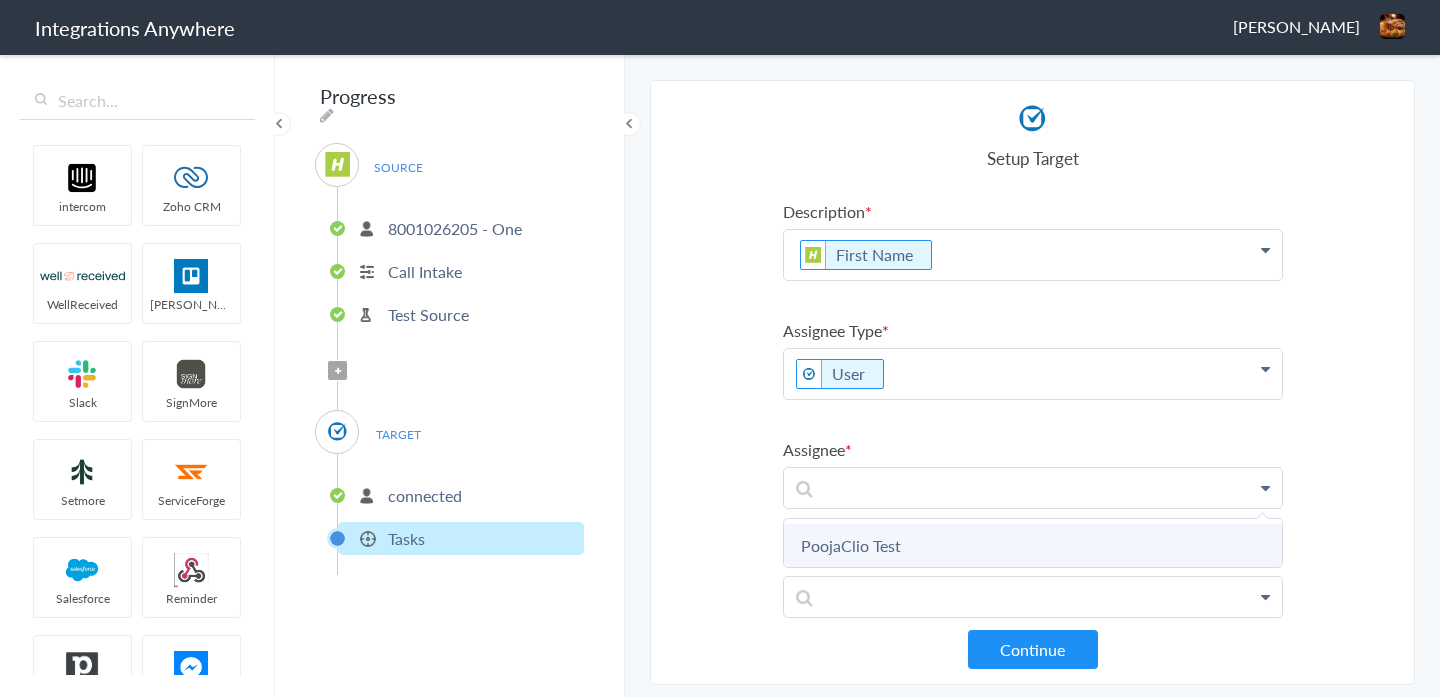 click on "PoojaClio Test" at bounding box center [1033, 545] 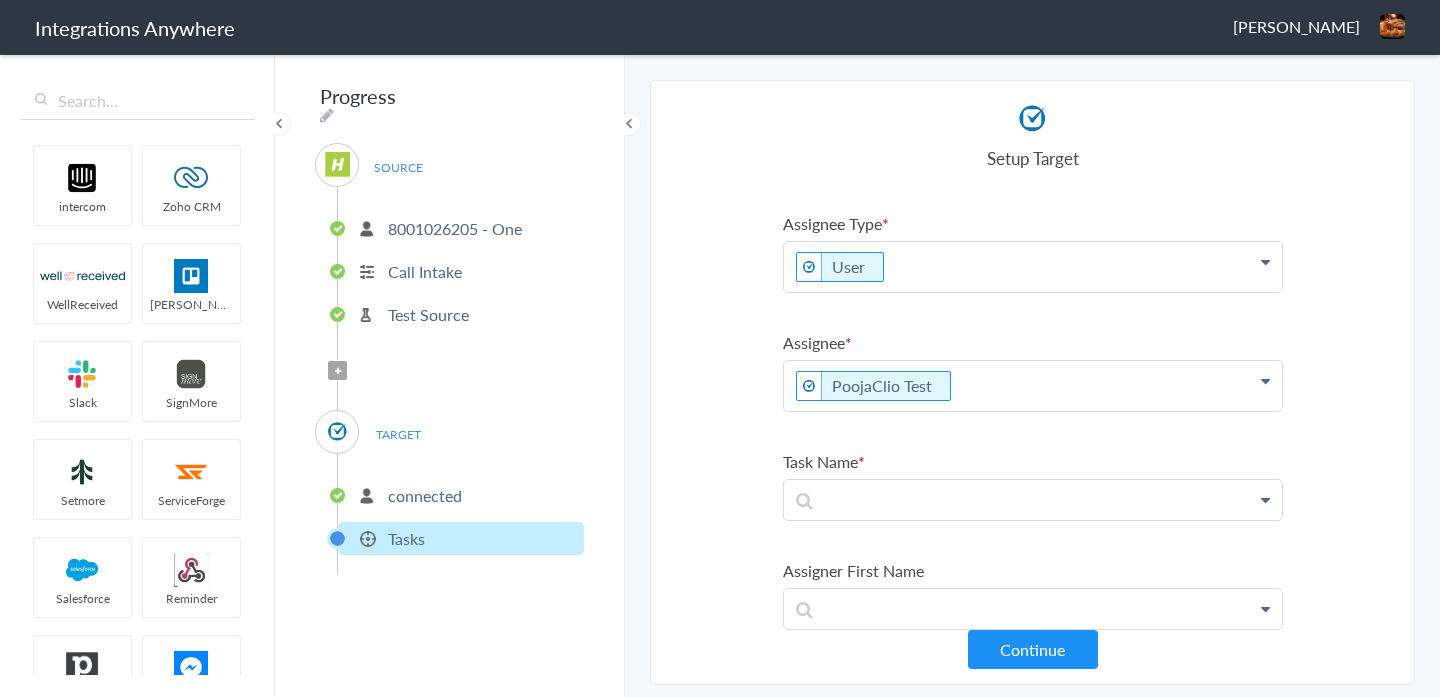 scroll, scrollTop: 148, scrollLeft: 0, axis: vertical 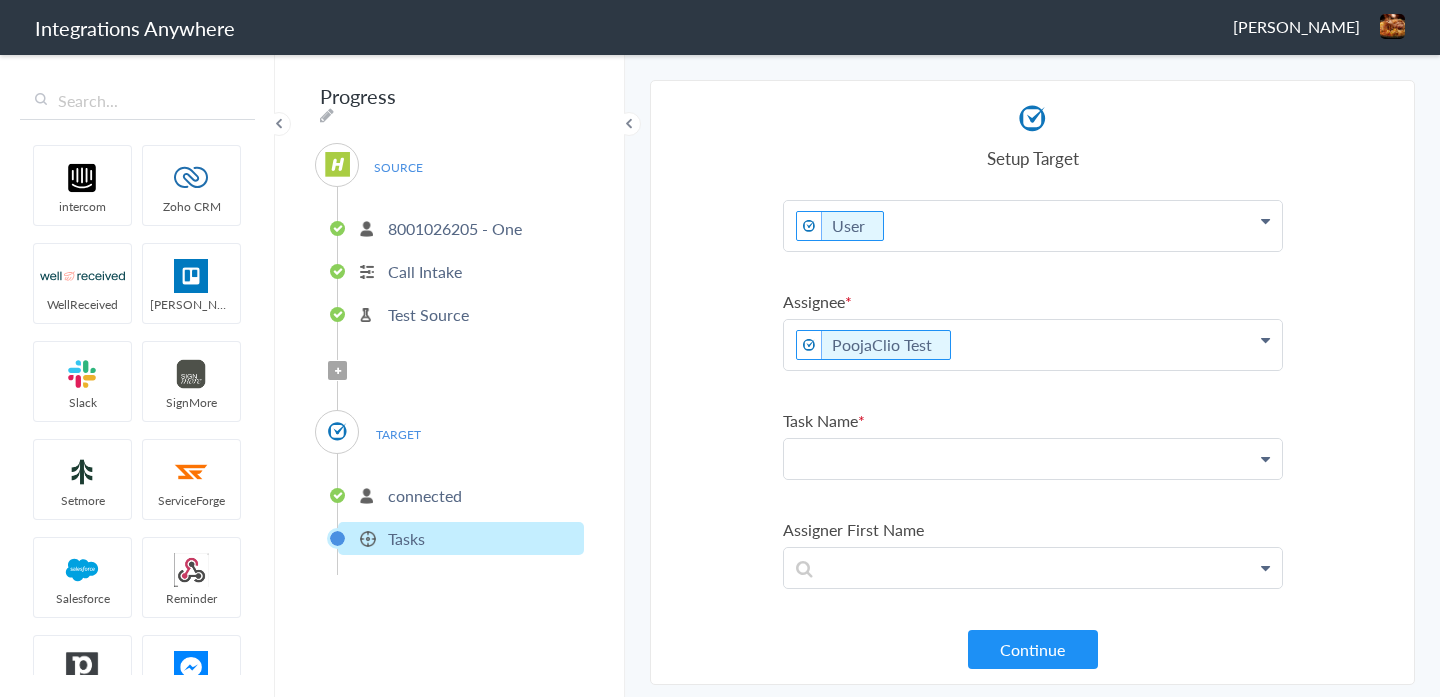 click at bounding box center (1033, 107) 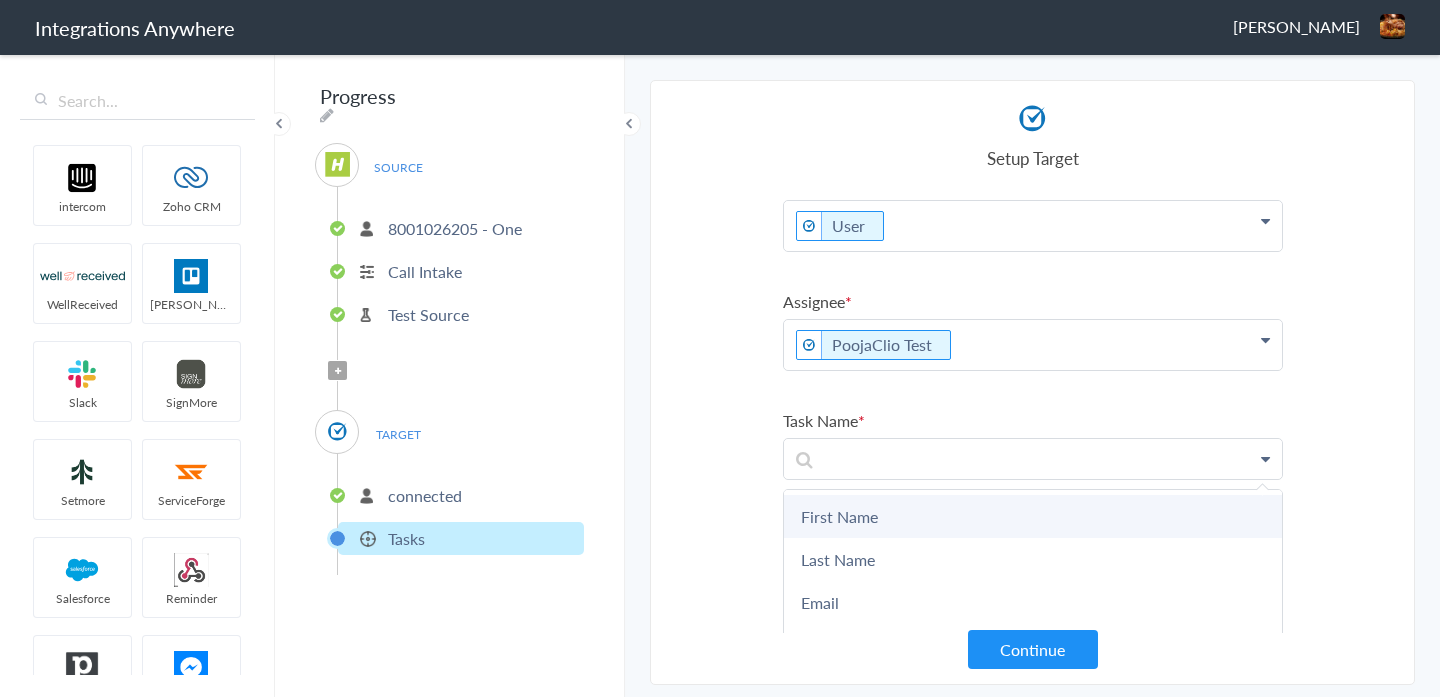 click on "First Name" at bounding box center [0, 0] 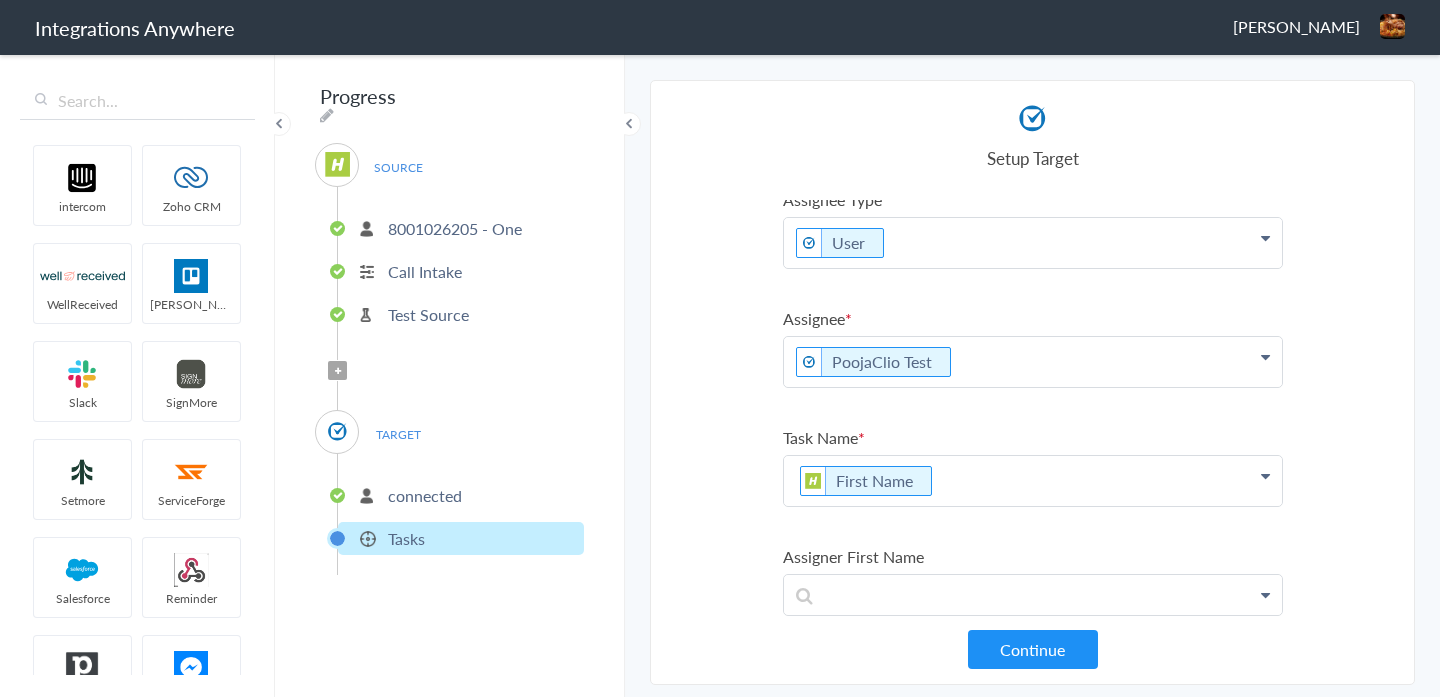 scroll, scrollTop: 0, scrollLeft: 0, axis: both 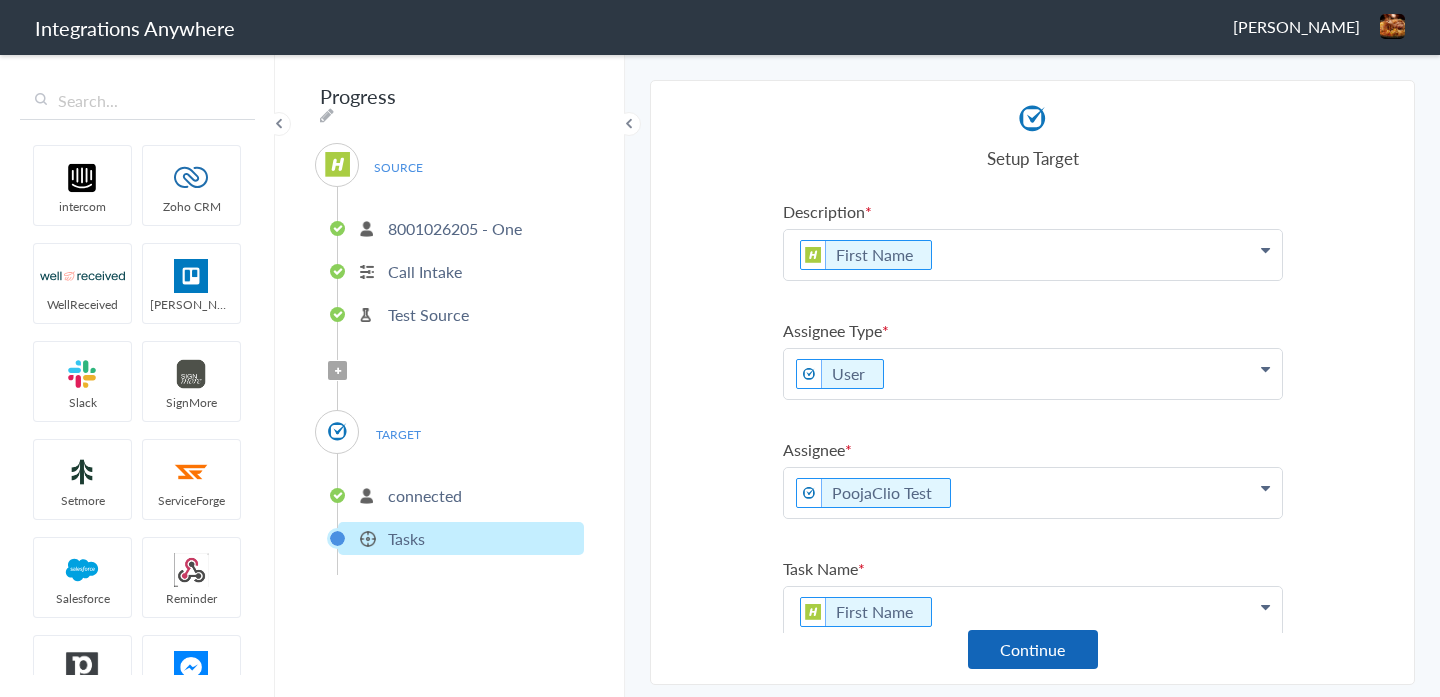 click on "Continue" at bounding box center [1033, 649] 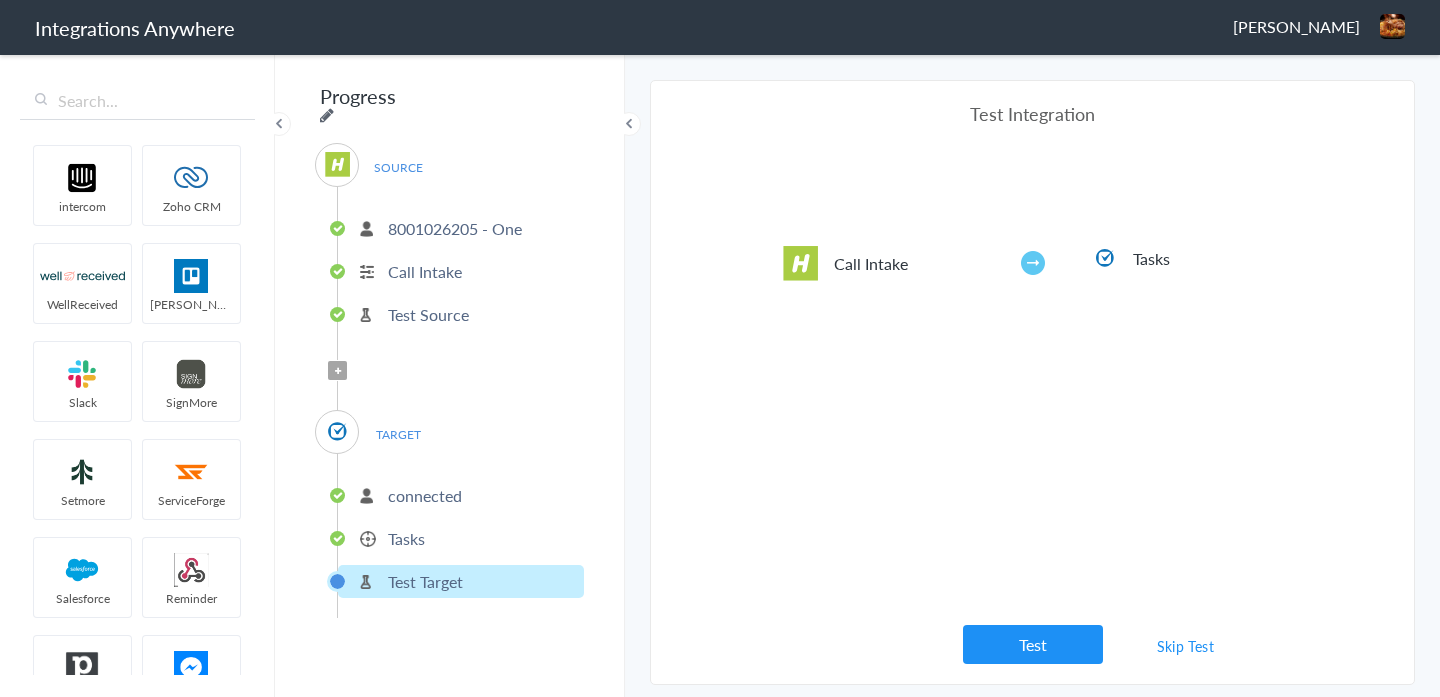 click at bounding box center [327, 115] 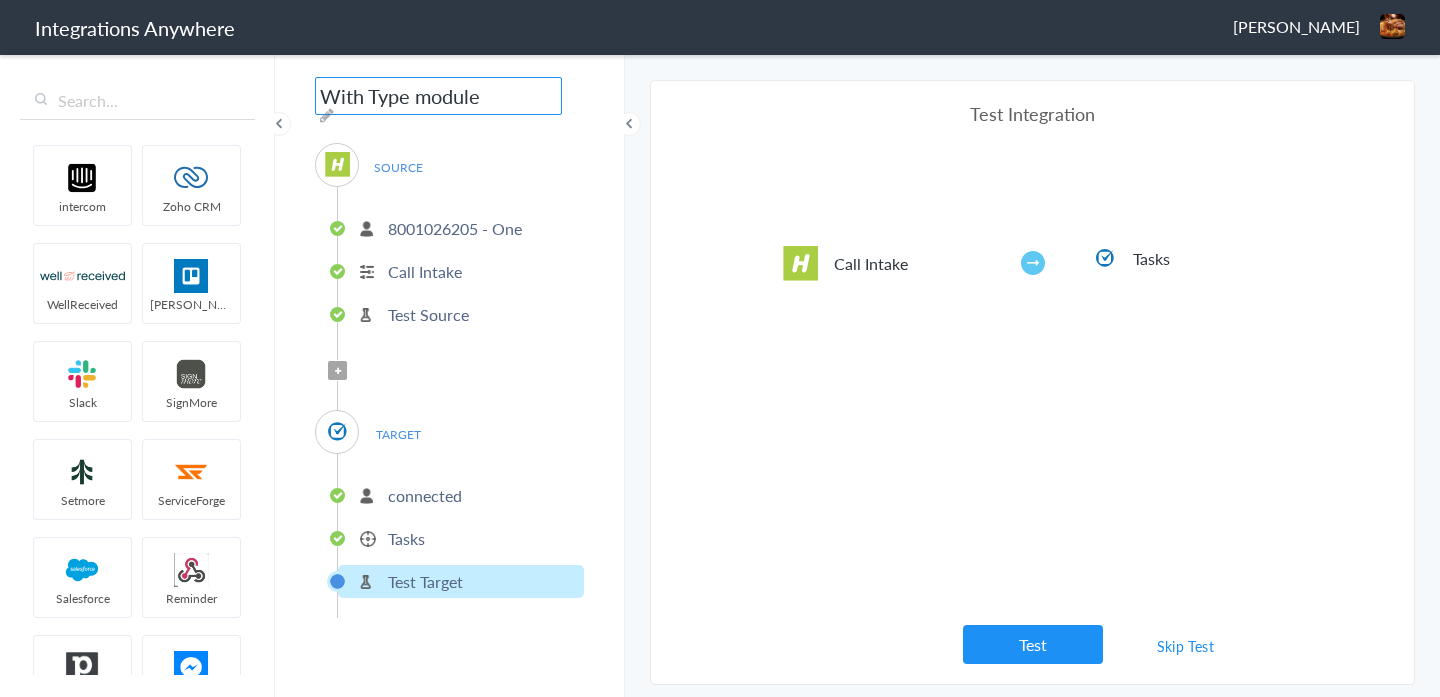 type on "With Type module" 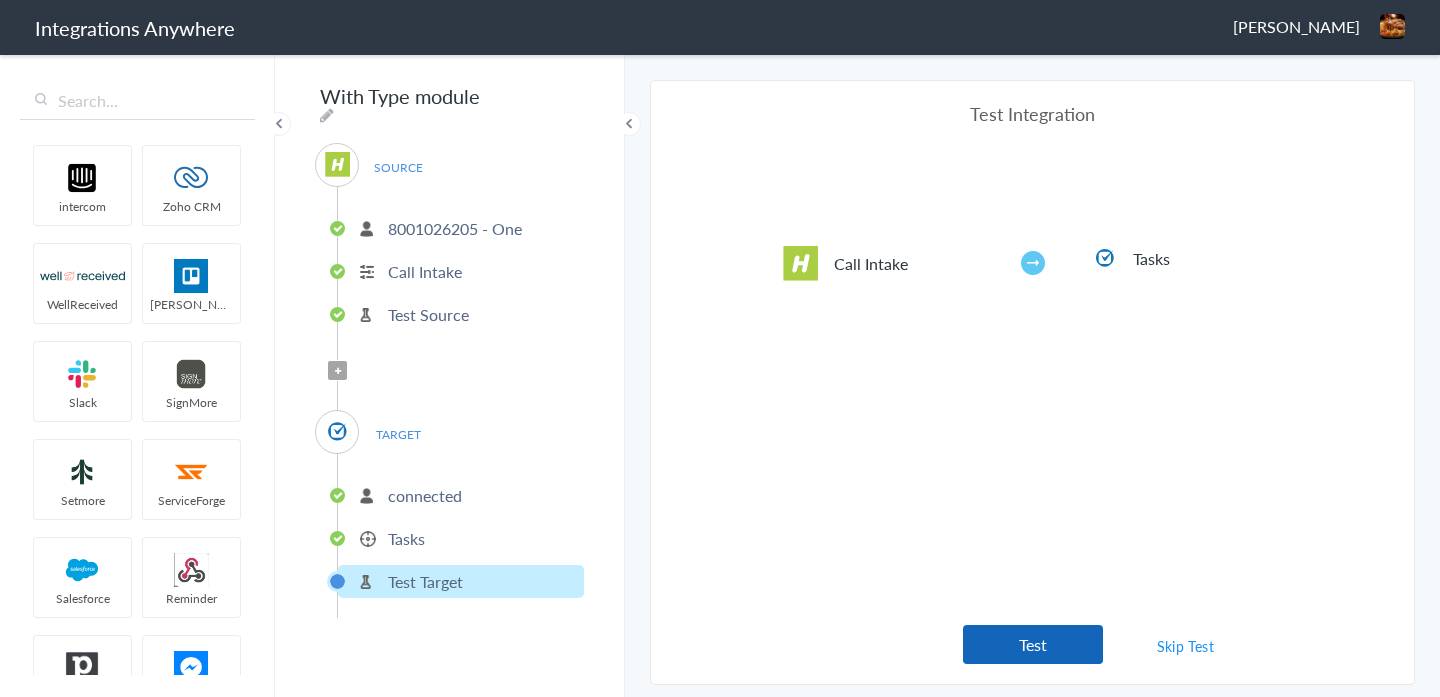 click on "Test" at bounding box center (1033, 644) 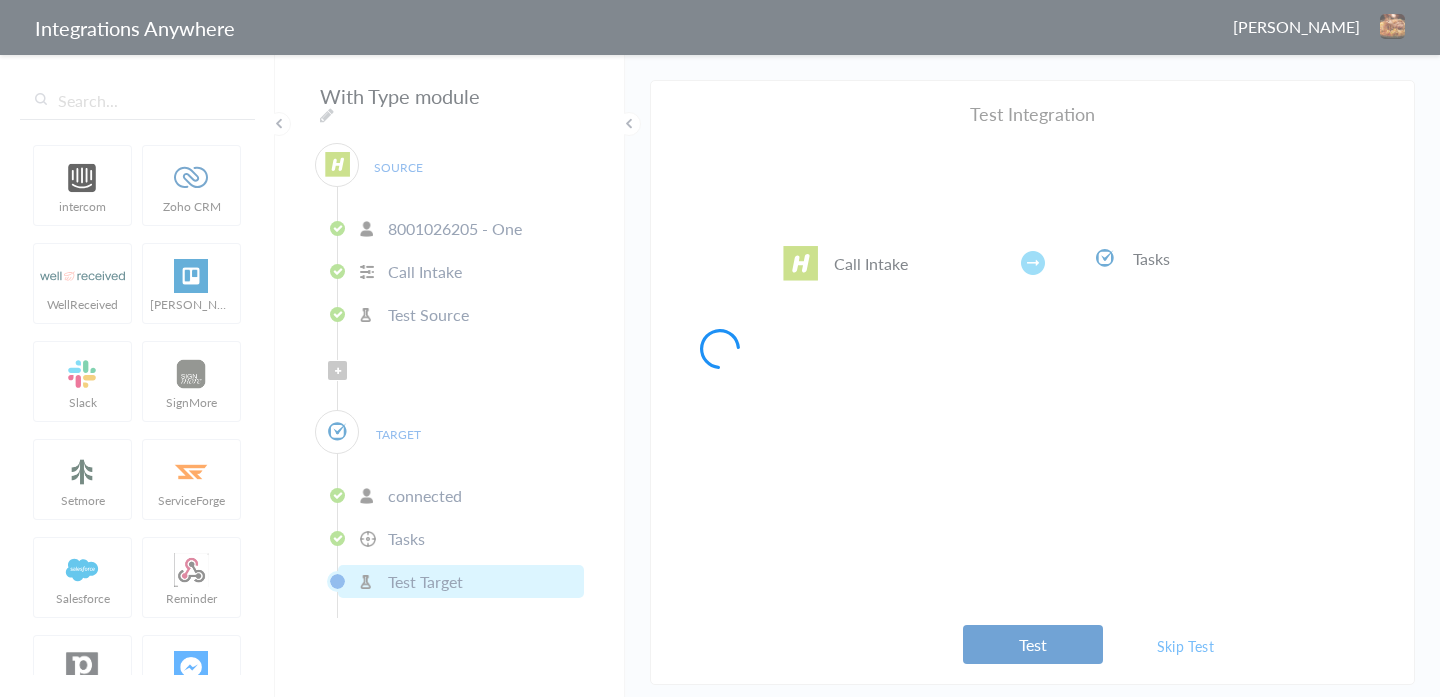 type 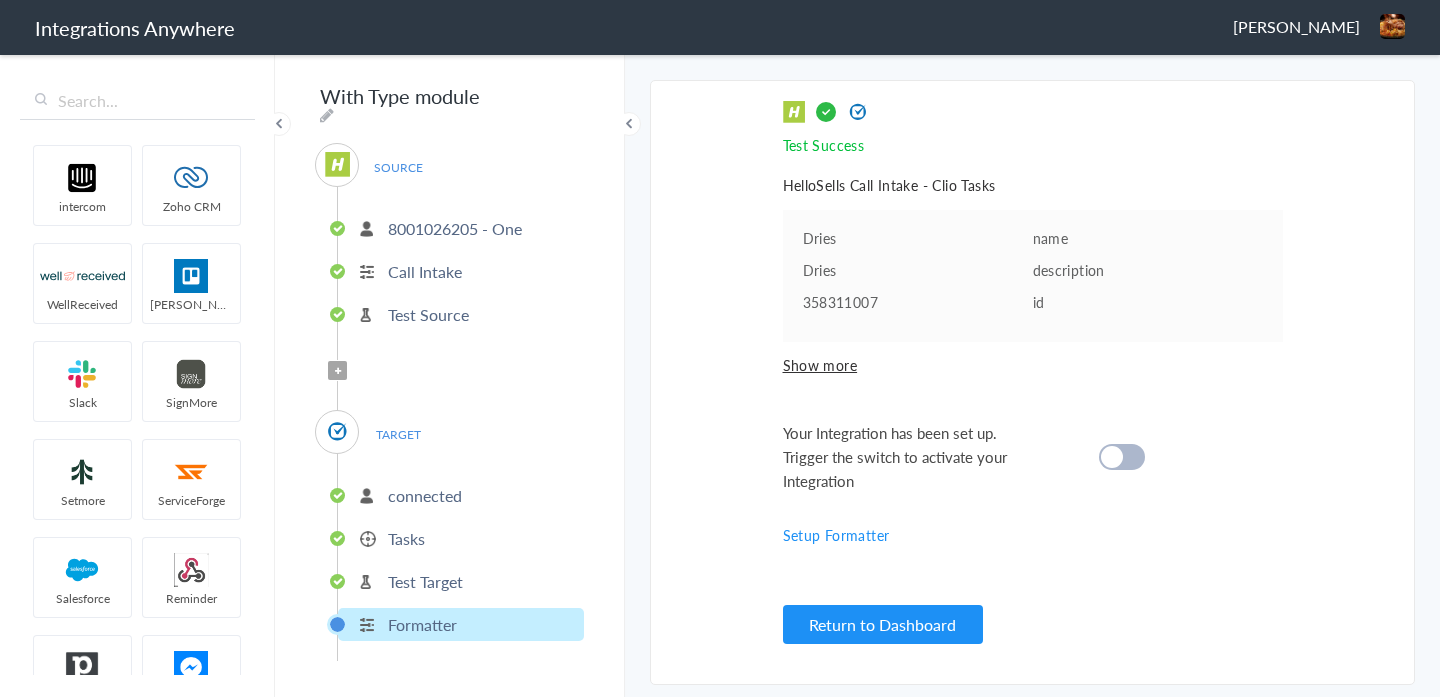 click at bounding box center (1122, 457) 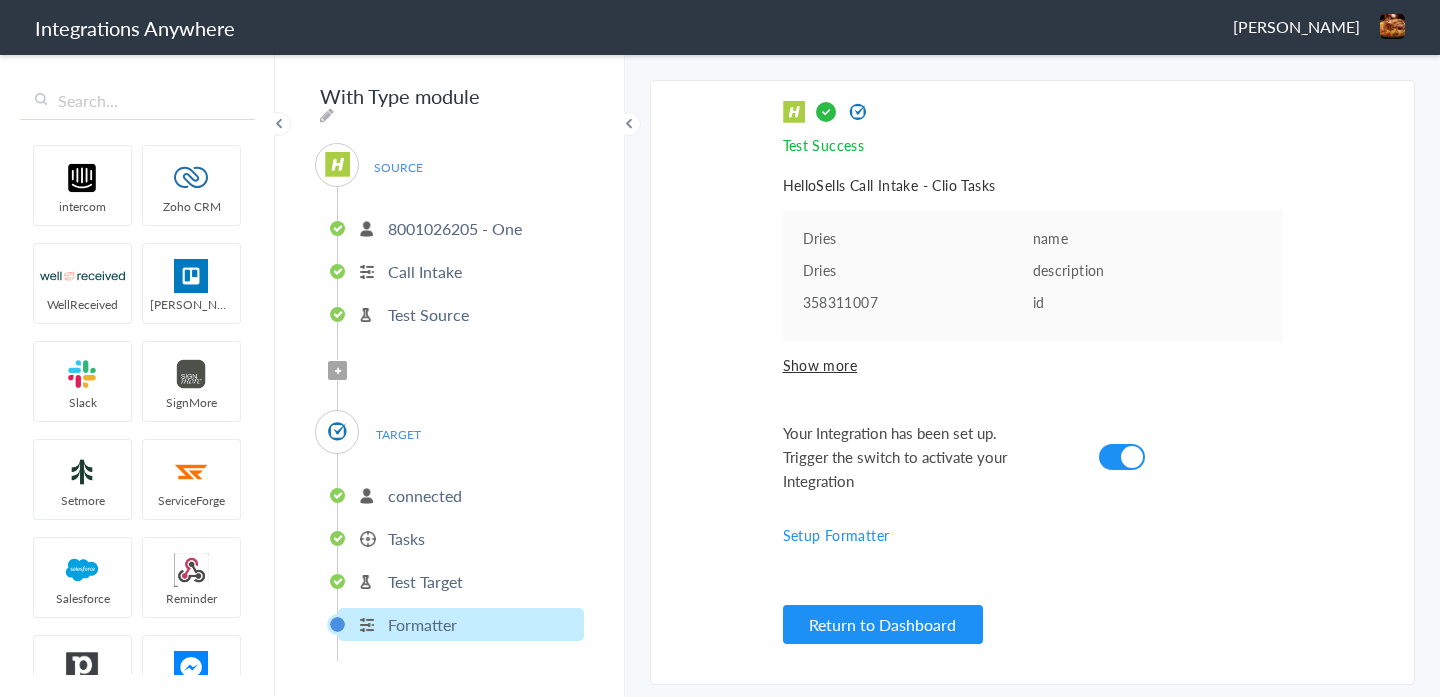 click on "Return to Dashboard" at bounding box center [883, 624] 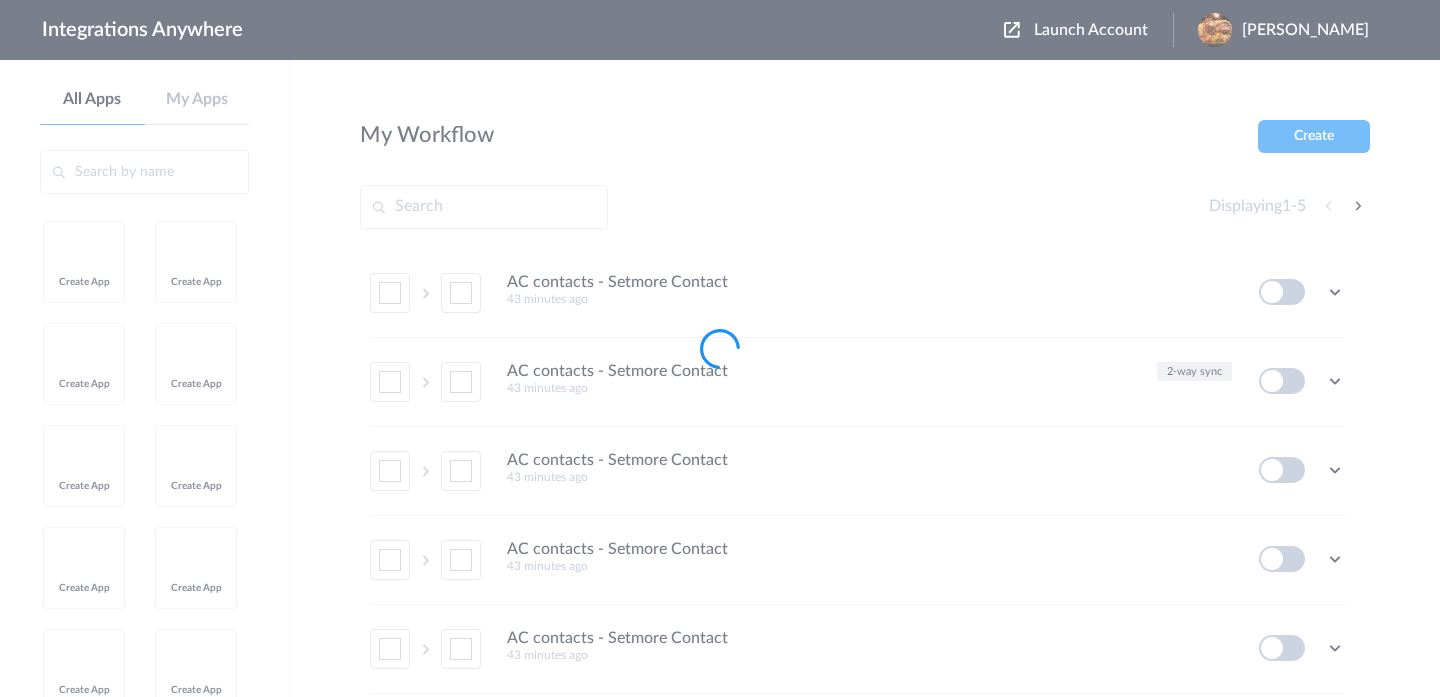 scroll, scrollTop: 0, scrollLeft: 0, axis: both 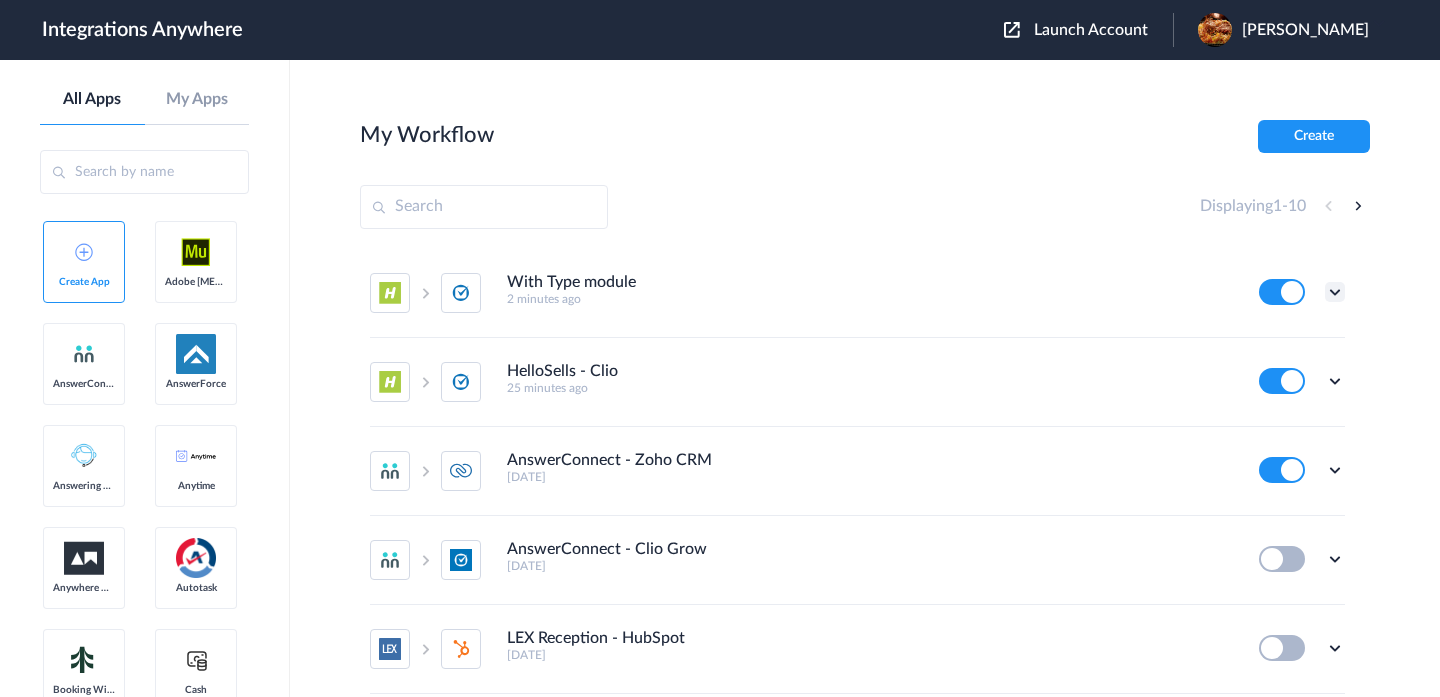 click at bounding box center [1335, 292] 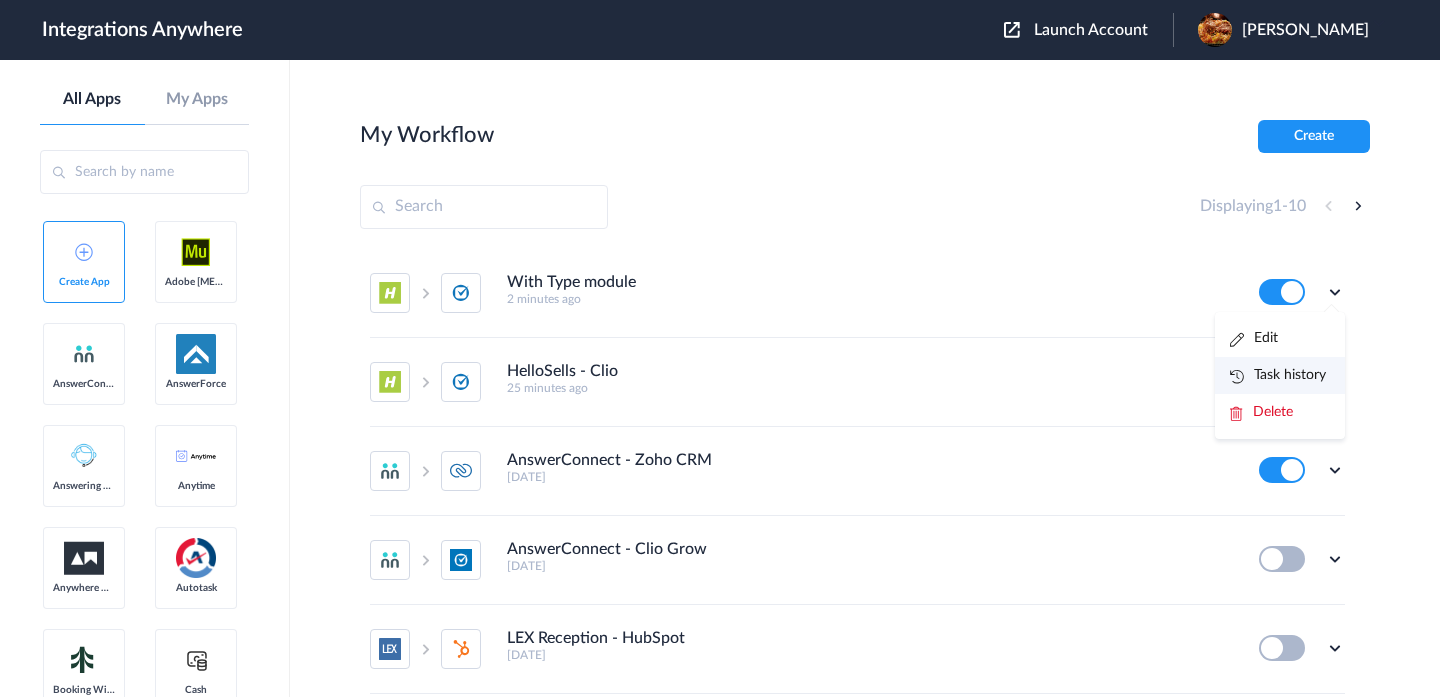 click on "Task history" at bounding box center [1278, 375] 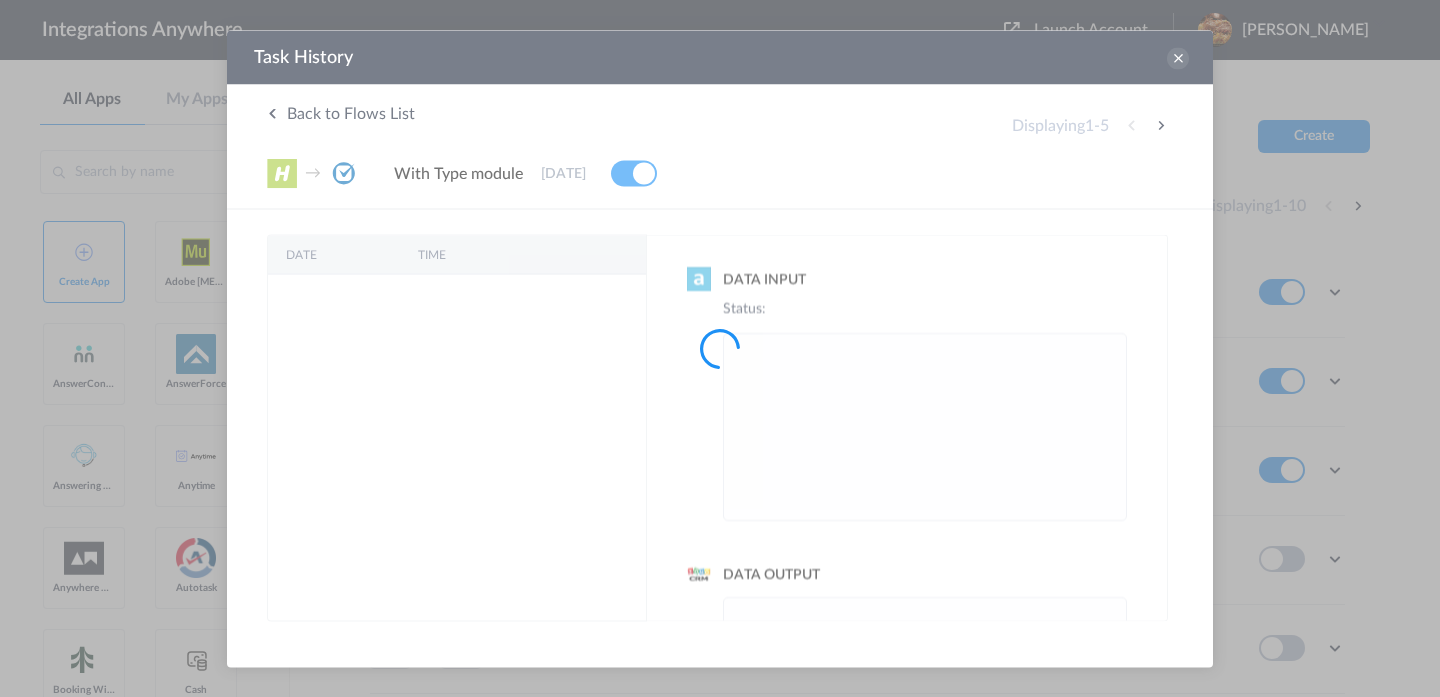 scroll, scrollTop: 0, scrollLeft: 0, axis: both 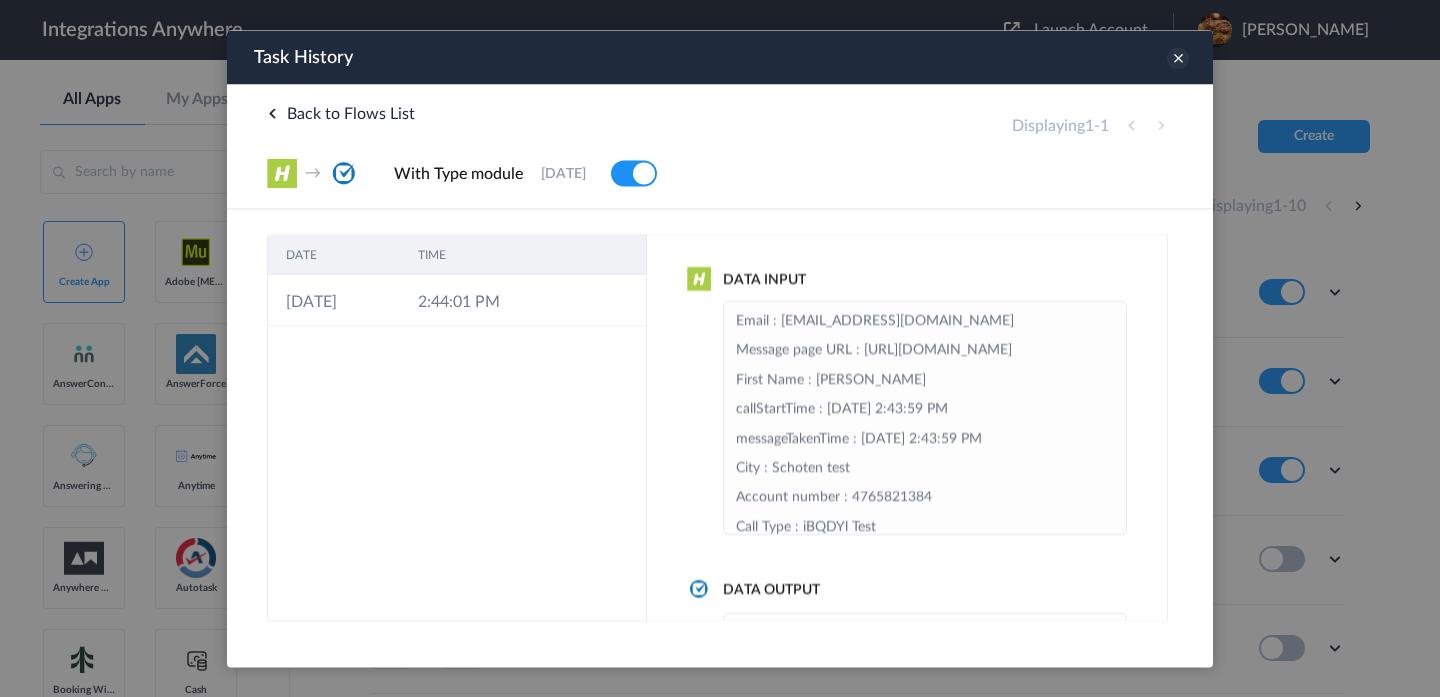 click at bounding box center [1178, 58] 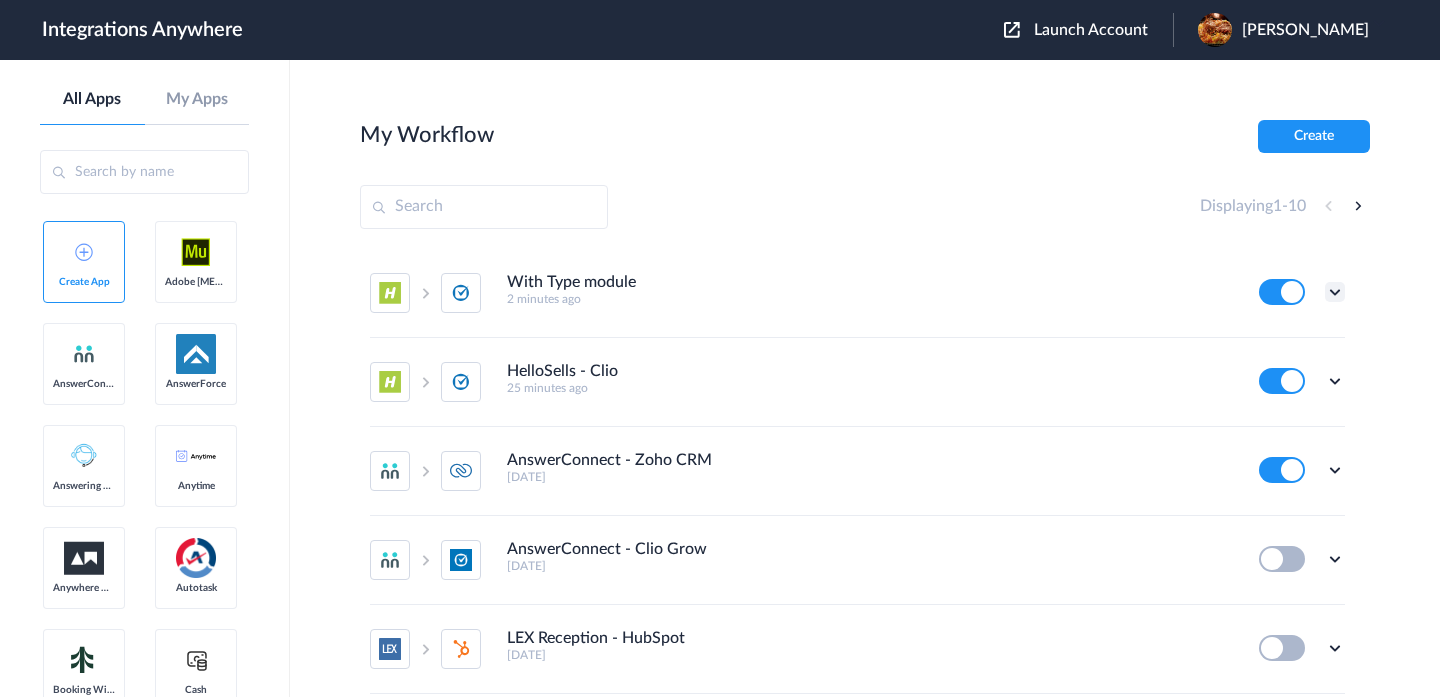 click at bounding box center [1335, 292] 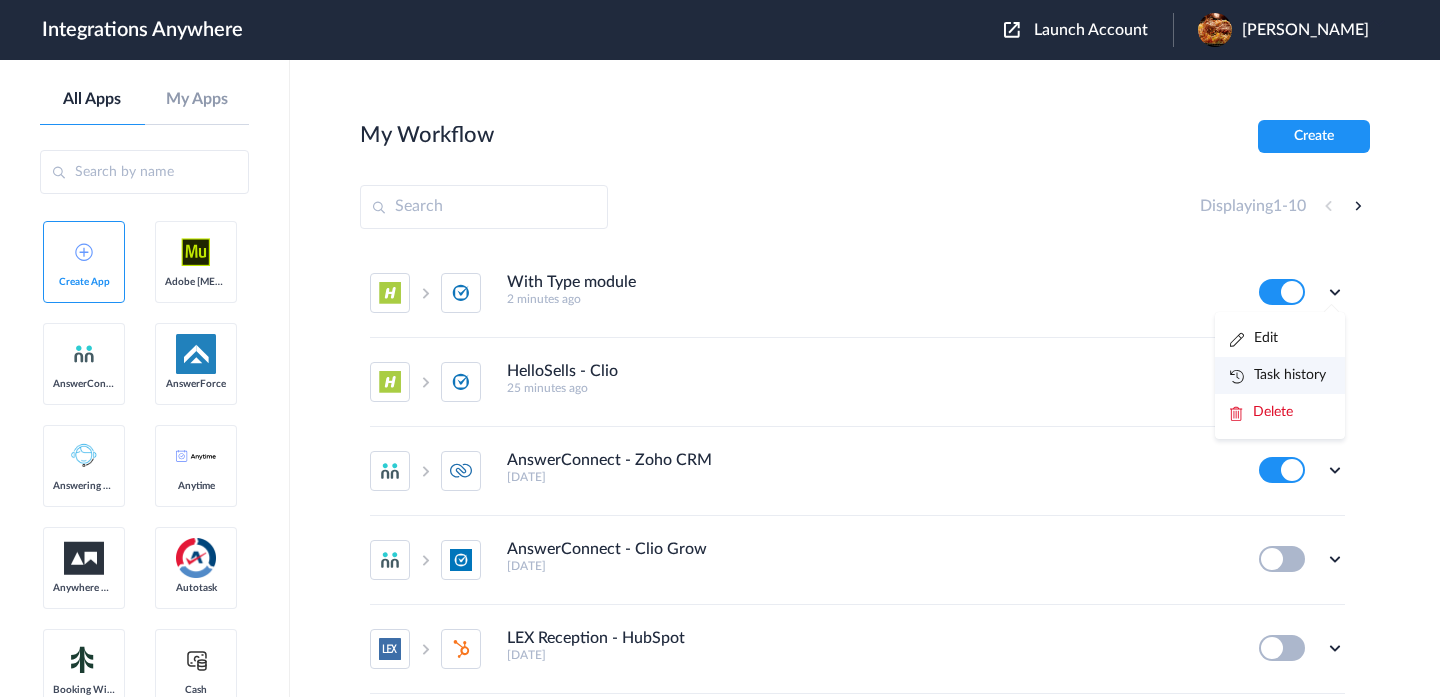 click on "Task history" at bounding box center (1278, 375) 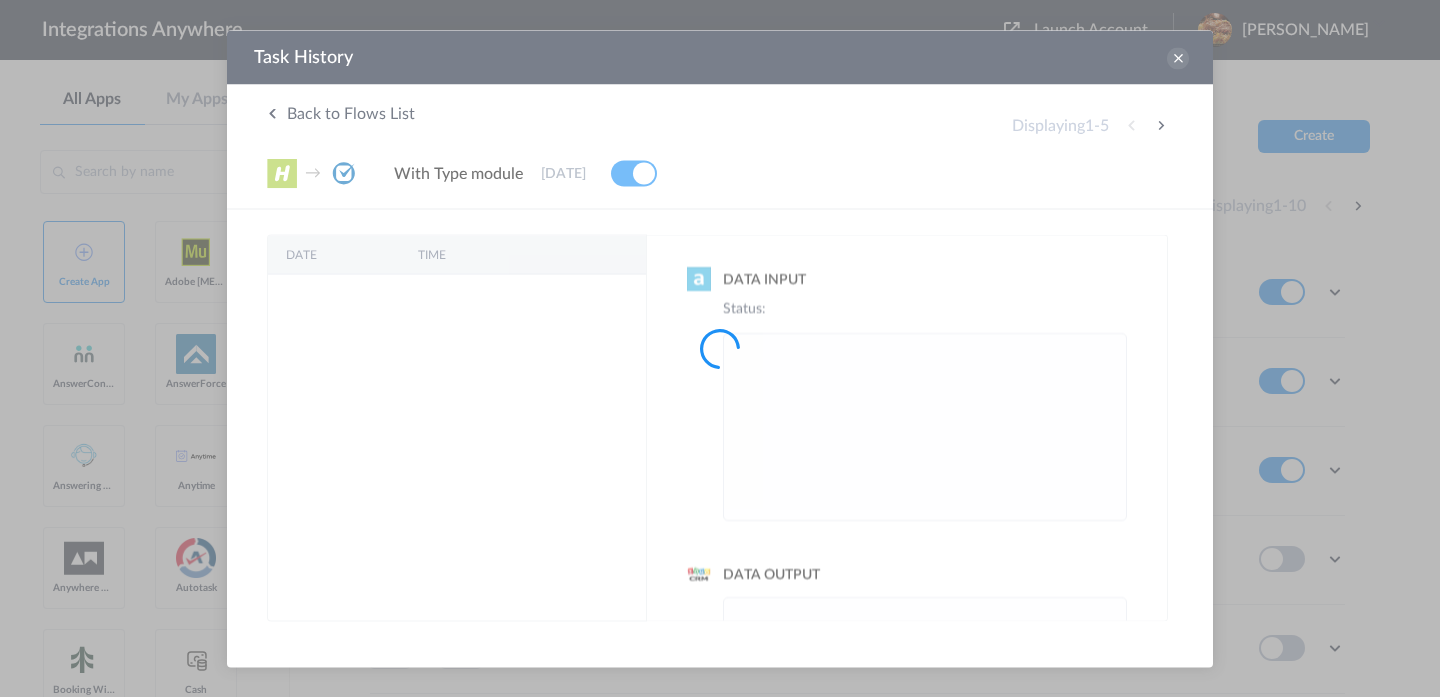 scroll, scrollTop: 0, scrollLeft: 0, axis: both 